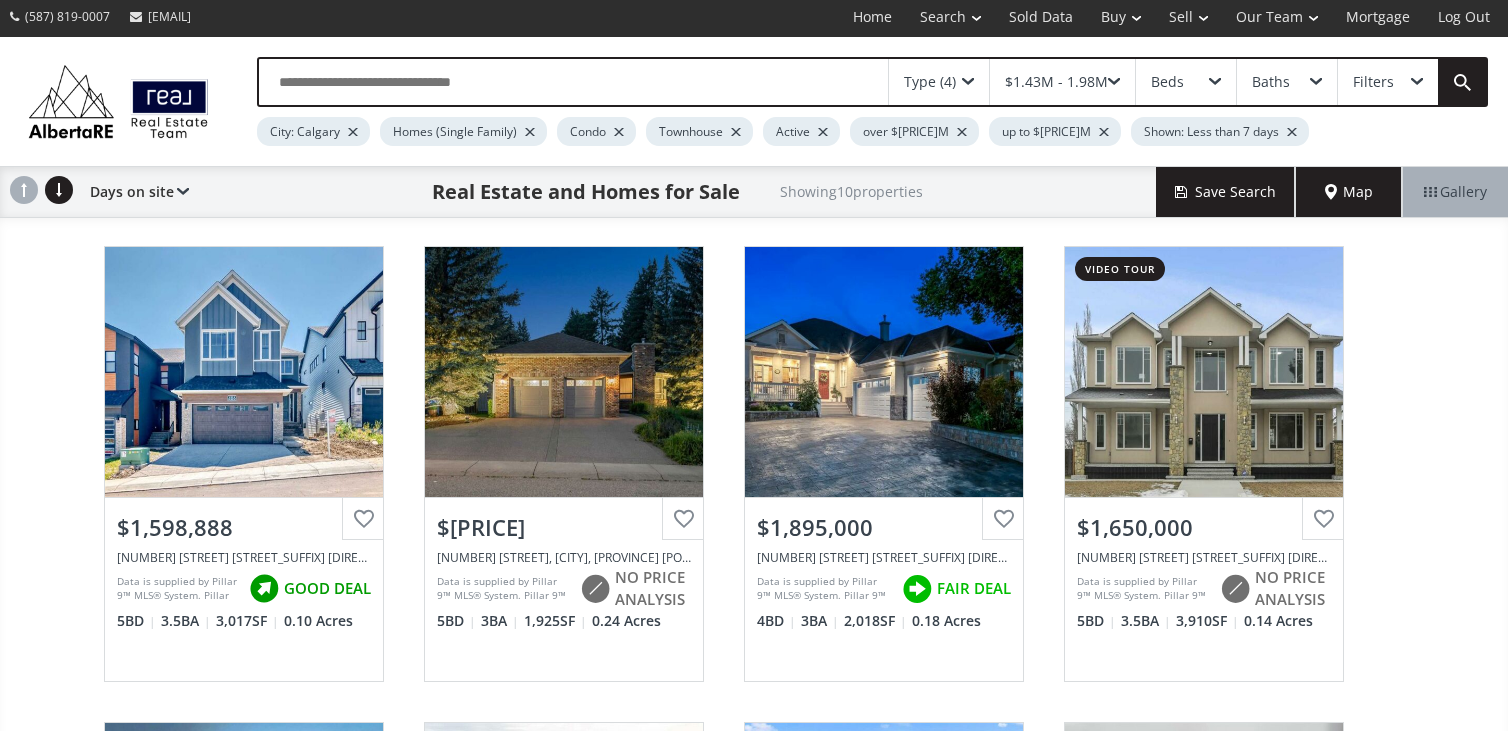 scroll, scrollTop: 0, scrollLeft: 0, axis: both 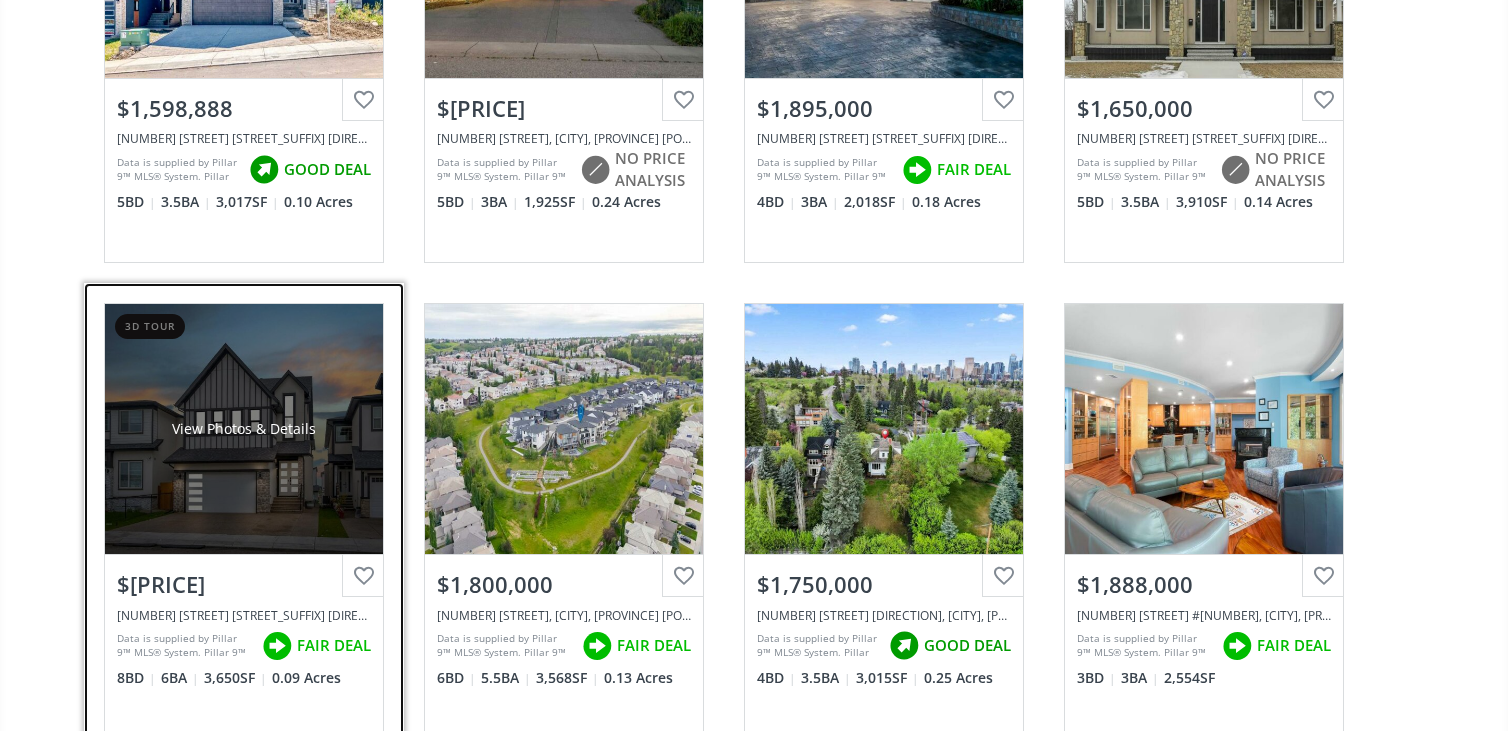 click on "View Photos & Details" at bounding box center (244, 429) 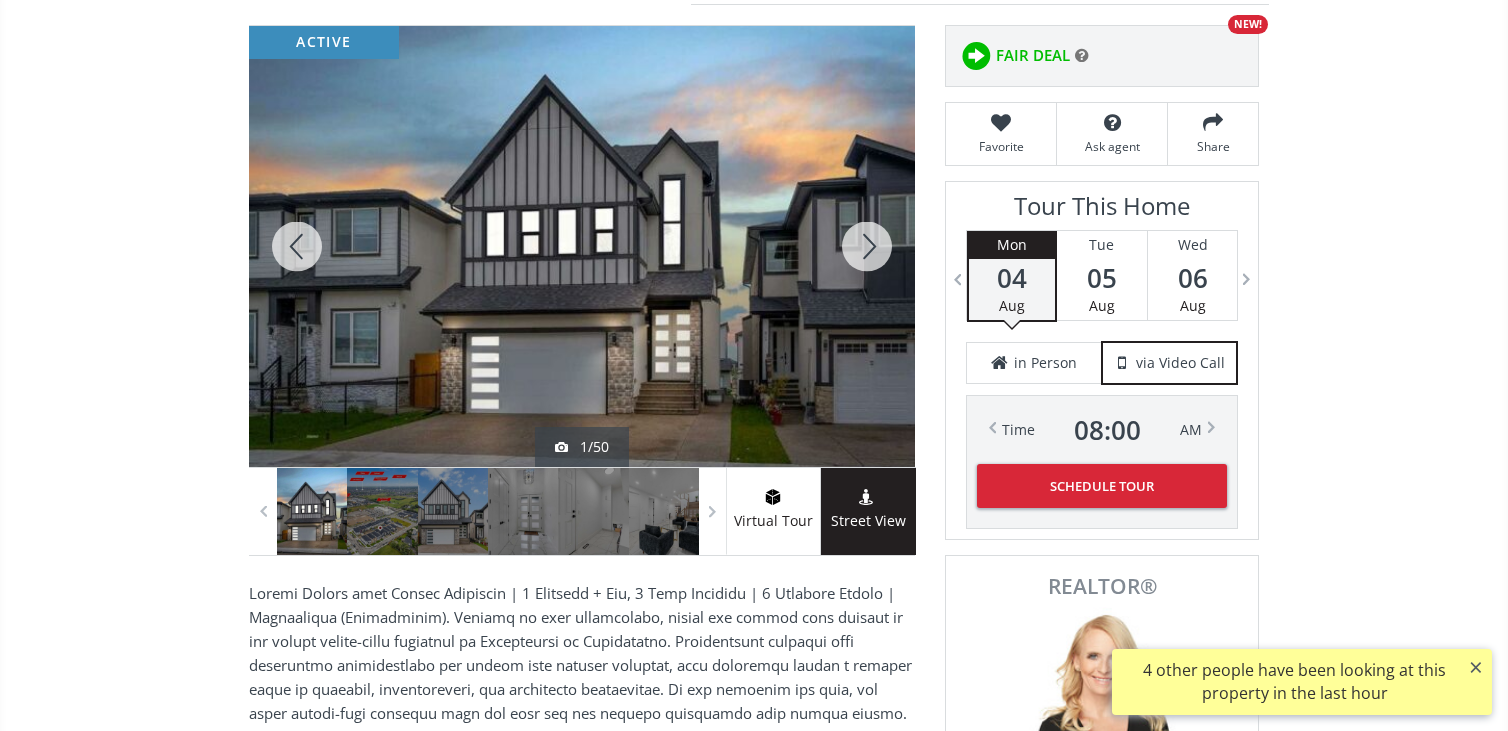 scroll, scrollTop: 271, scrollLeft: 0, axis: vertical 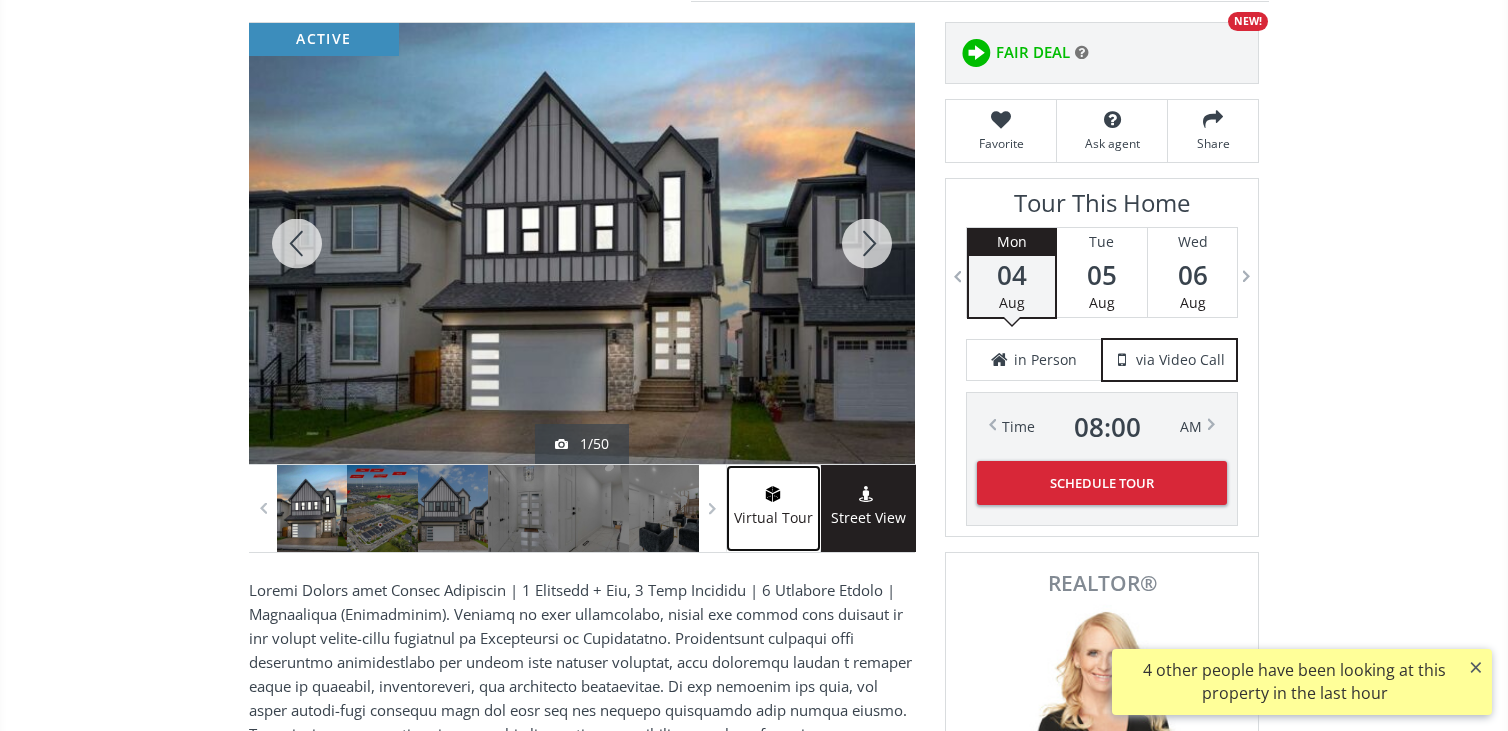 click at bounding box center (773, 494) 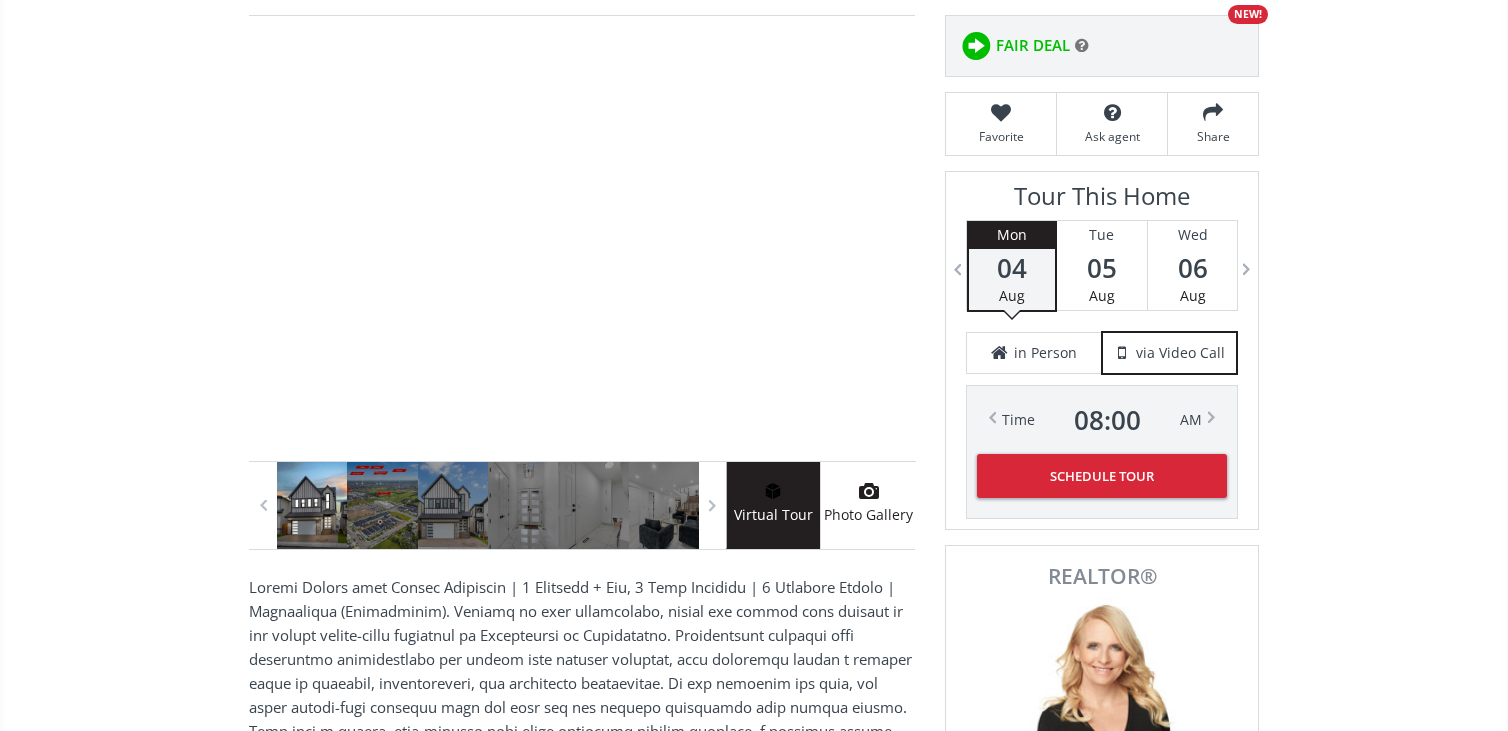 scroll, scrollTop: 279, scrollLeft: 0, axis: vertical 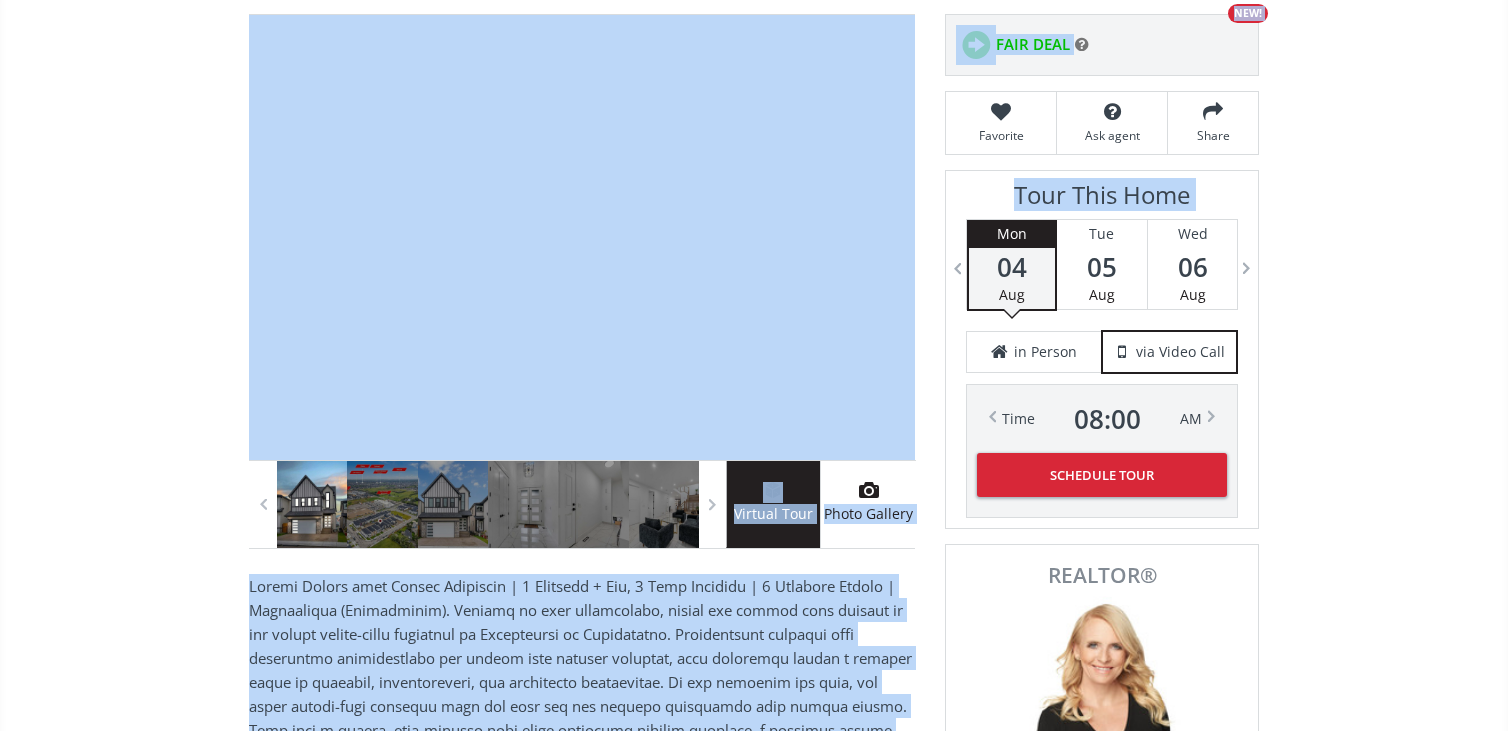 click on "Virtual Tour Photo Gallery Neighborhood [NEIGHBORHOOD] Type Homes (Single Family) Total Baths [NUMBER] County [CITY] Status Active Listing # [LISTING_NUMBER] Built [YEAR] Lot Size [DECIMAL] Listed on site [NUMBER] days Listing Brokerage [COMPANY_NAME] Listed by: Data is supplied by Pillar 9™ MLS® System. Pillar 9™ is the owner of the copyright in its MLS® System. Data is deemed reliable but is not guaranteed accurate by Pillar 9™. The trademarks MLS®, Multiple Listing Service® and the associated logos are owned by The Canadian Real Estate Association (CREA) and identify the quality of services provided by real estate professionals who are members of CREA. Used under license.
Last updated: [DATE] [TIME] ← Move left → Move right ↑ Move up ↓ Move down + Zoom in - Zoom out Home Jump left by [NUMBER]% End Jump right by [NUMBER]% Page Up Jump up by [NUMBER]% Page Down Jump down by [NUMBER]% To navigate, press the arrow keys. Map Terrain Satellite Labels Keyboard shortcuts Map Data Map data ©[YEAR] Google Map data ©[YEAR] Google [NUMBER] m" at bounding box center (754, 2388) 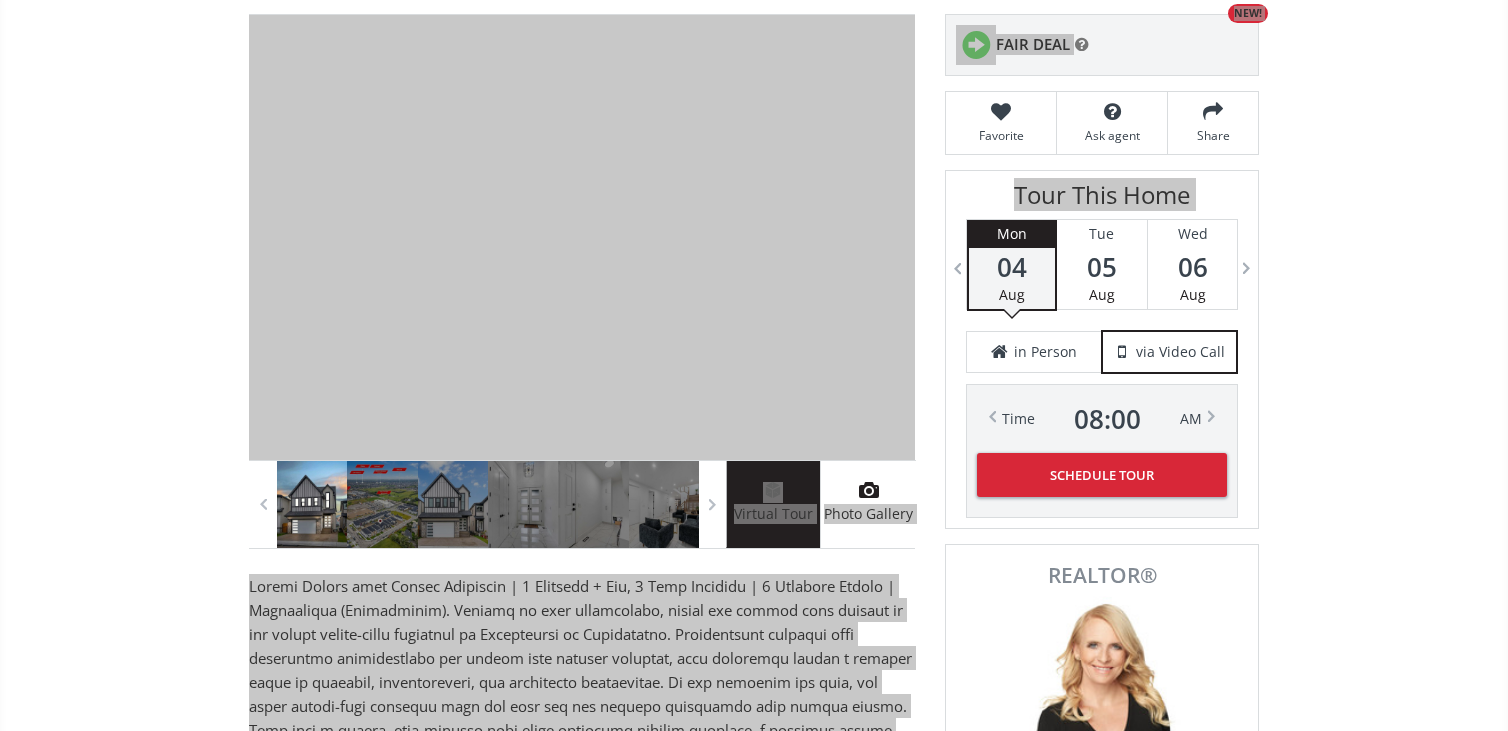 scroll, scrollTop: 280, scrollLeft: 0, axis: vertical 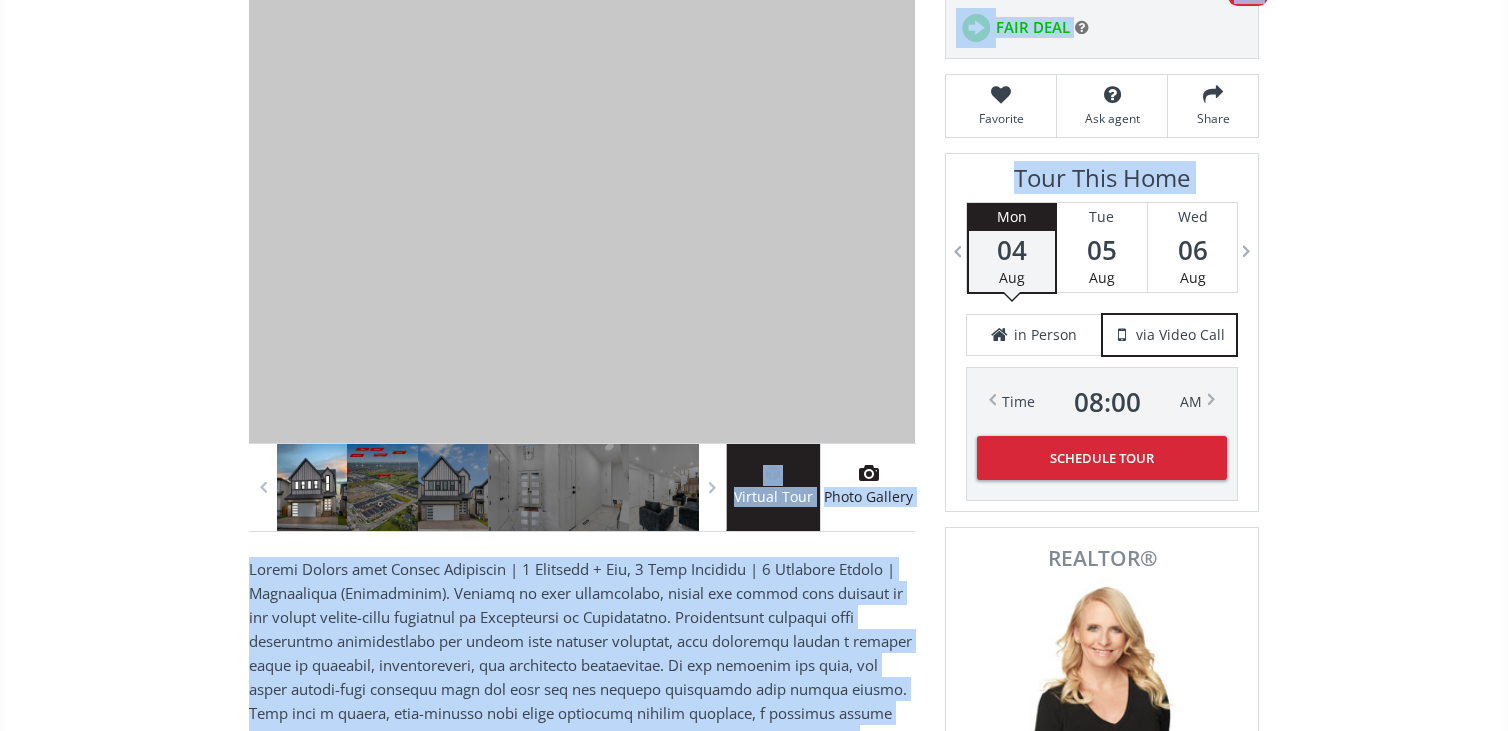 click at bounding box center [312, 487] 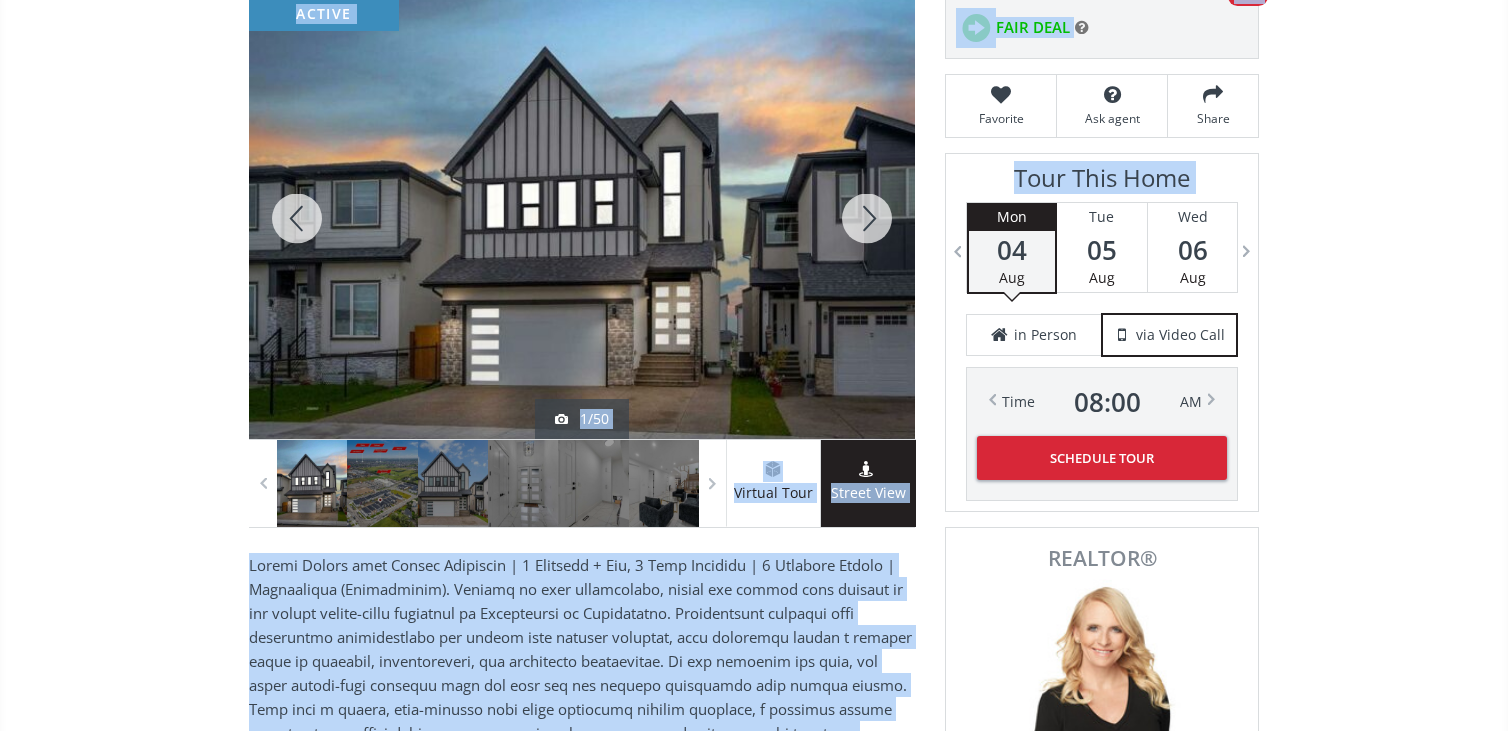 scroll, scrollTop: 298, scrollLeft: 0, axis: vertical 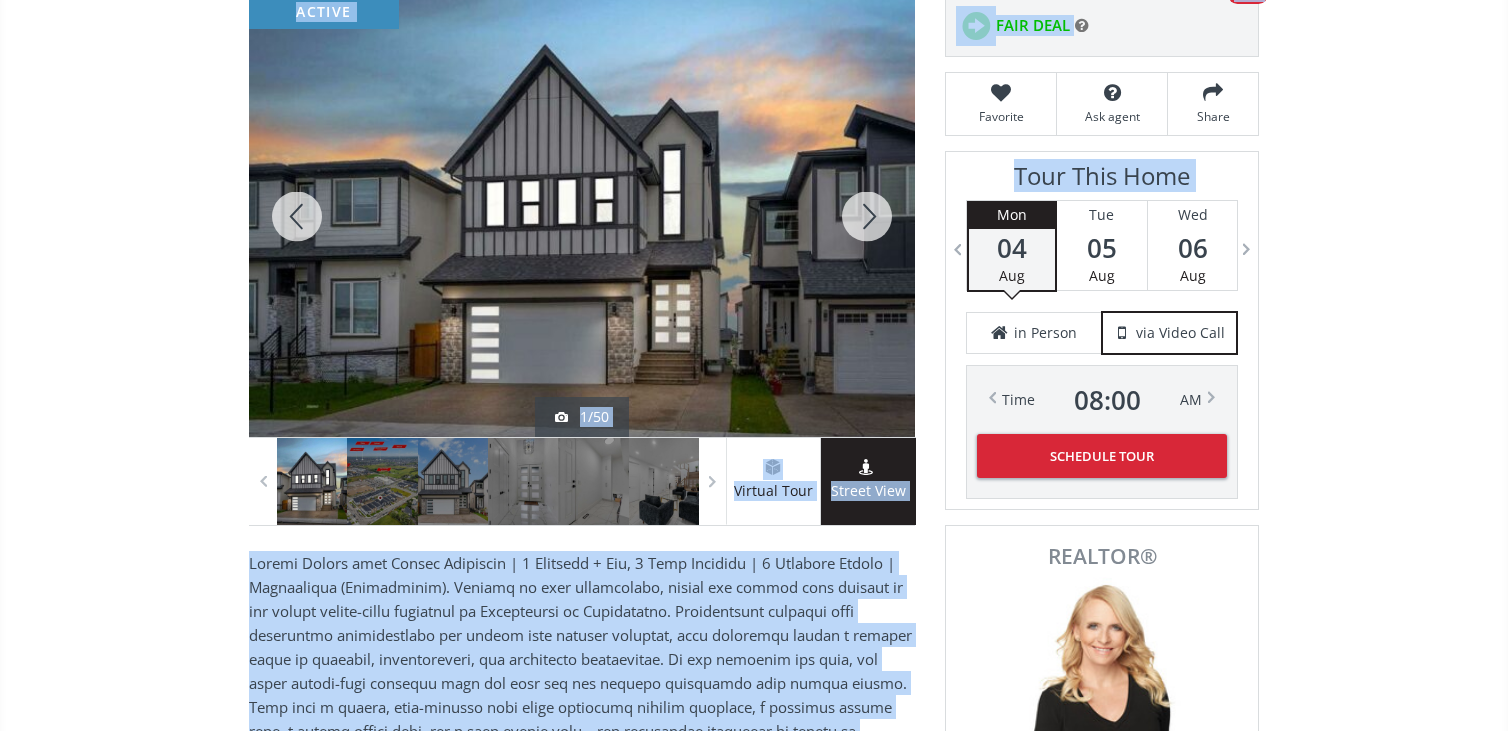 click at bounding box center [867, 216] 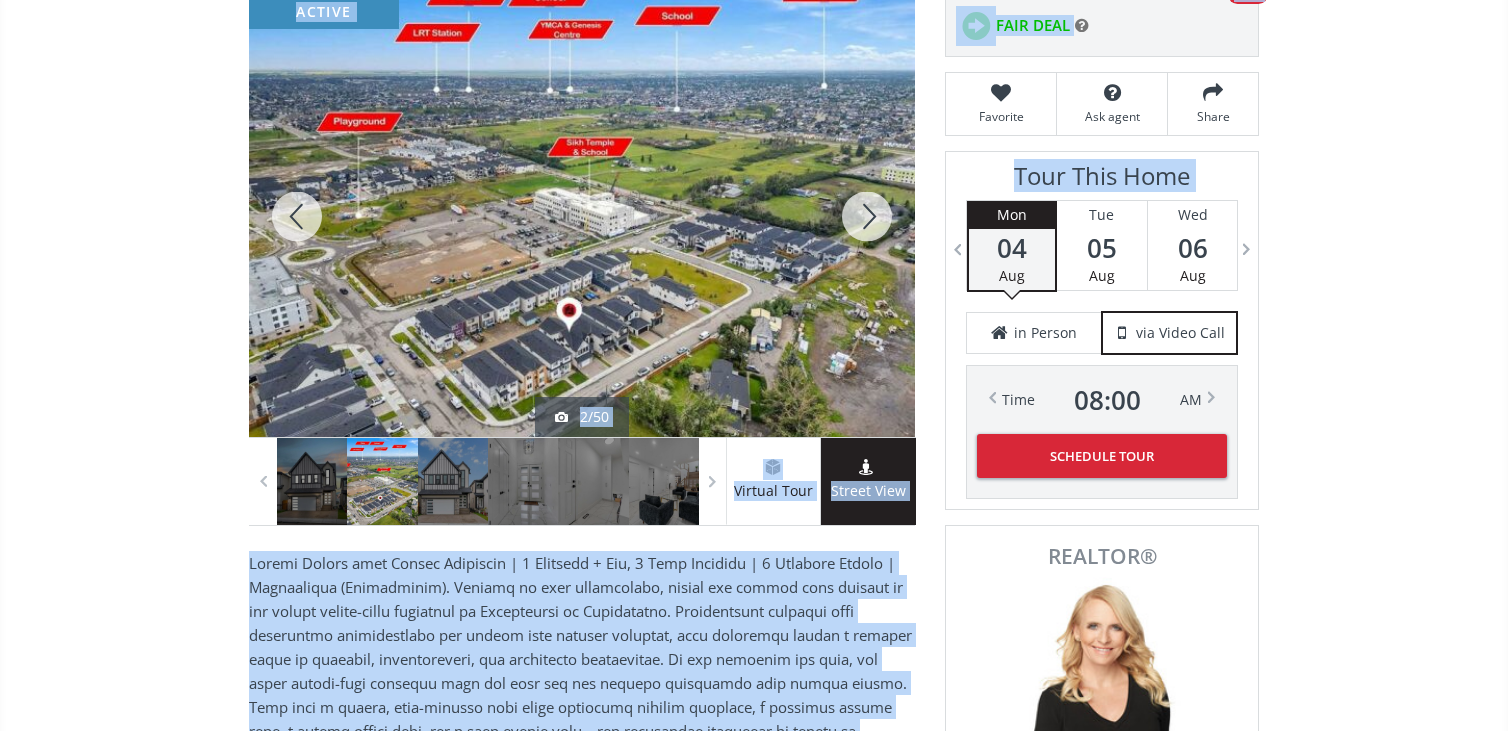 click at bounding box center (867, 216) 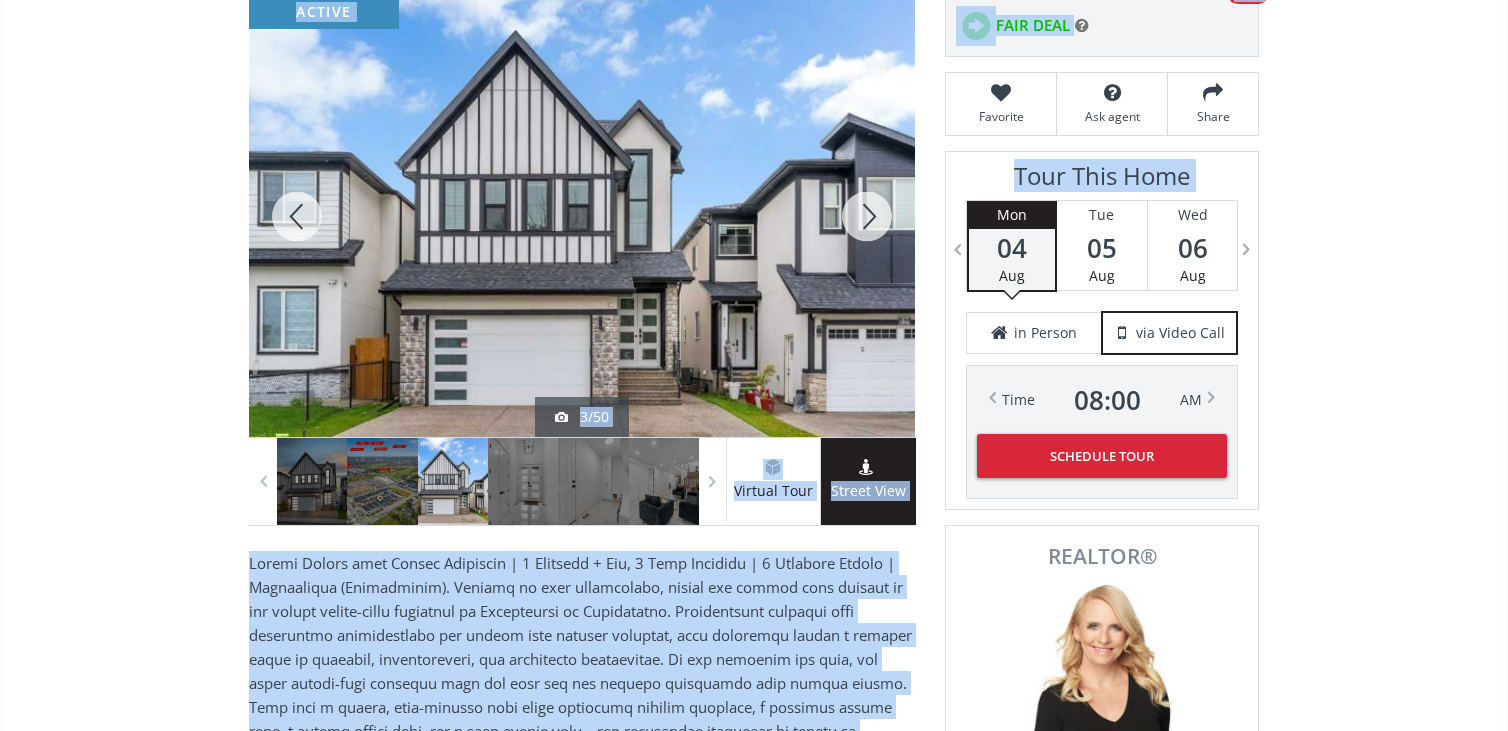 click at bounding box center (867, 216) 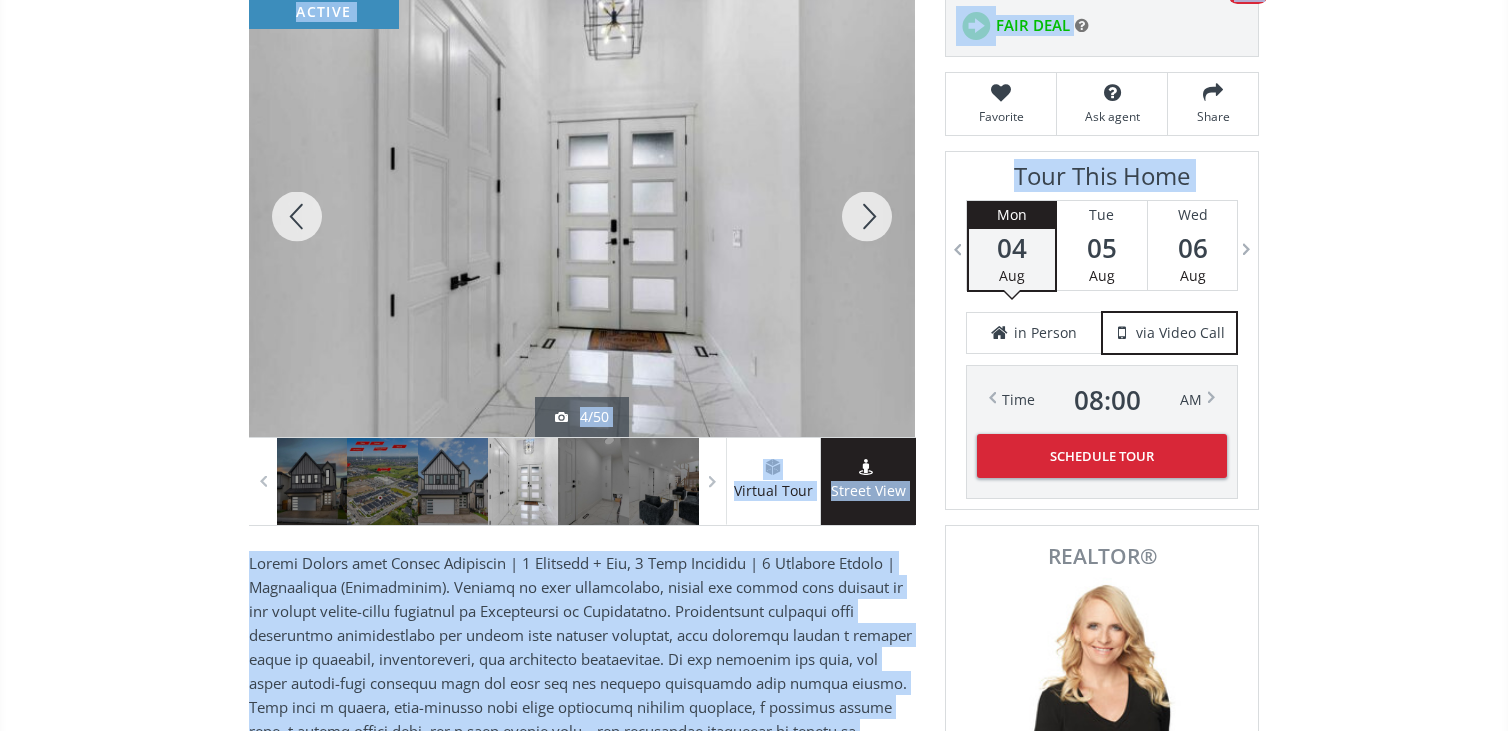 click at bounding box center (867, 216) 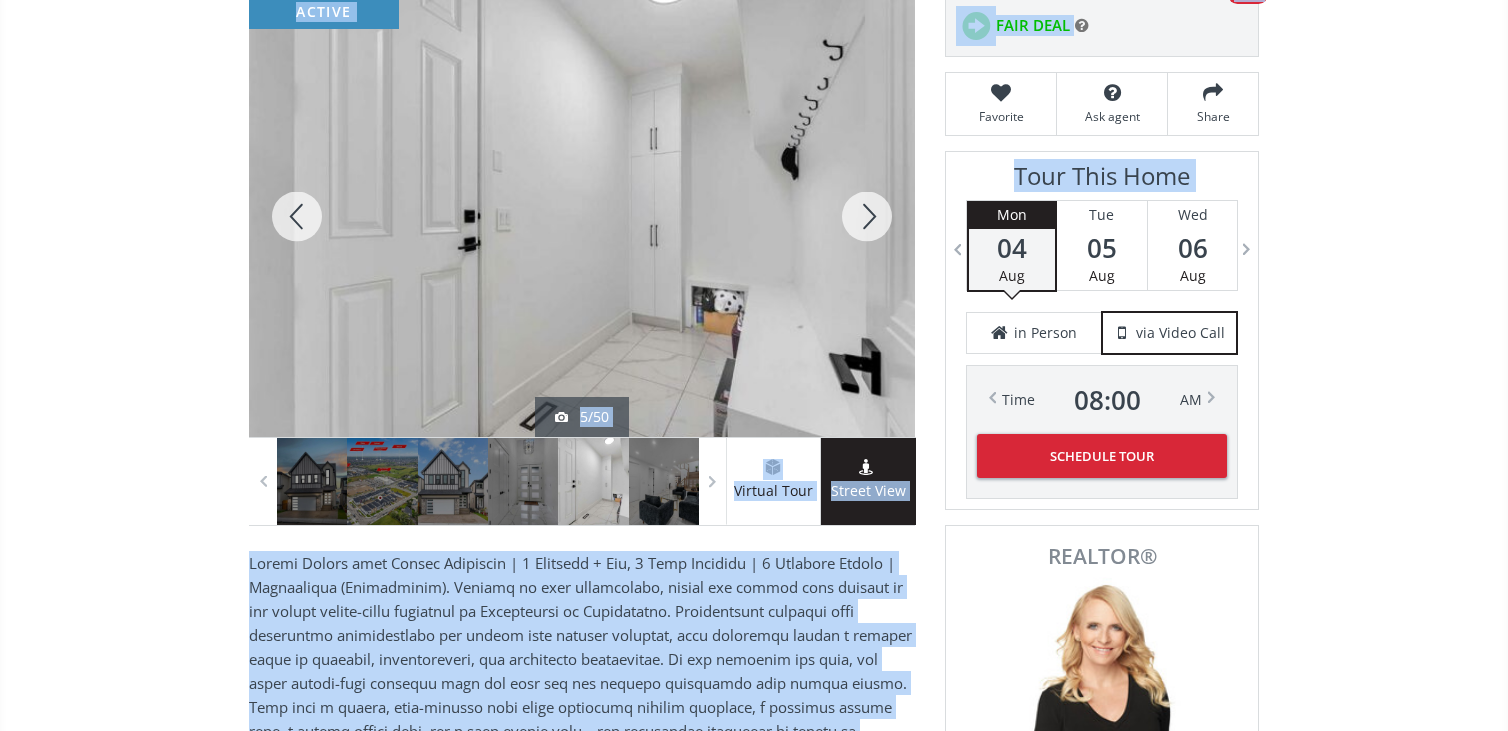 click at bounding box center (867, 216) 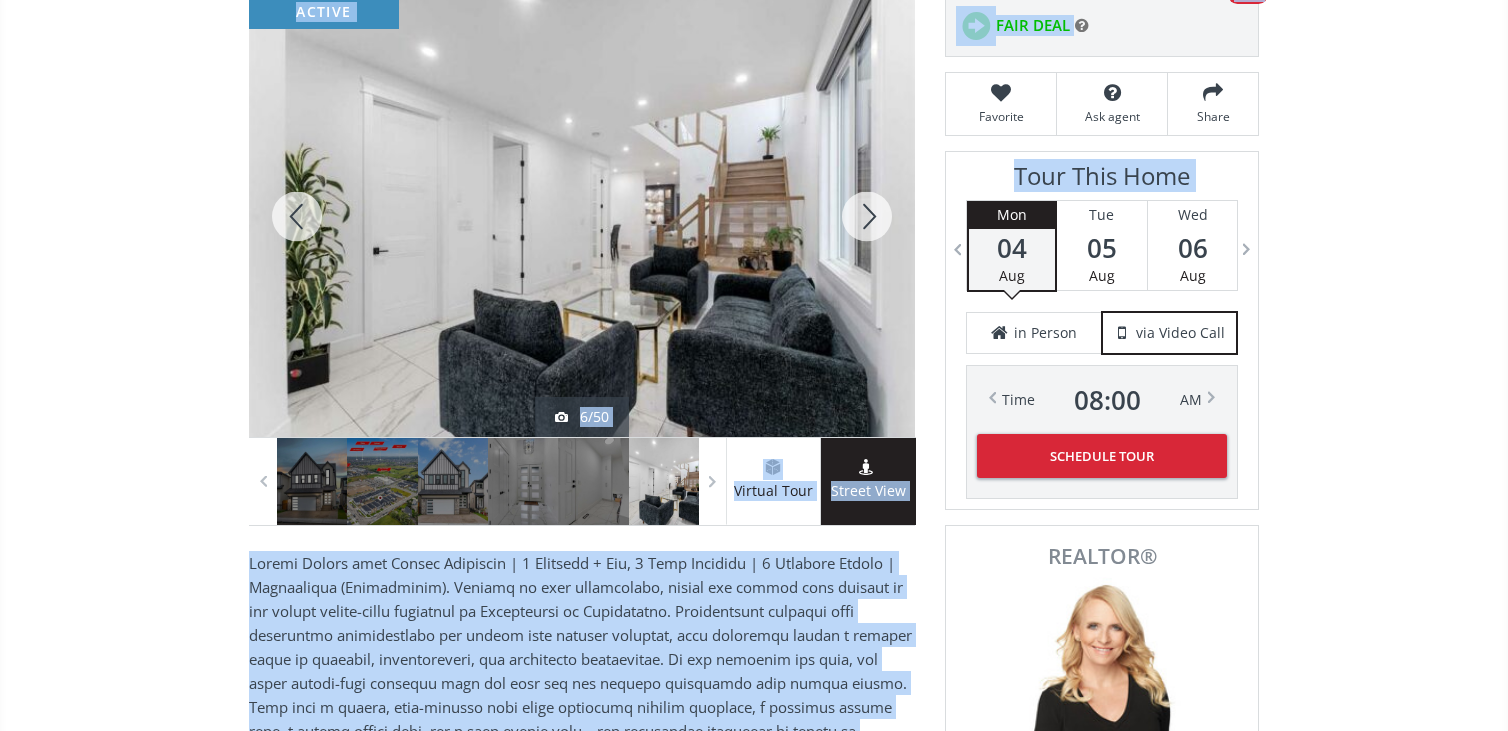 click at bounding box center (867, 216) 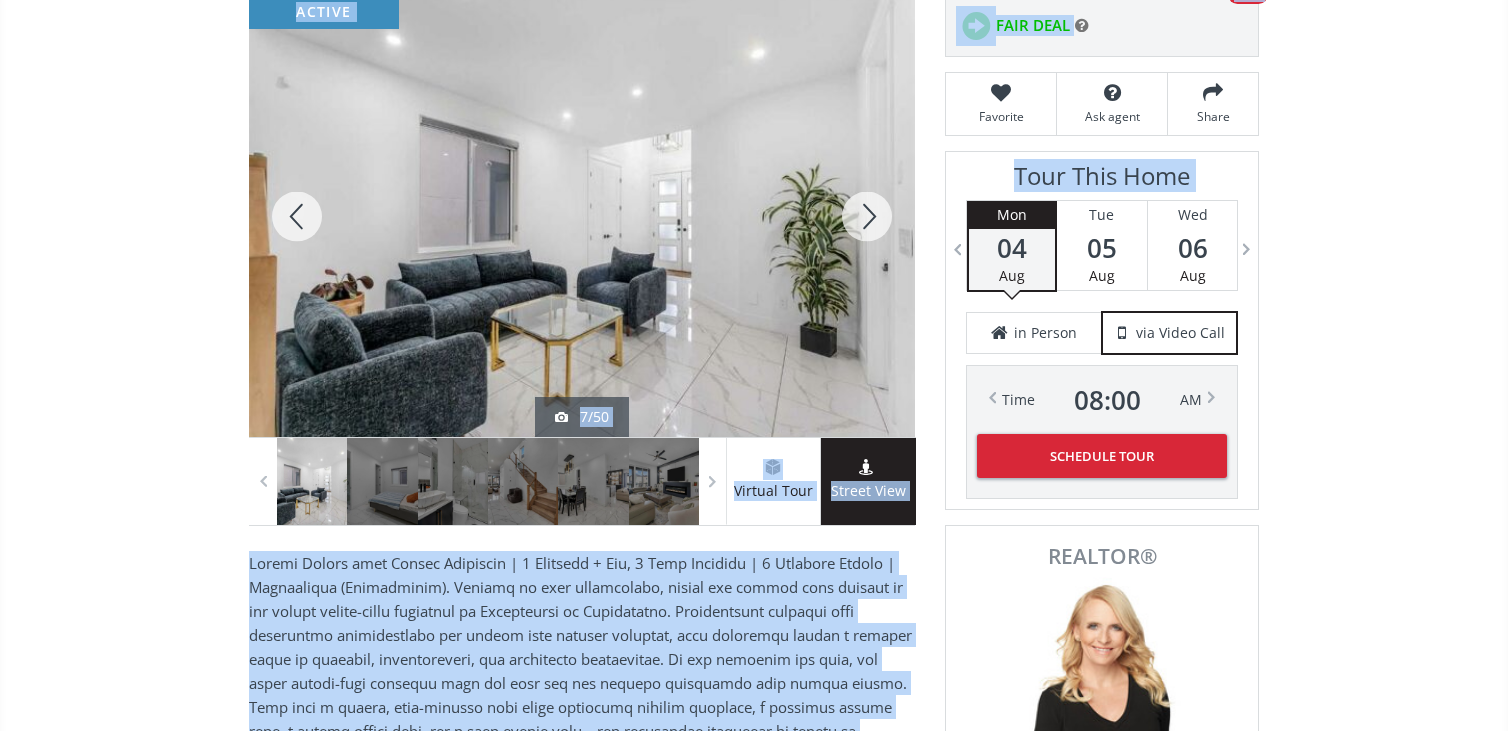 click at bounding box center [867, 216] 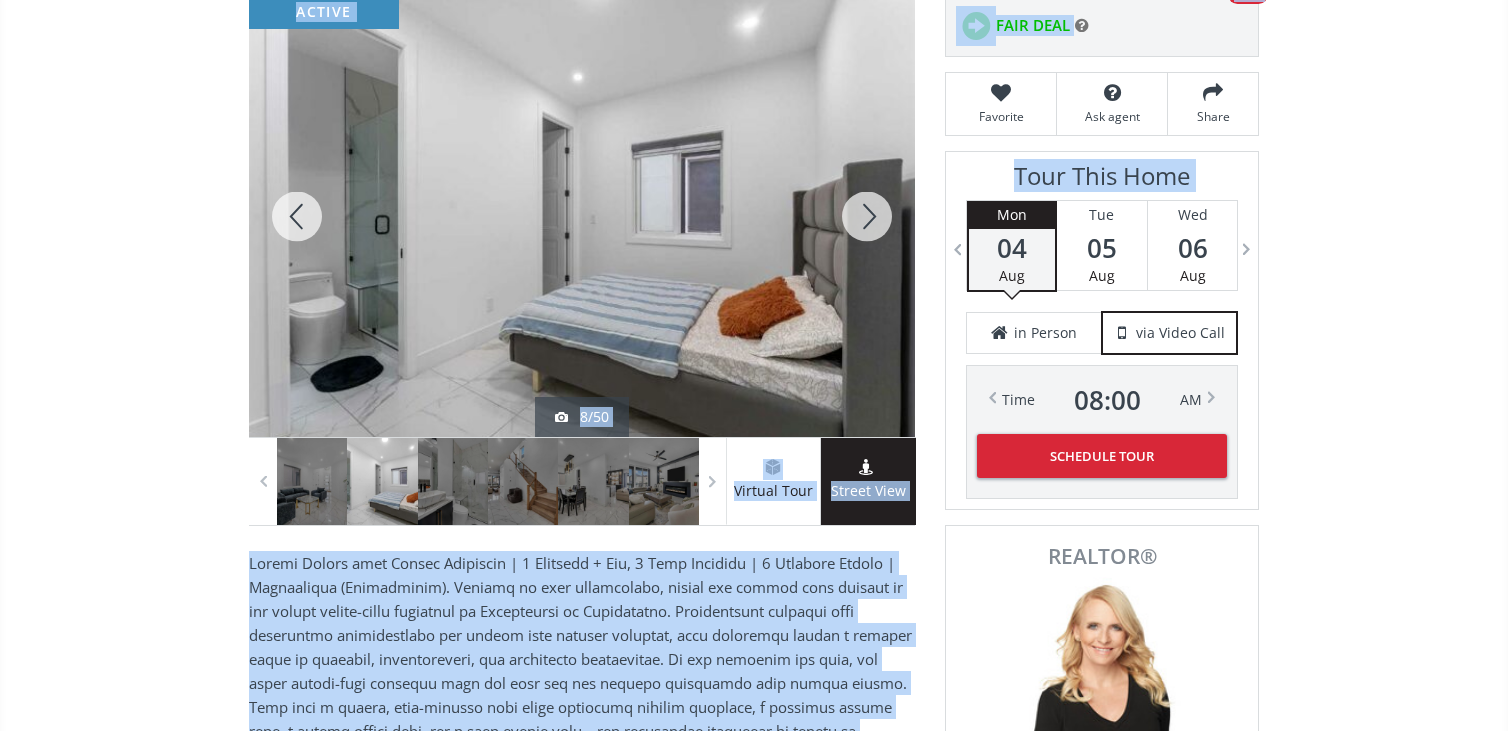 click at bounding box center [867, 216] 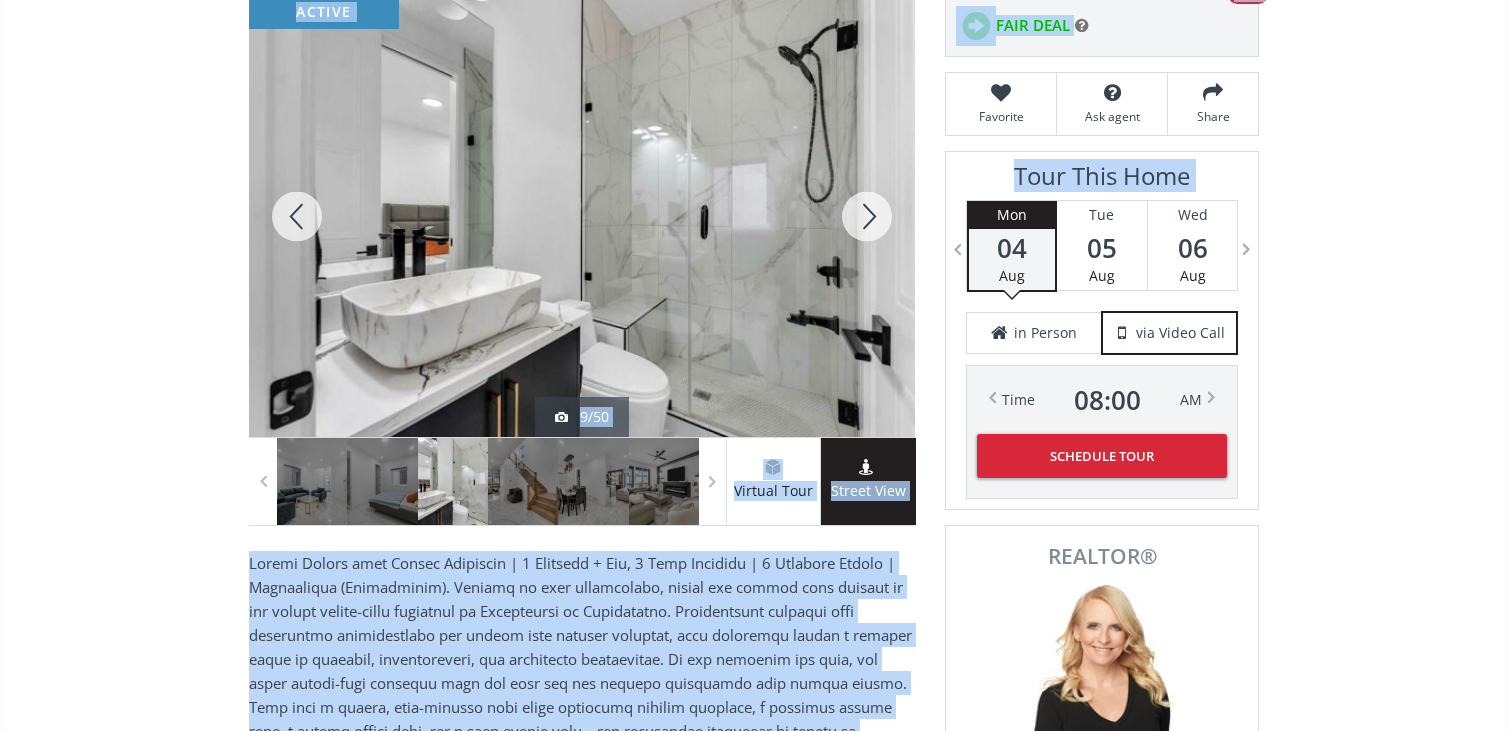 click at bounding box center (867, 216) 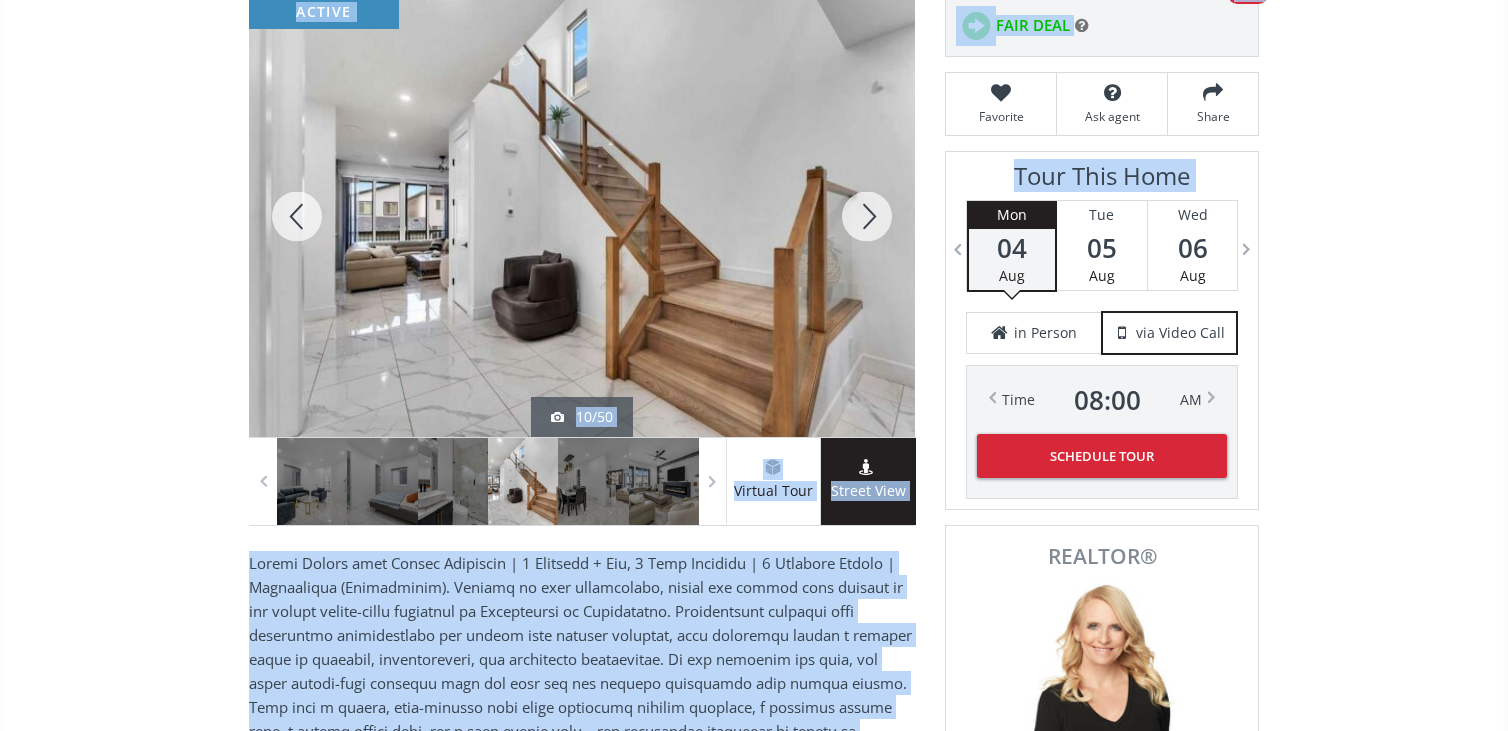 click at bounding box center (867, 216) 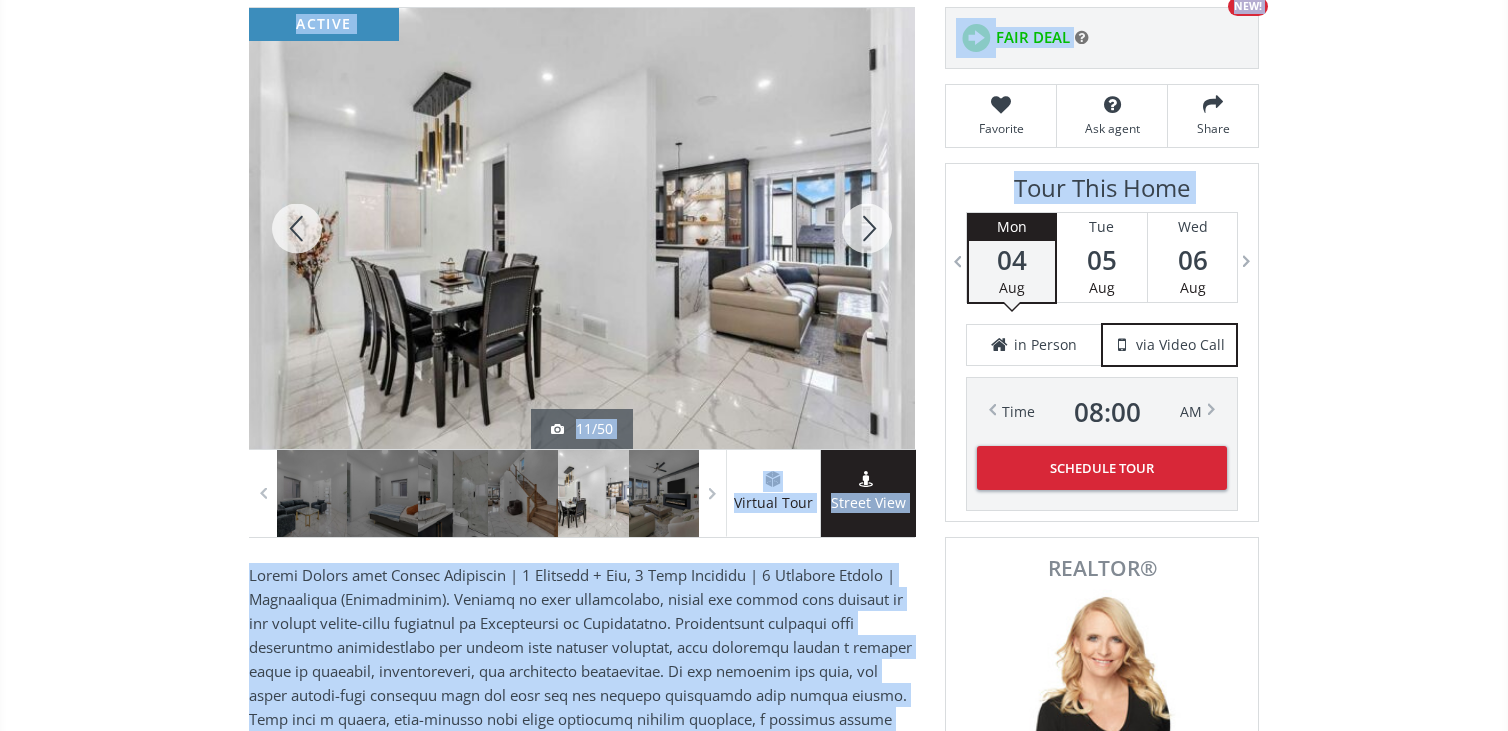 scroll, scrollTop: 288, scrollLeft: 0, axis: vertical 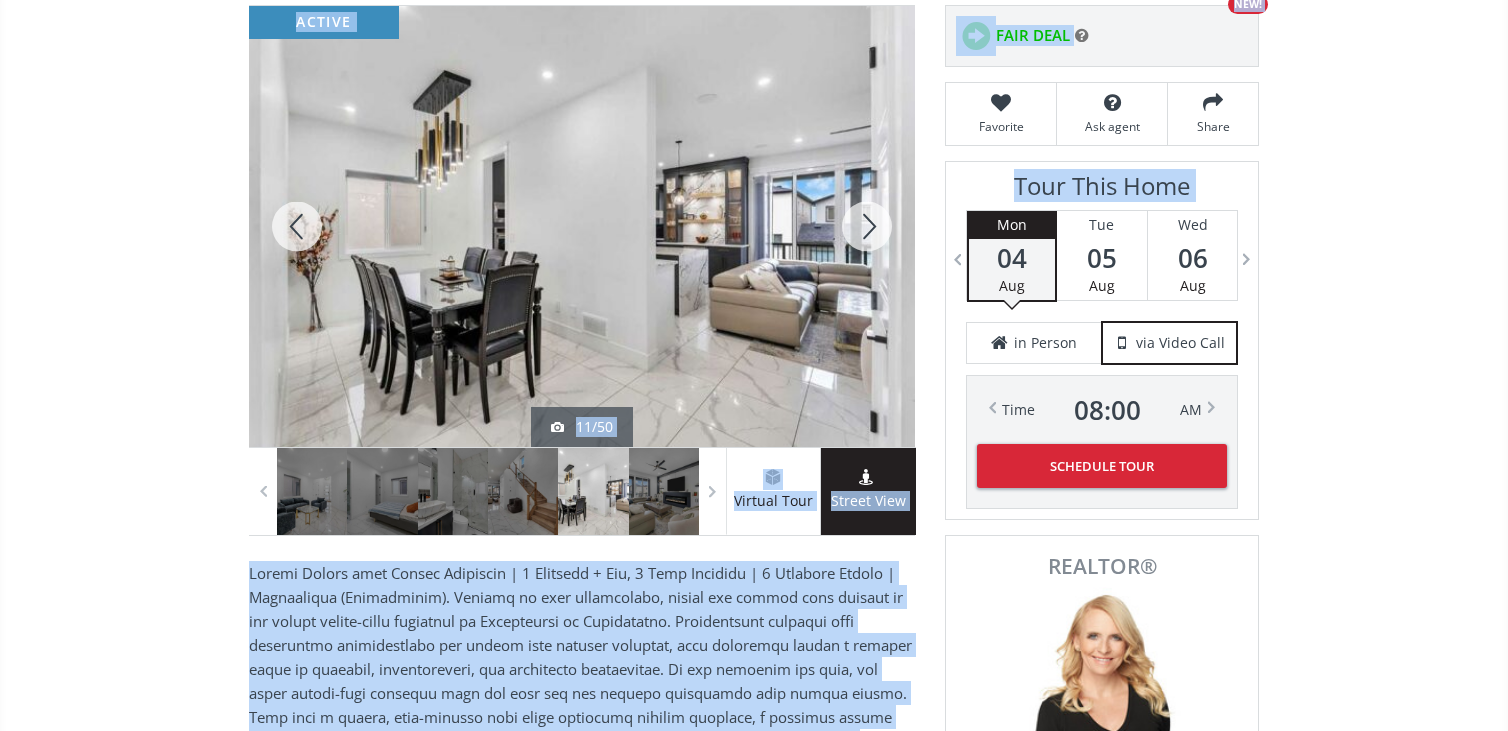 click at bounding box center [867, 226] 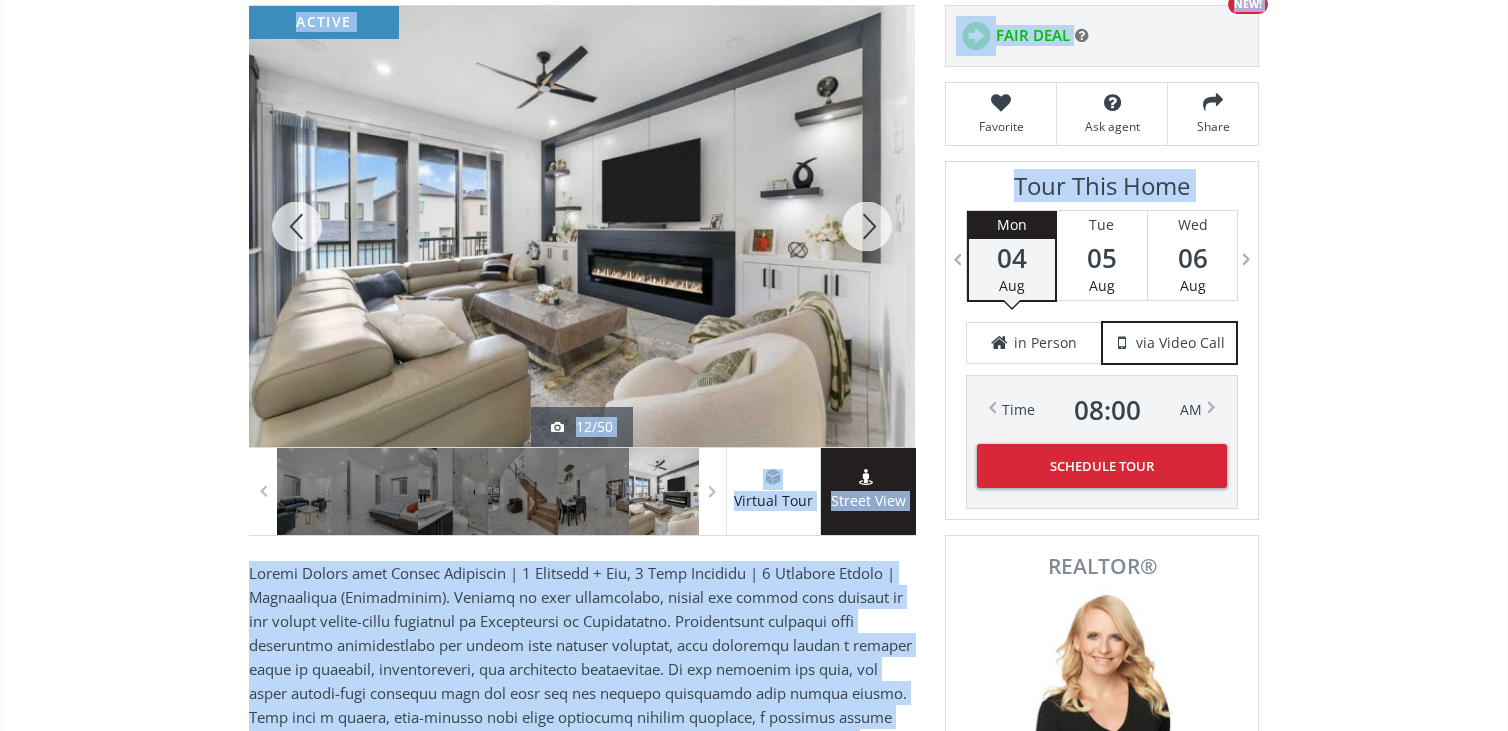 click at bounding box center (867, 226) 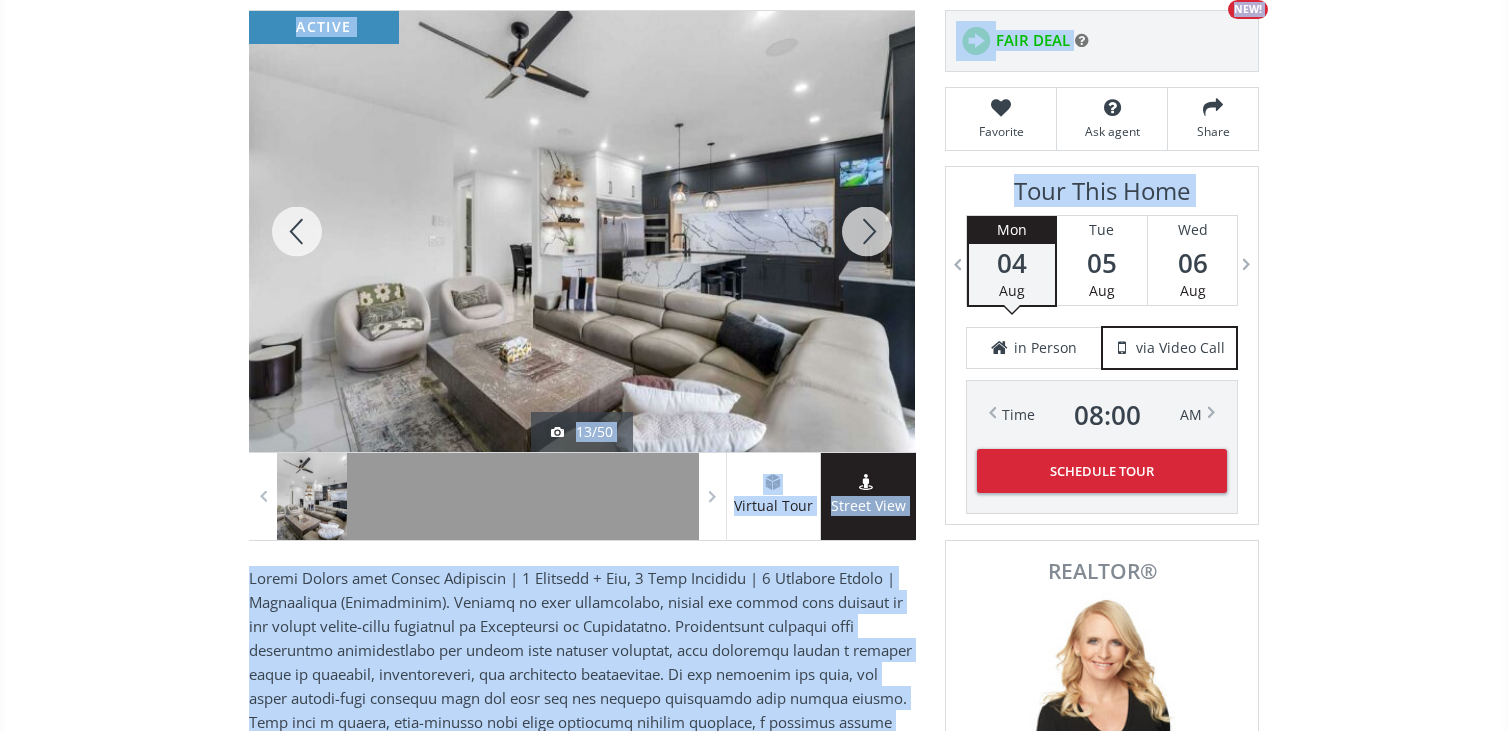 scroll, scrollTop: 280, scrollLeft: 0, axis: vertical 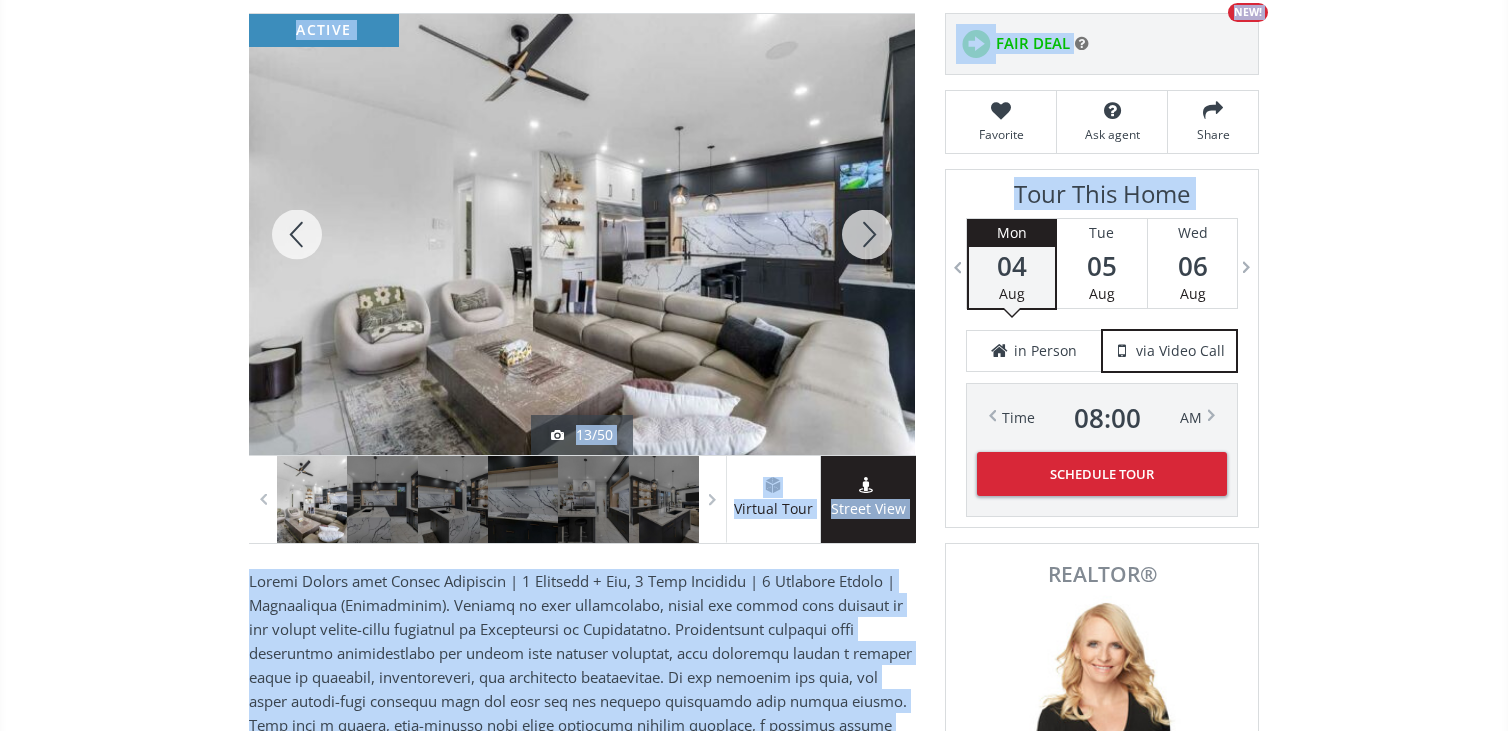 click at bounding box center [867, 234] 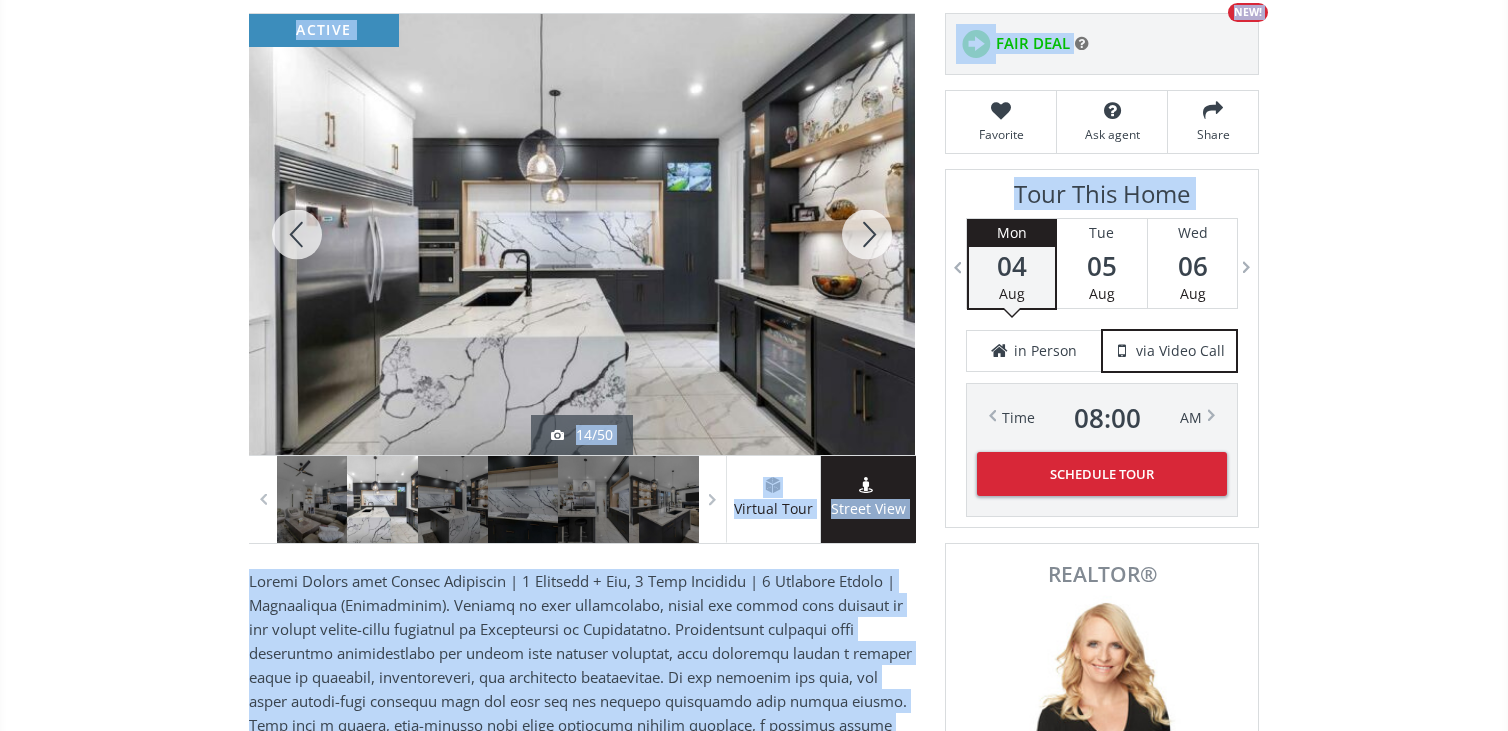 click at bounding box center (867, 234) 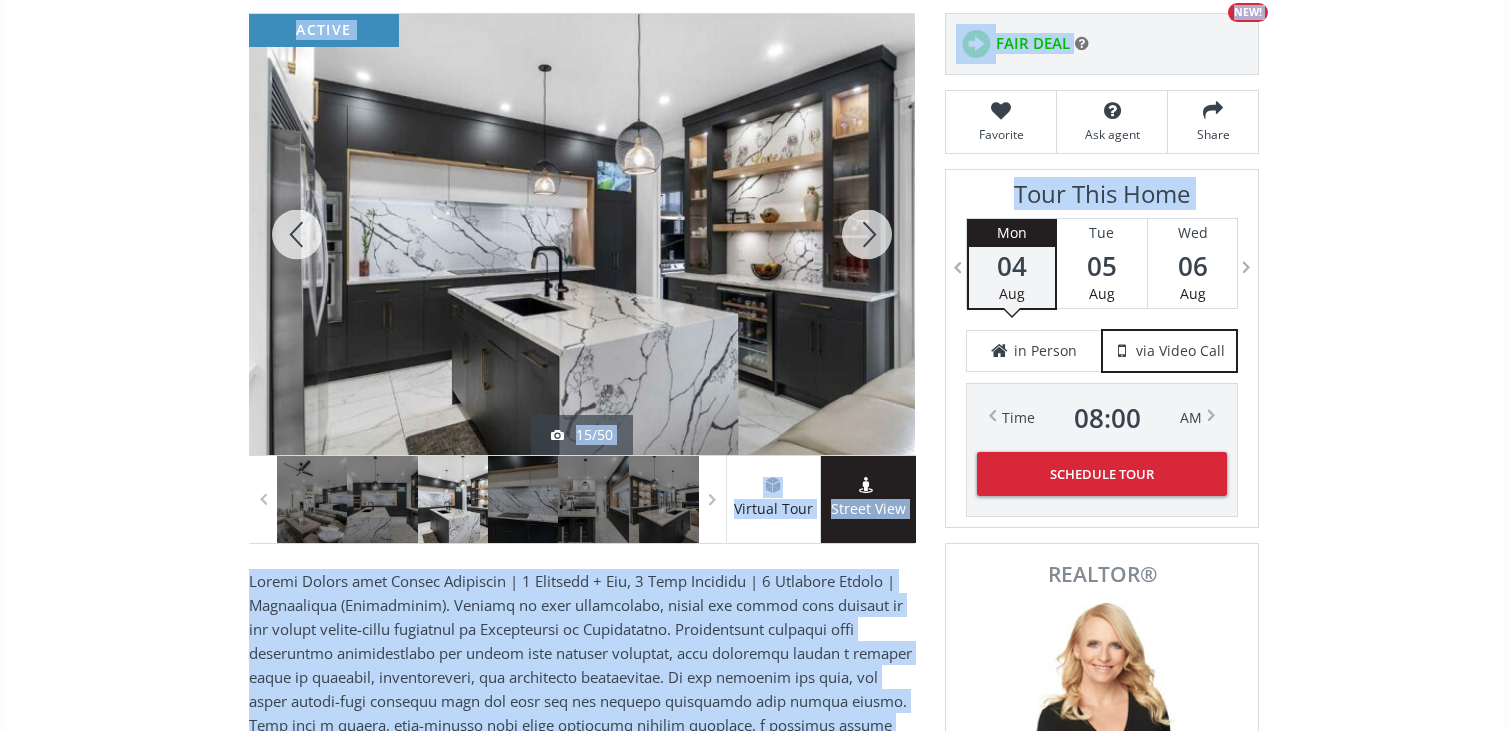 click at bounding box center (867, 234) 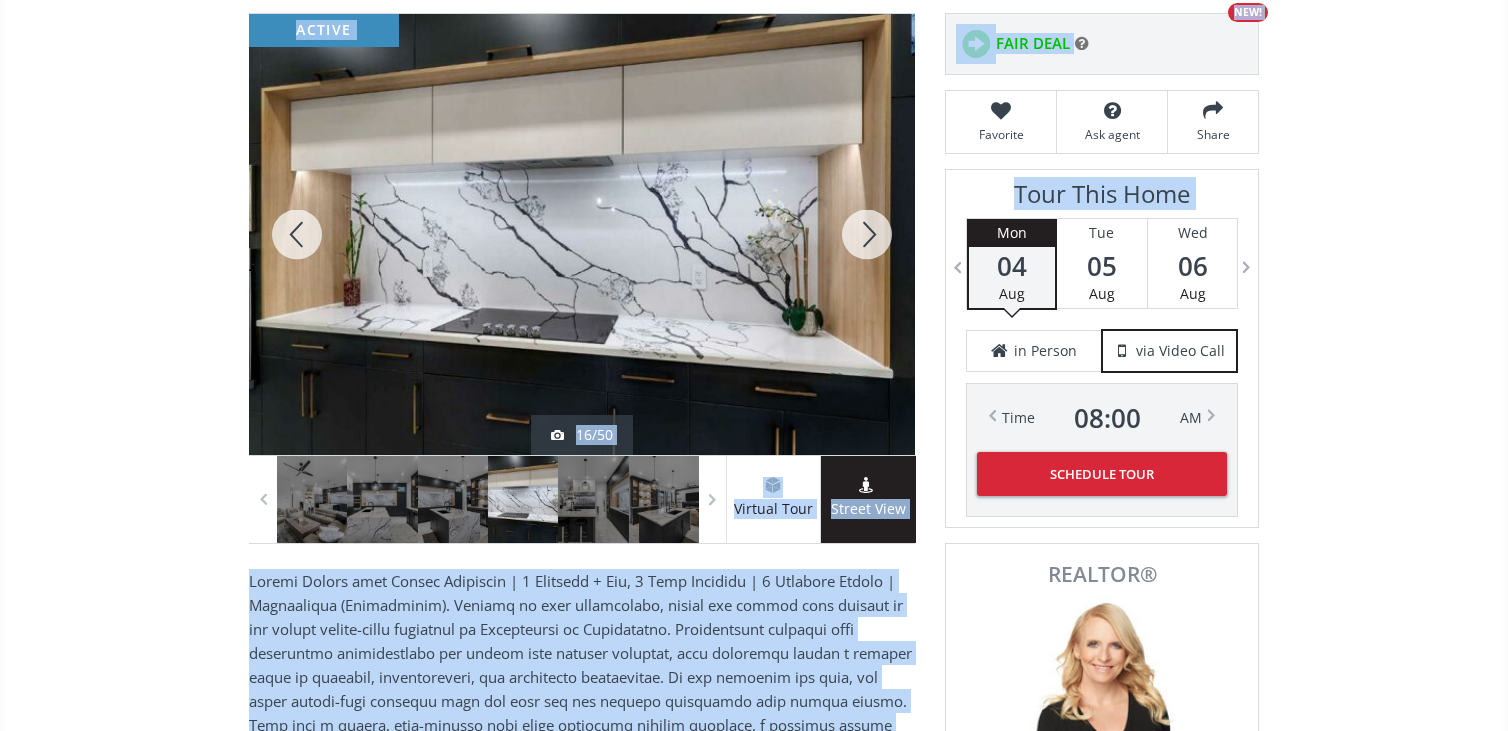 click at bounding box center (867, 234) 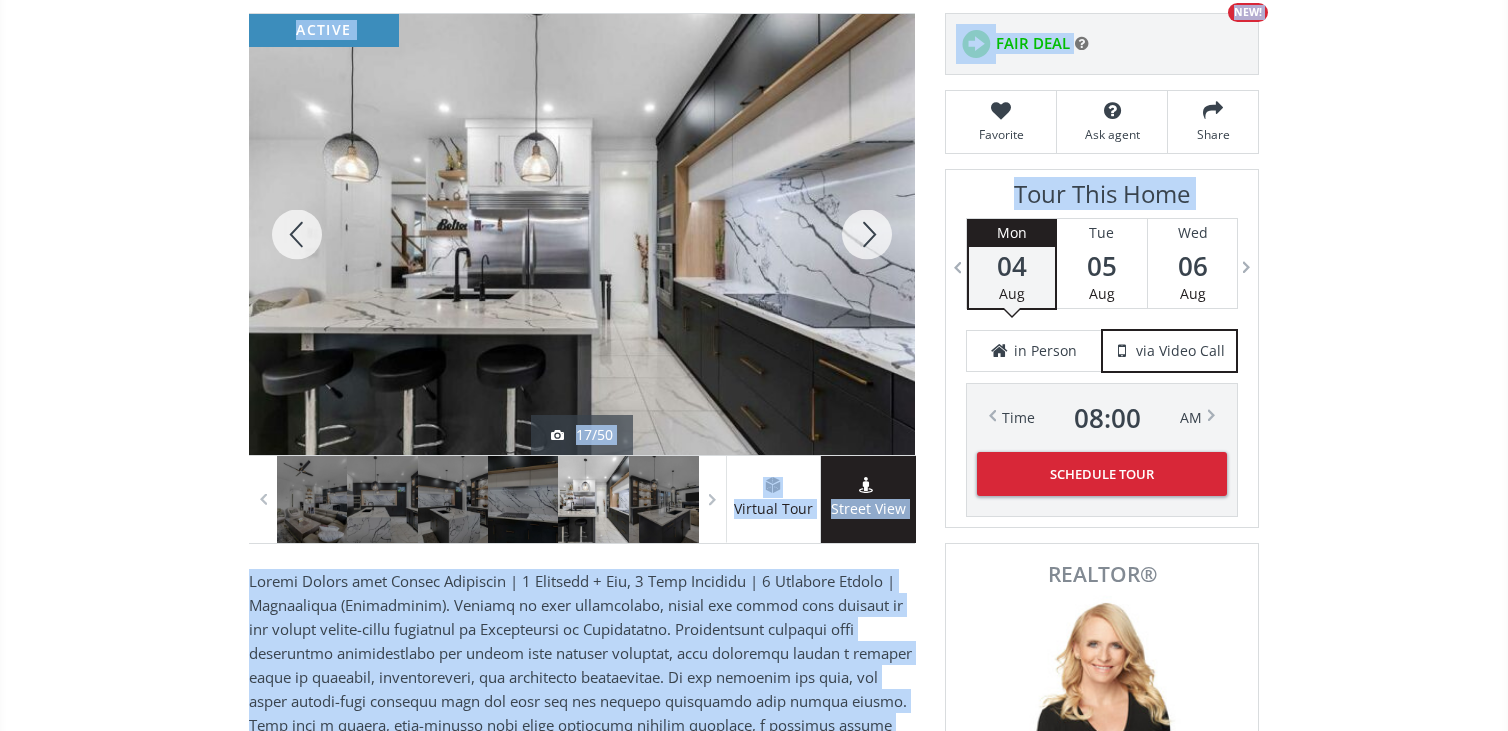 click at bounding box center (867, 234) 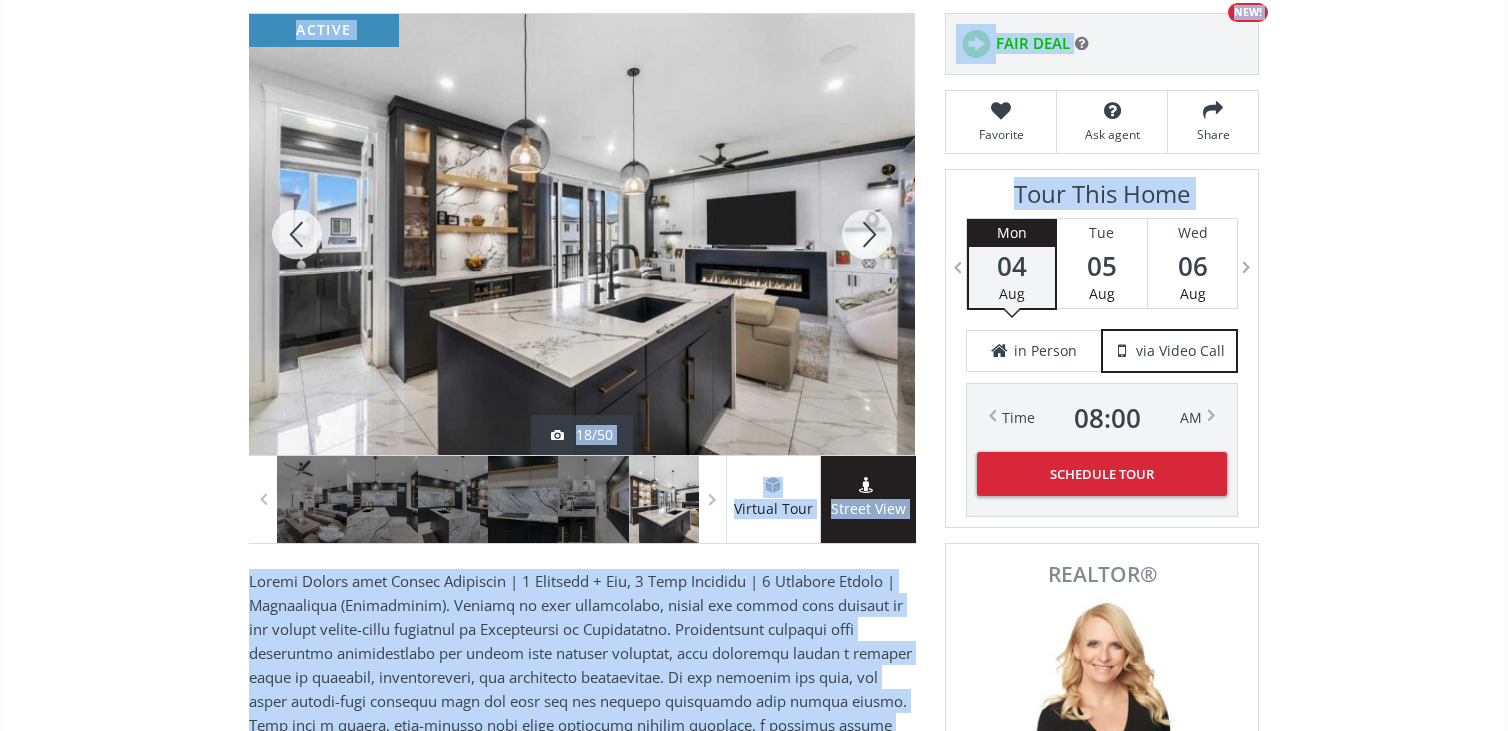 click at bounding box center (867, 234) 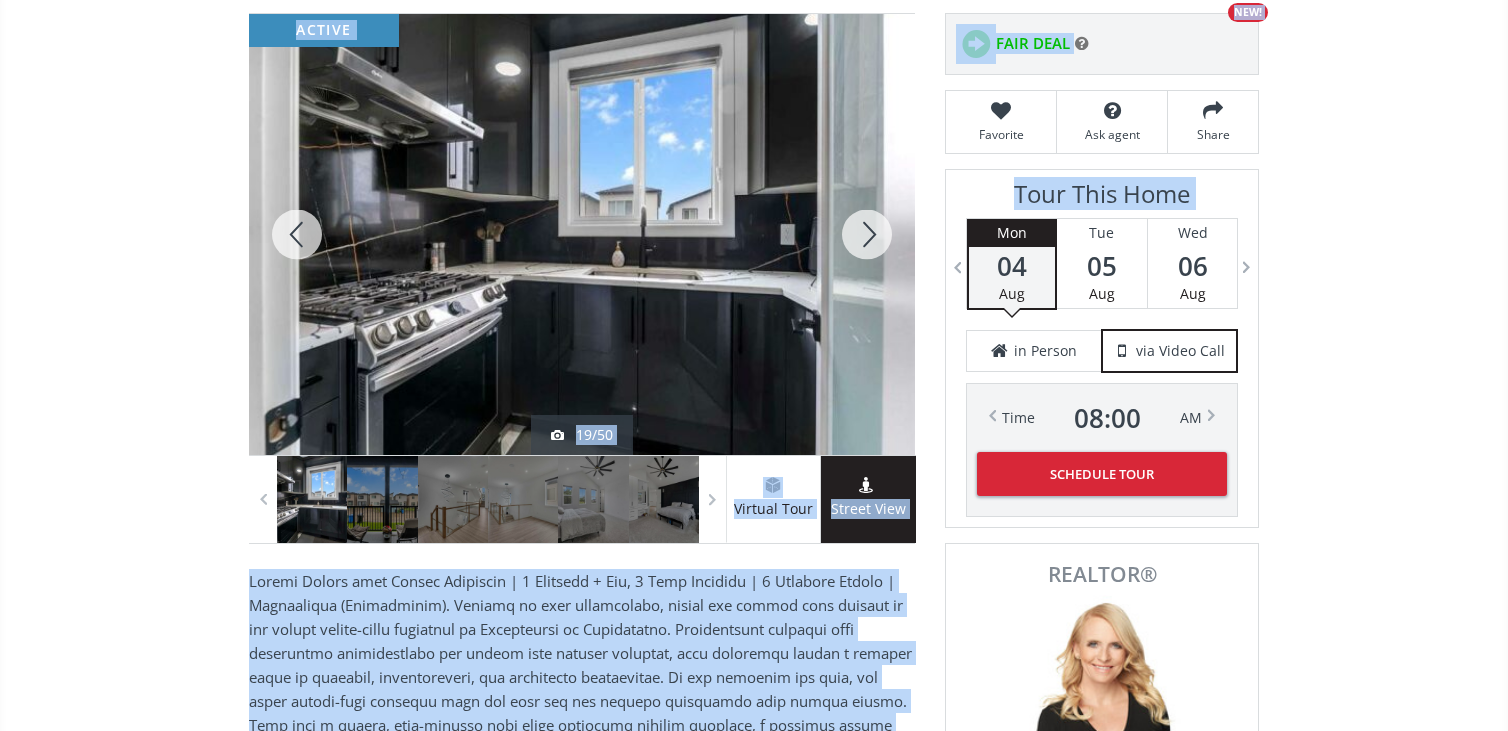 click at bounding box center [867, 234] 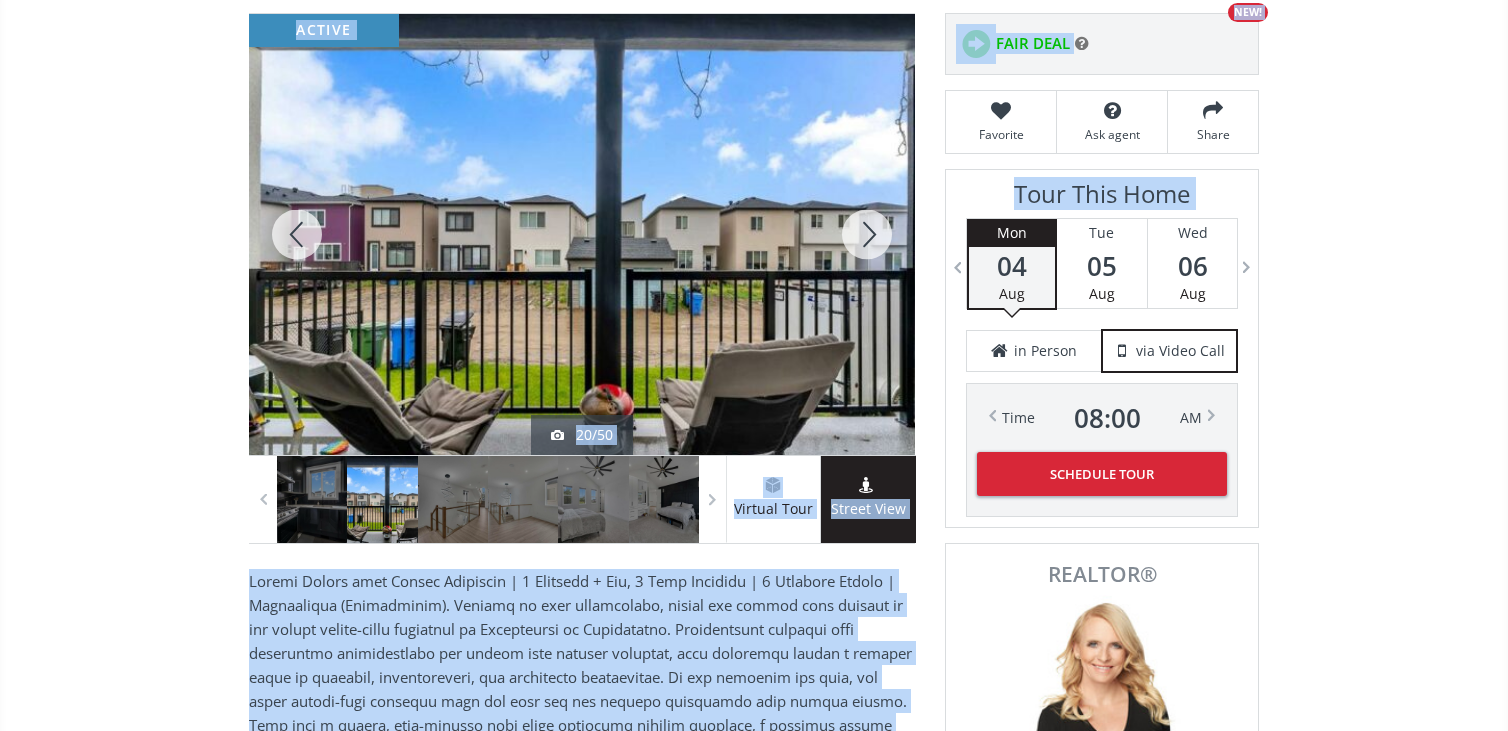click at bounding box center (297, 234) 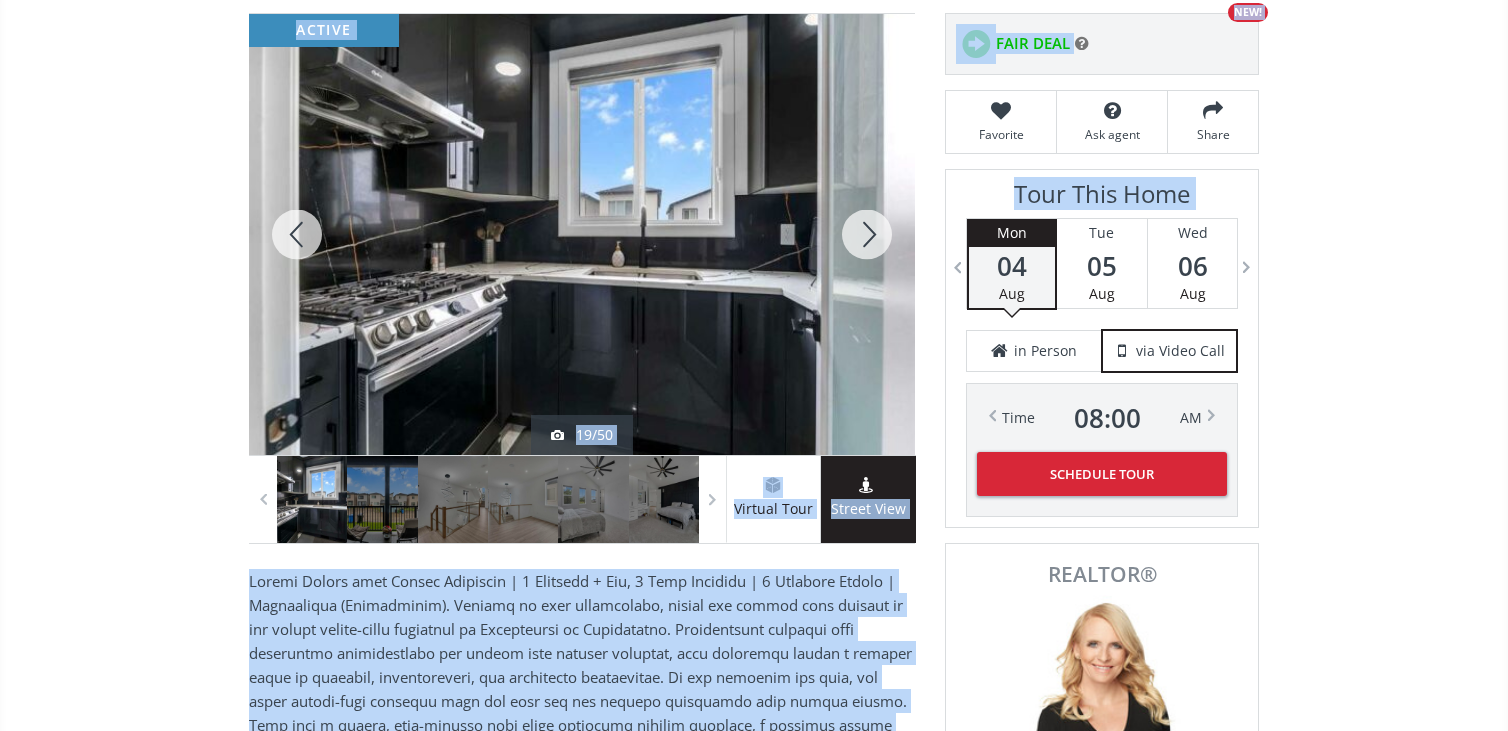 click at bounding box center (297, 234) 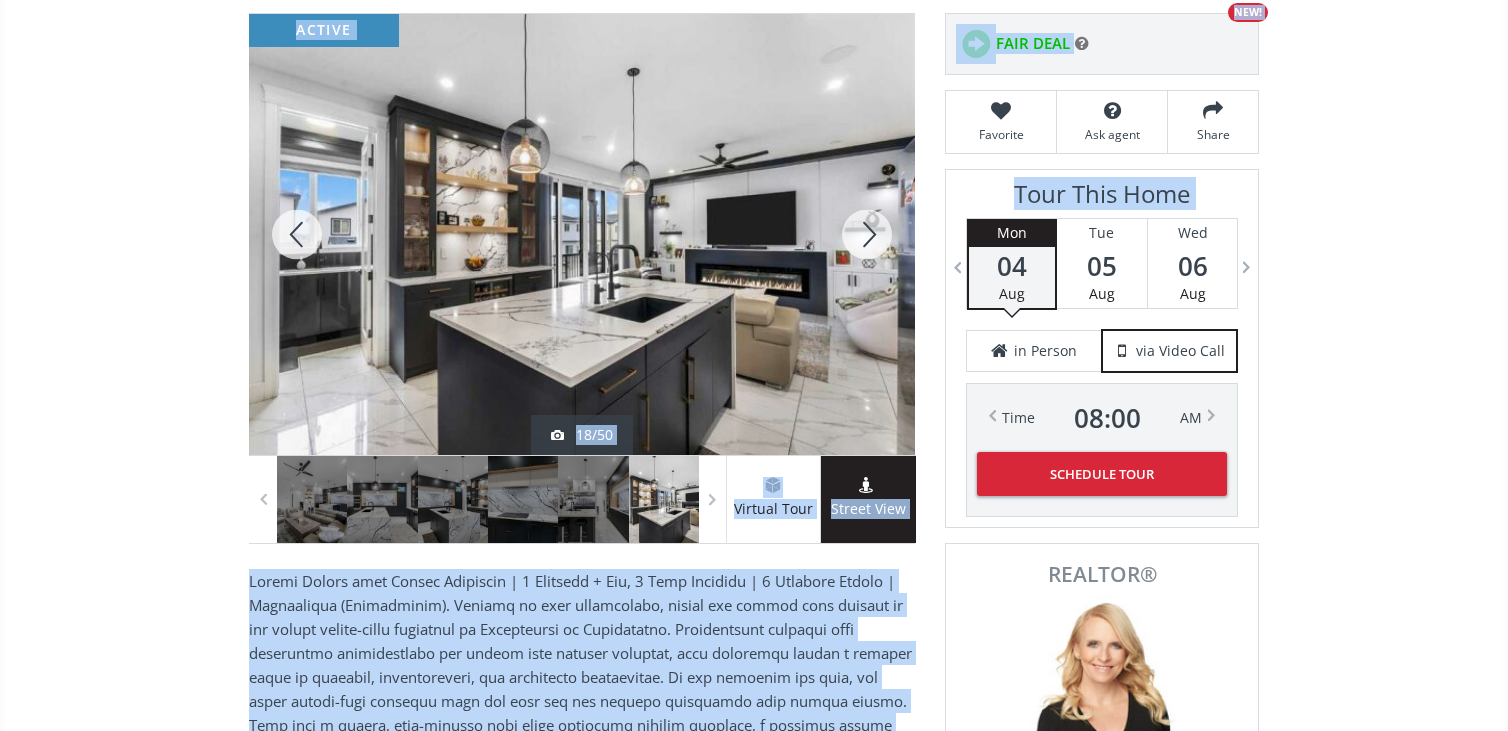 click at bounding box center [297, 234] 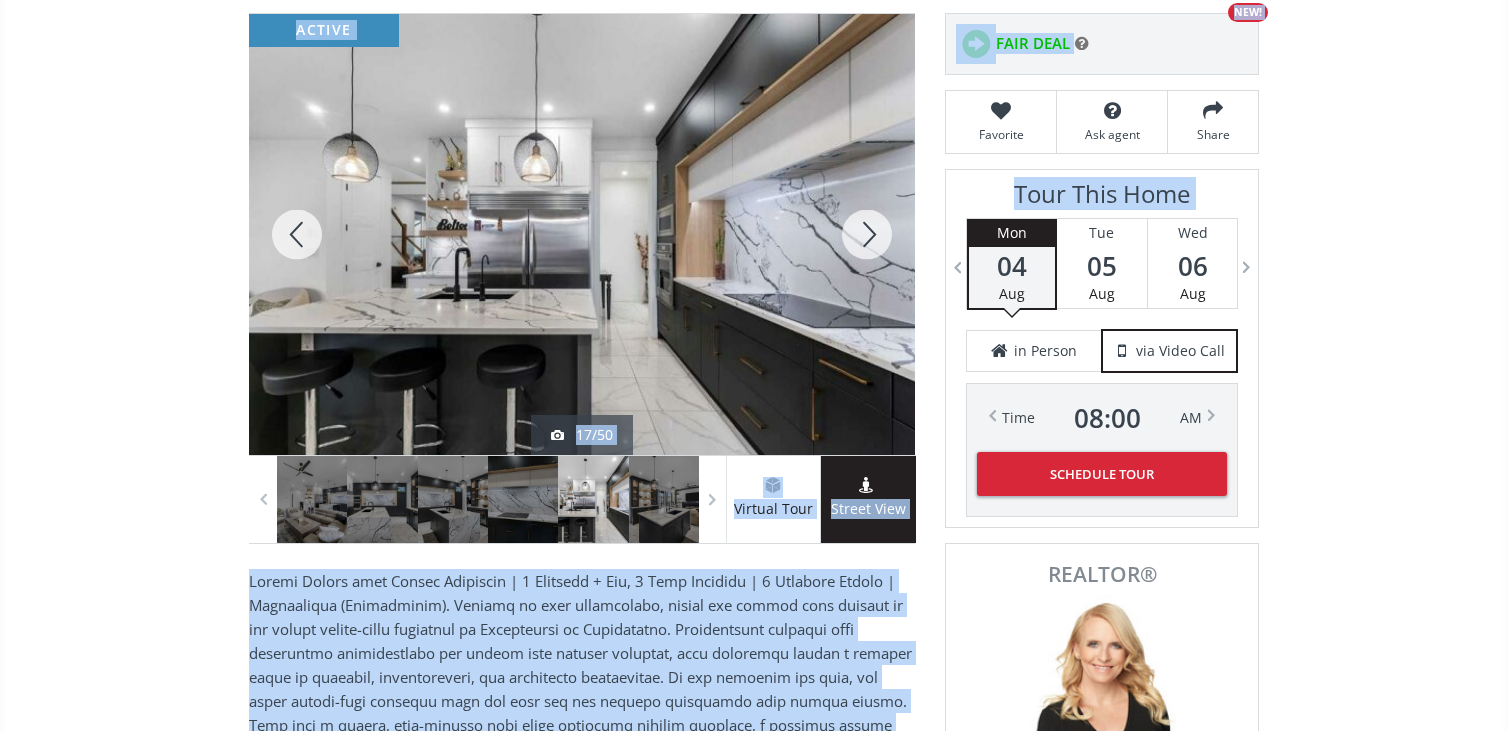 click at bounding box center [867, 234] 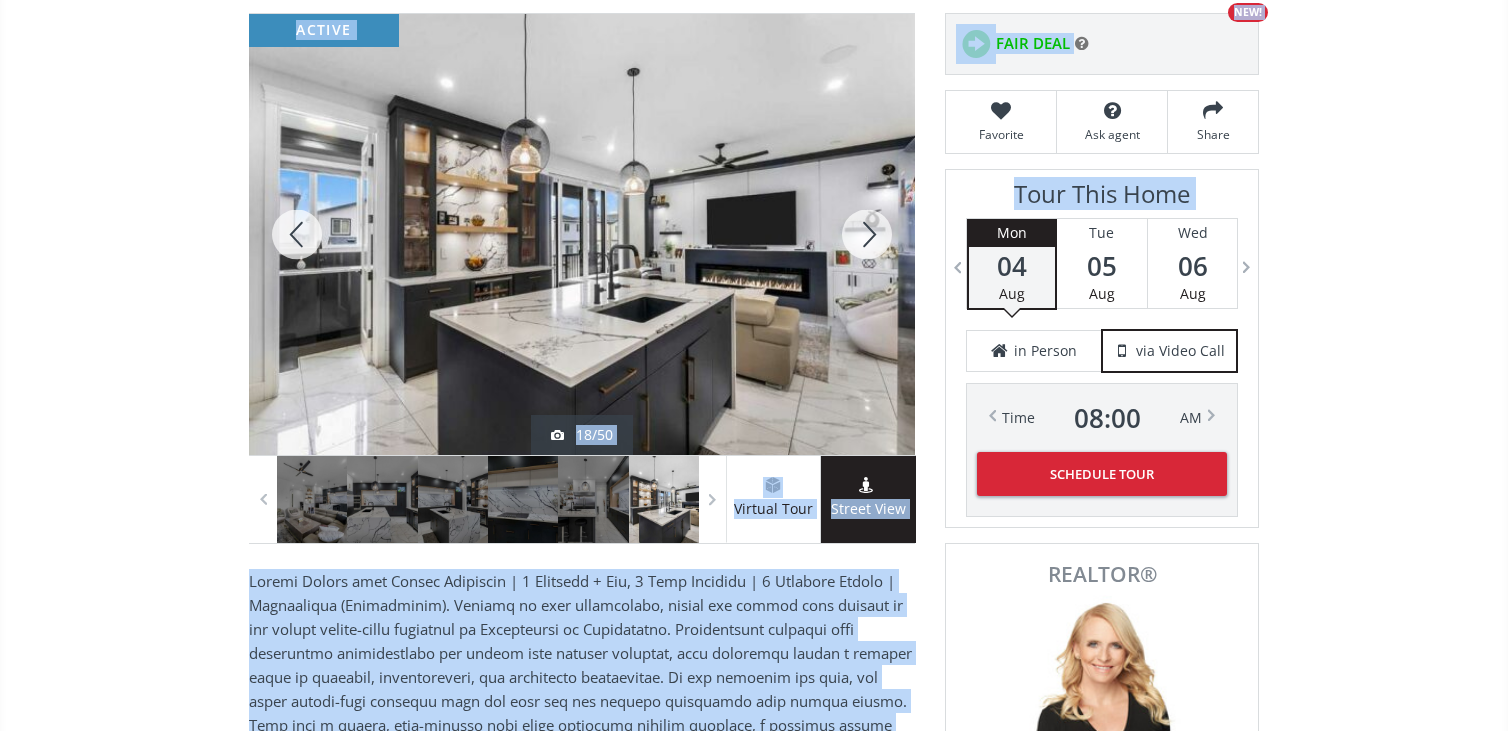 click at bounding box center [867, 234] 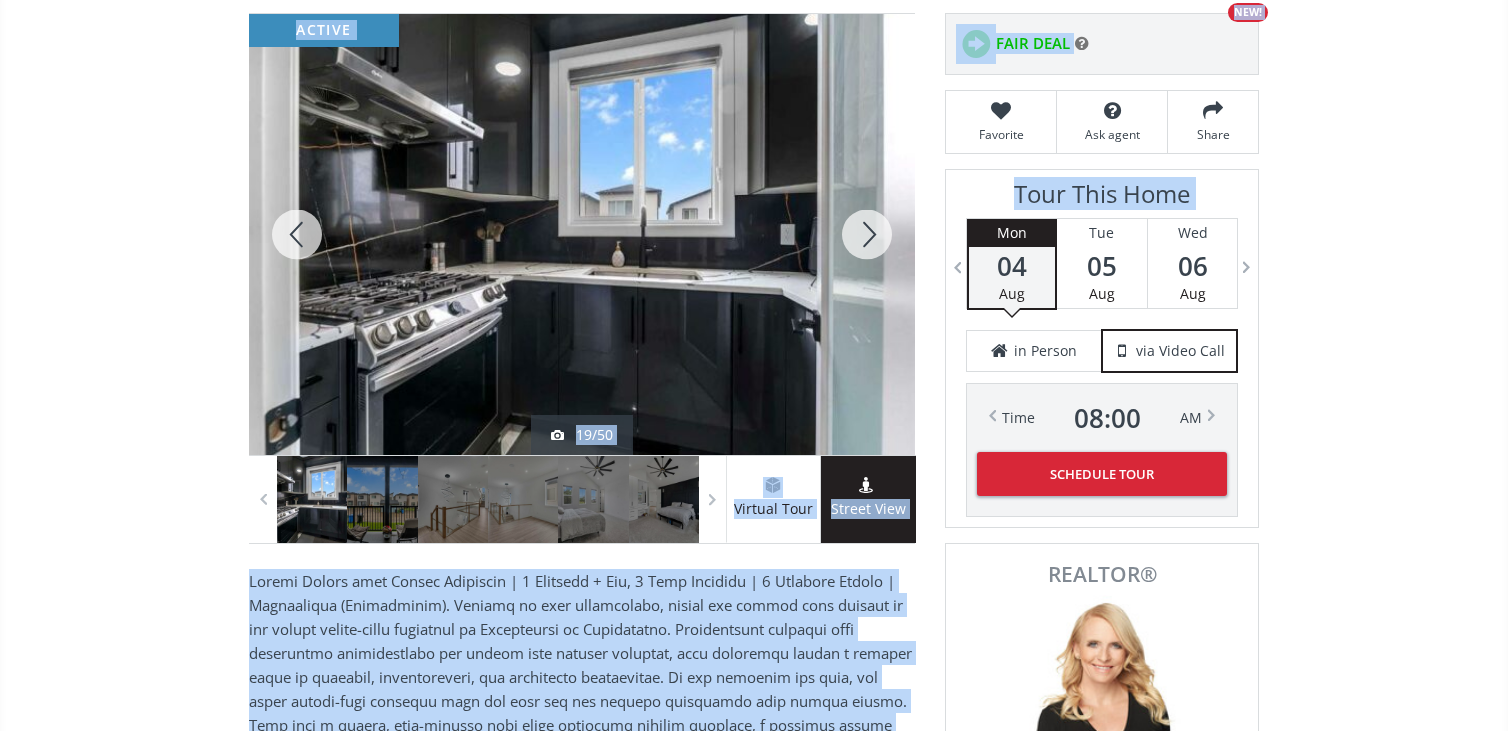 click at bounding box center (867, 234) 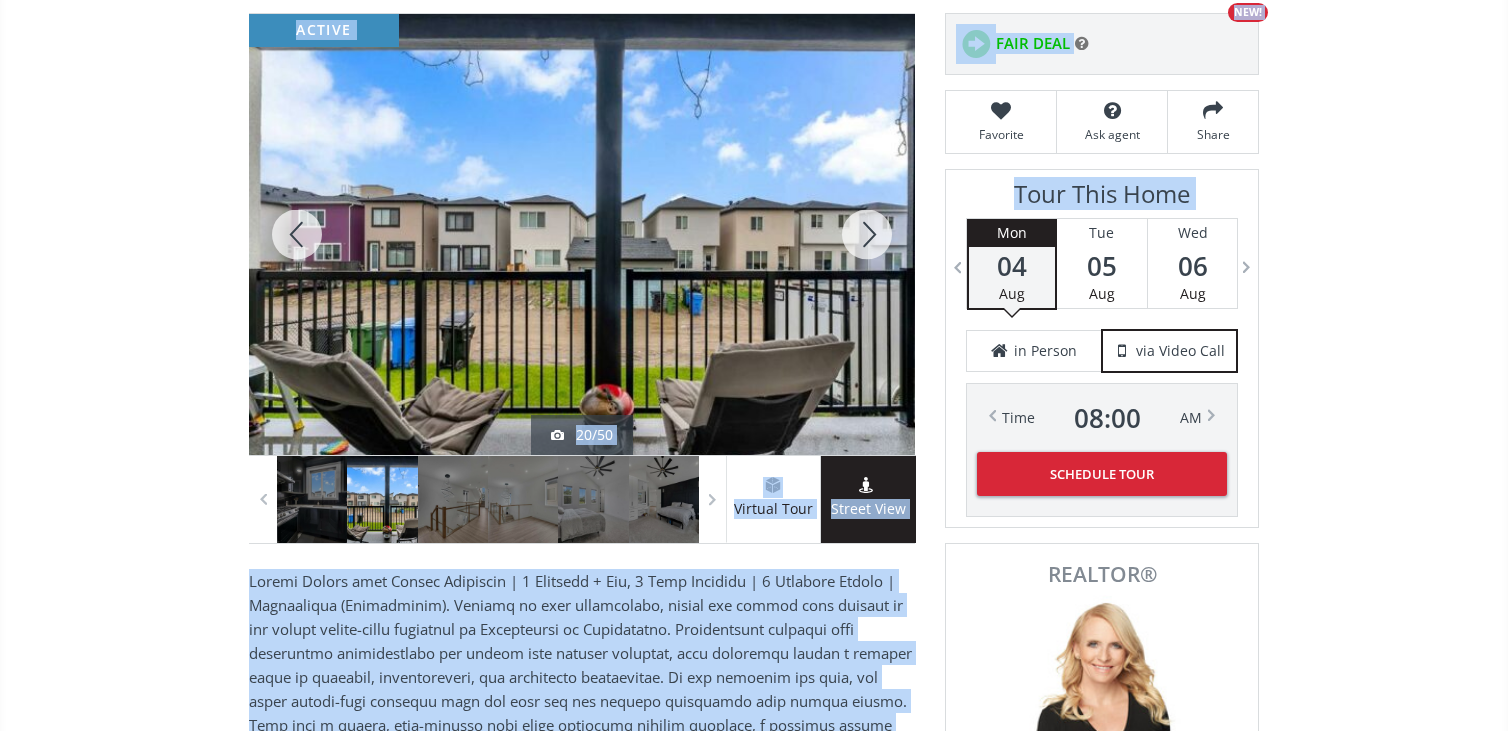 click at bounding box center (867, 234) 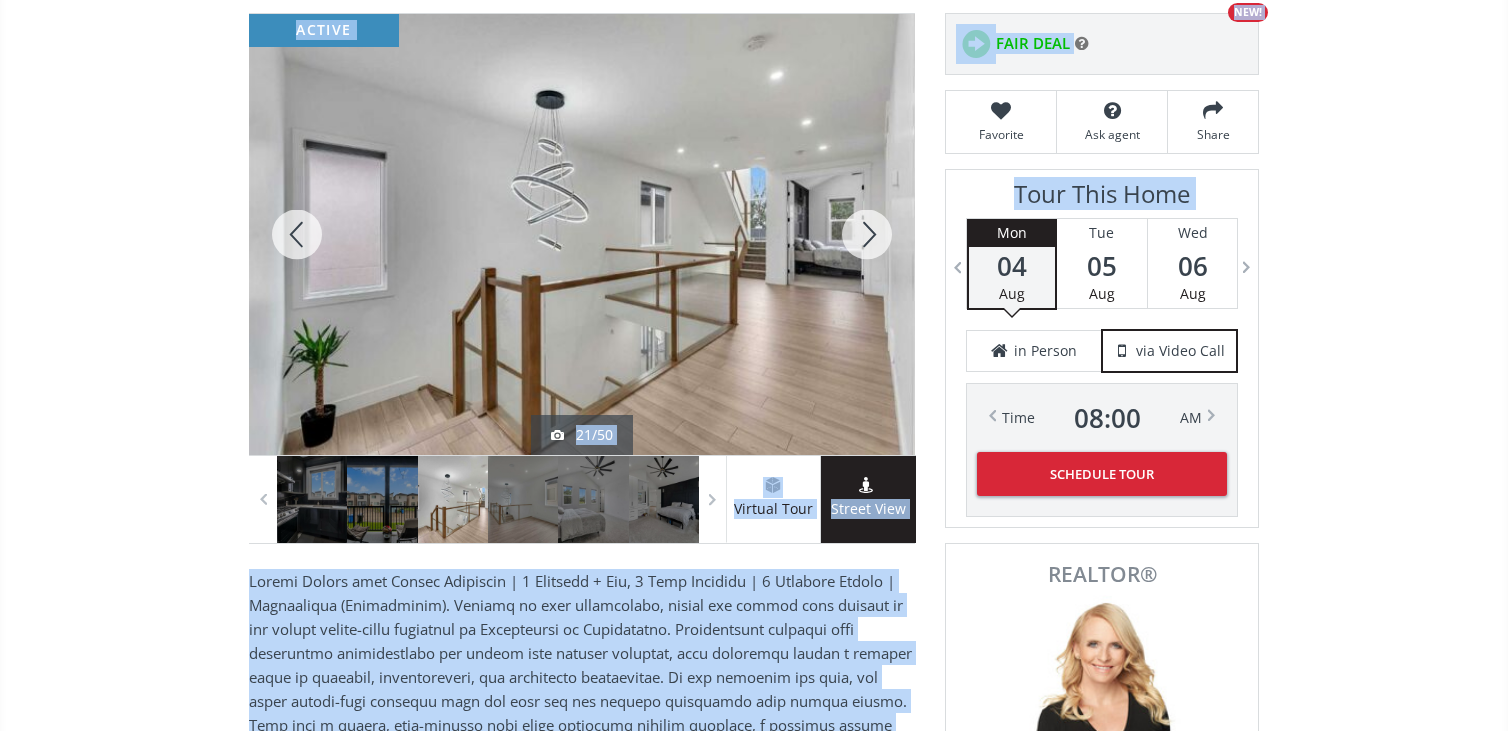 click at bounding box center [297, 234] 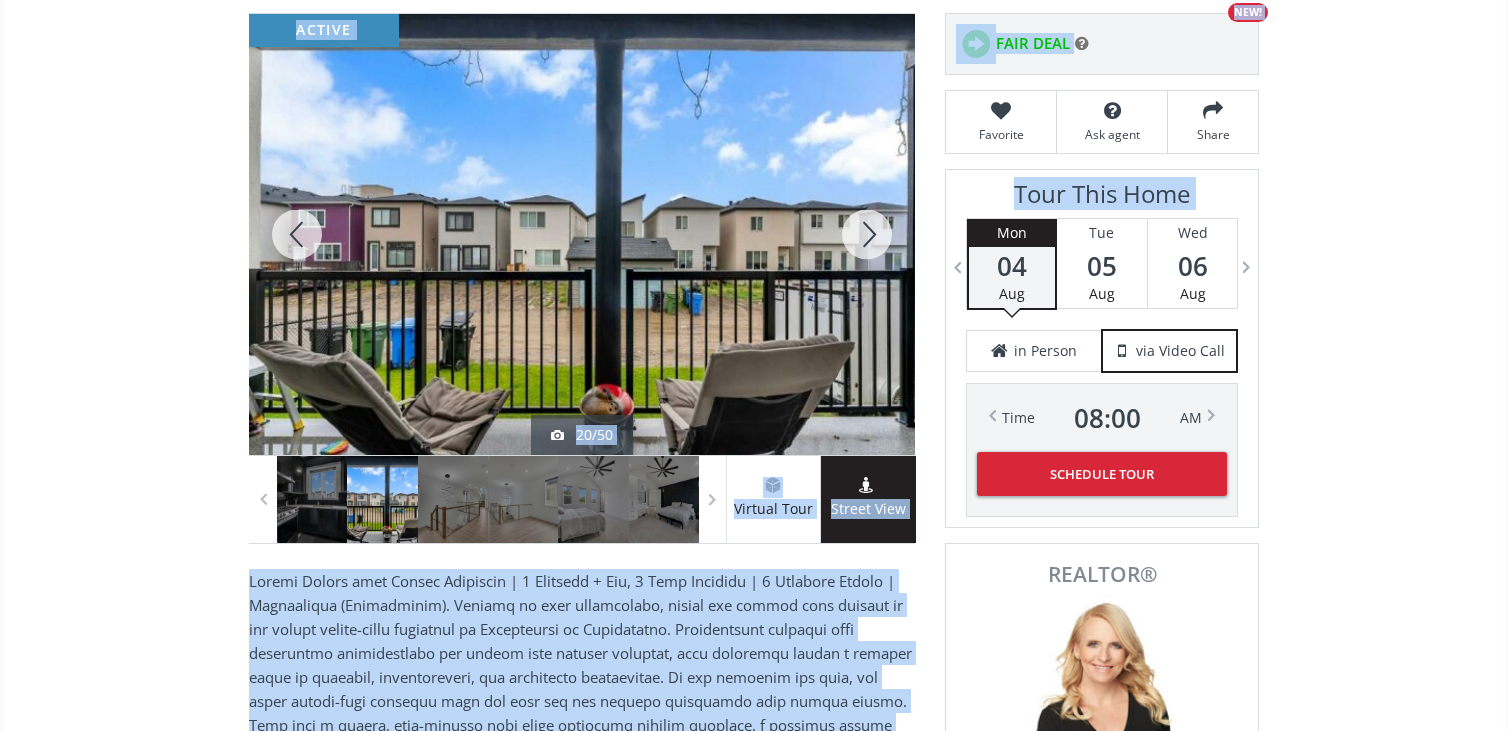 click at bounding box center [297, 234] 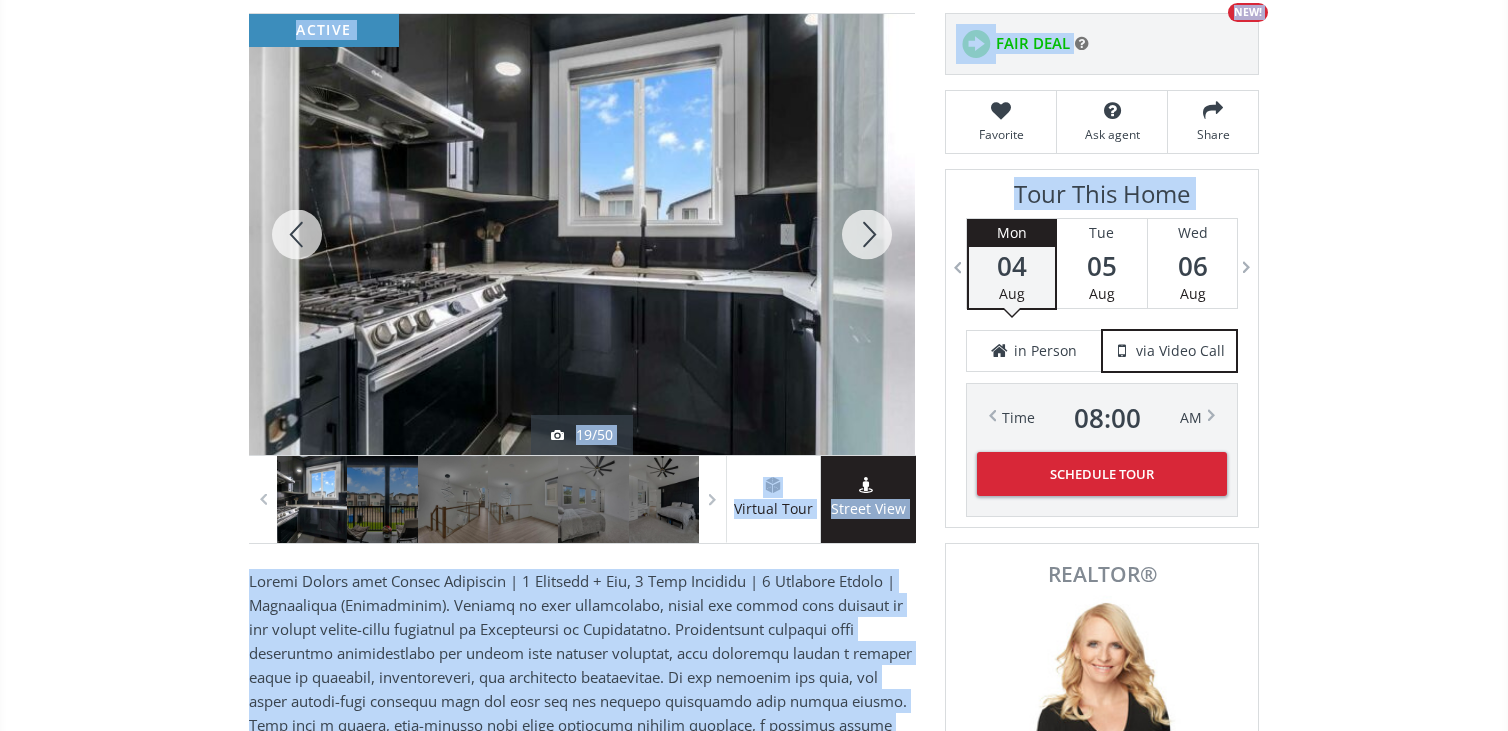 click at bounding box center [297, 234] 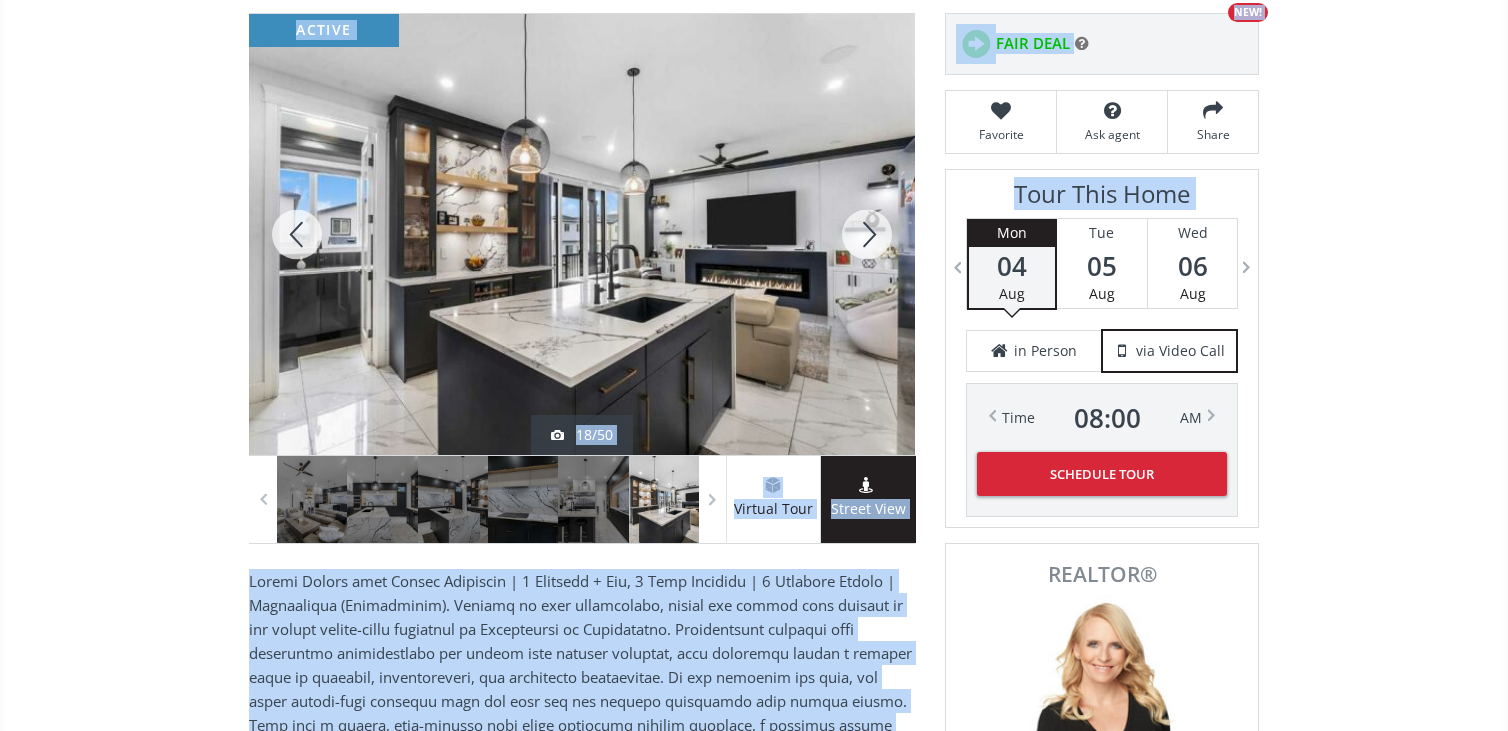 click at bounding box center [297, 234] 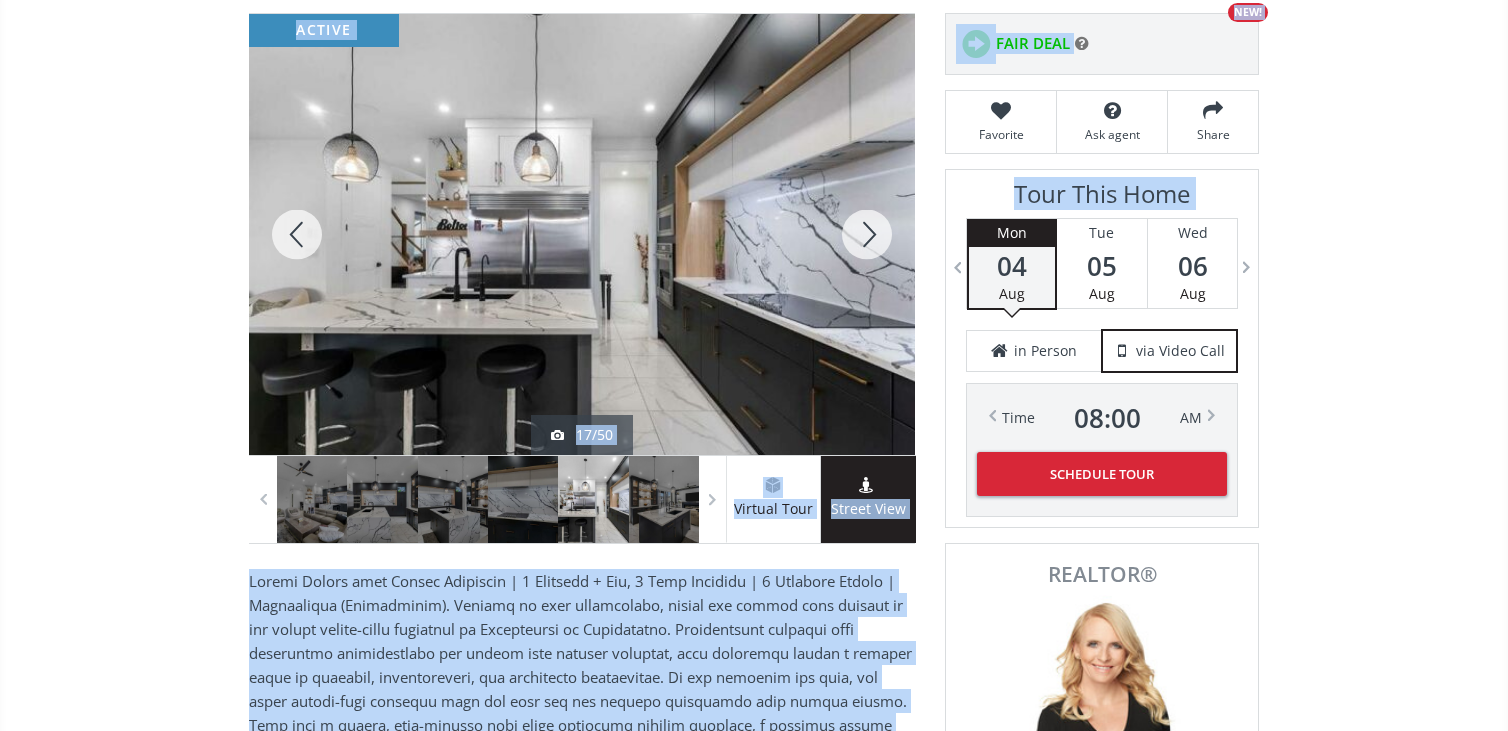 click at bounding box center [297, 234] 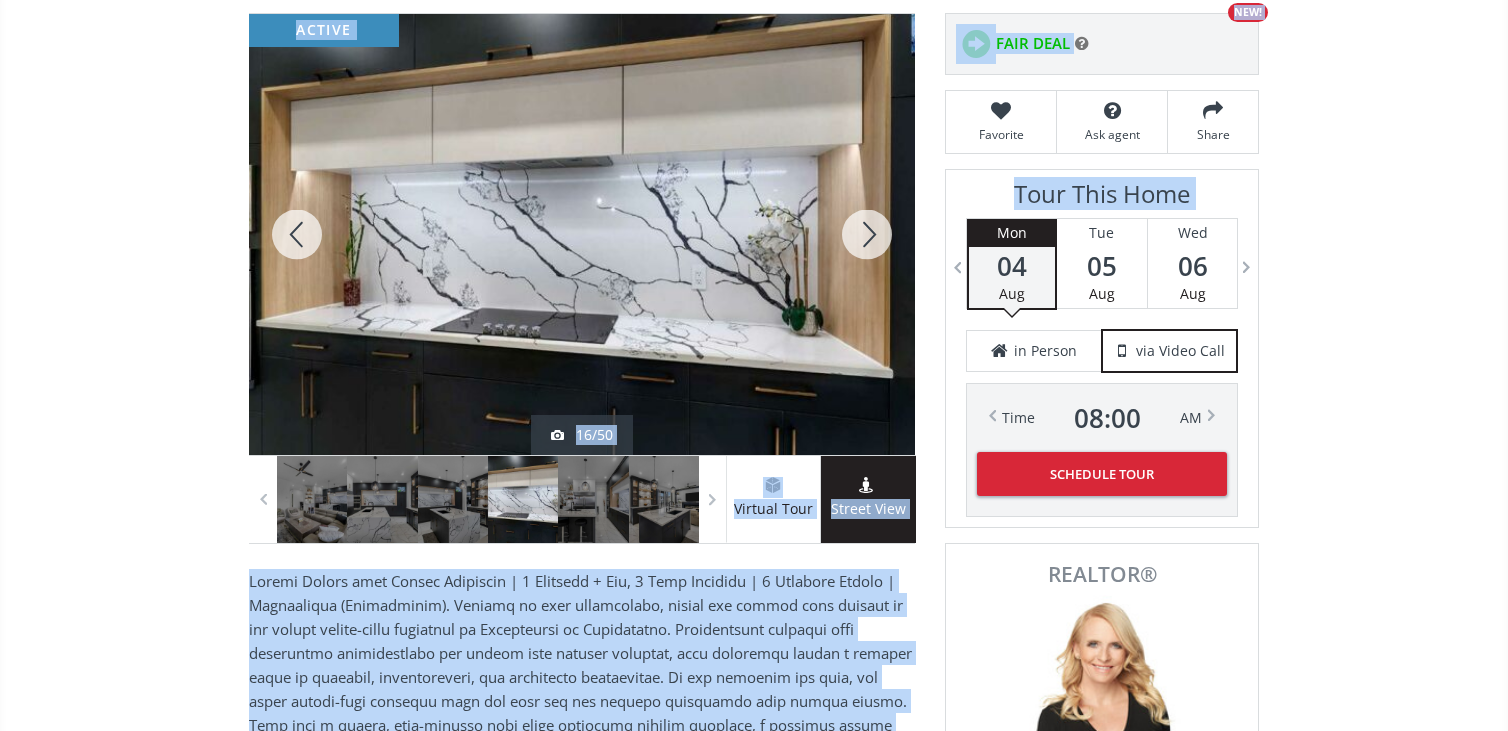 click at bounding box center (297, 234) 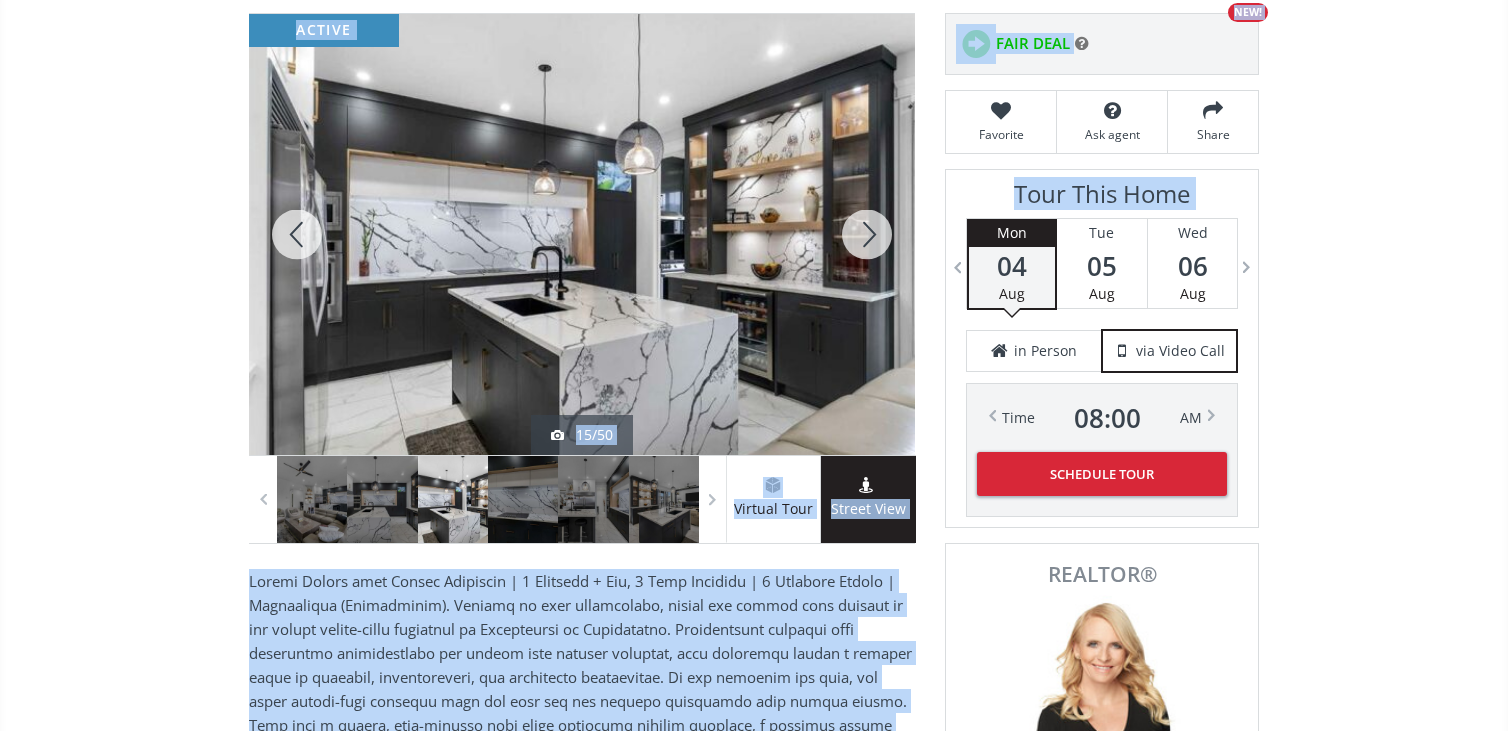 click at bounding box center [867, 234] 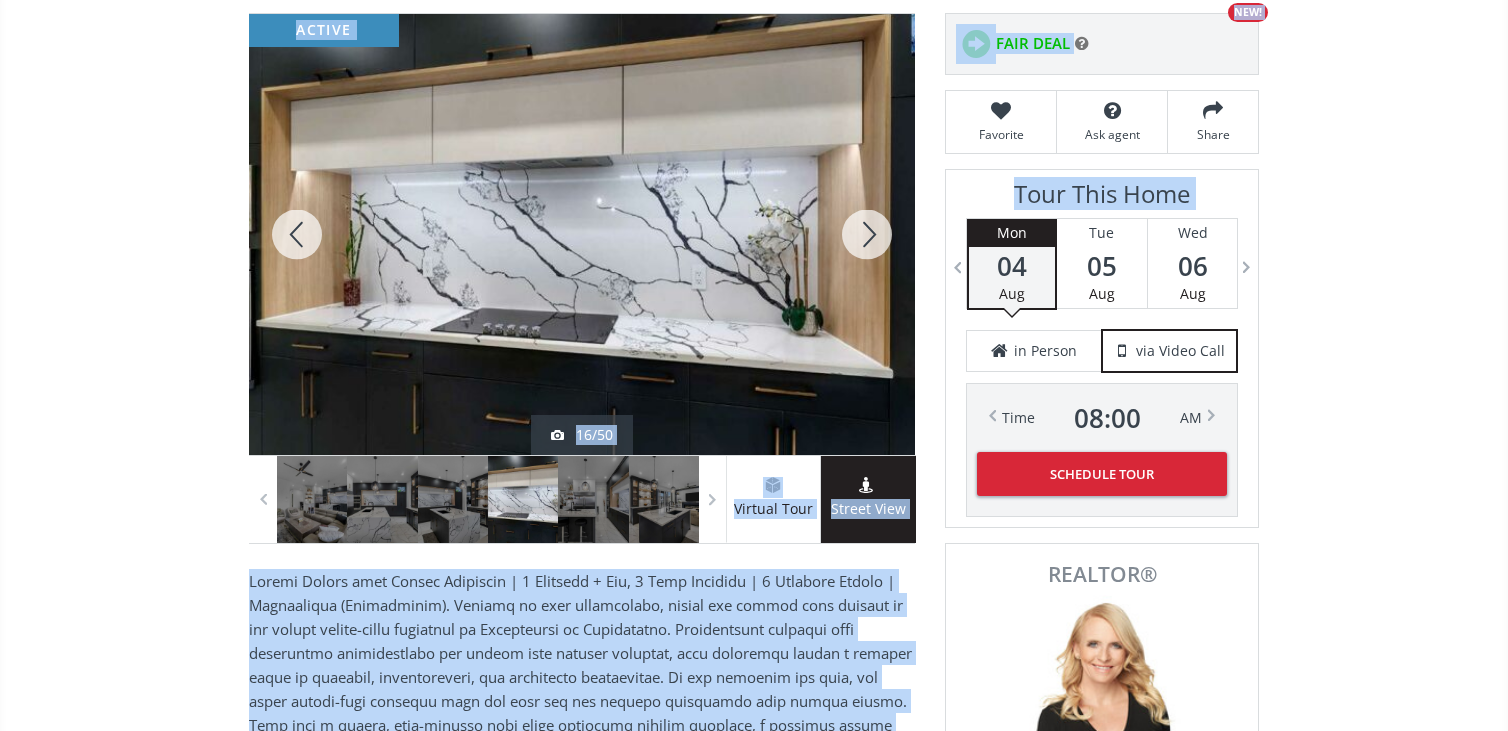 click at bounding box center [867, 234] 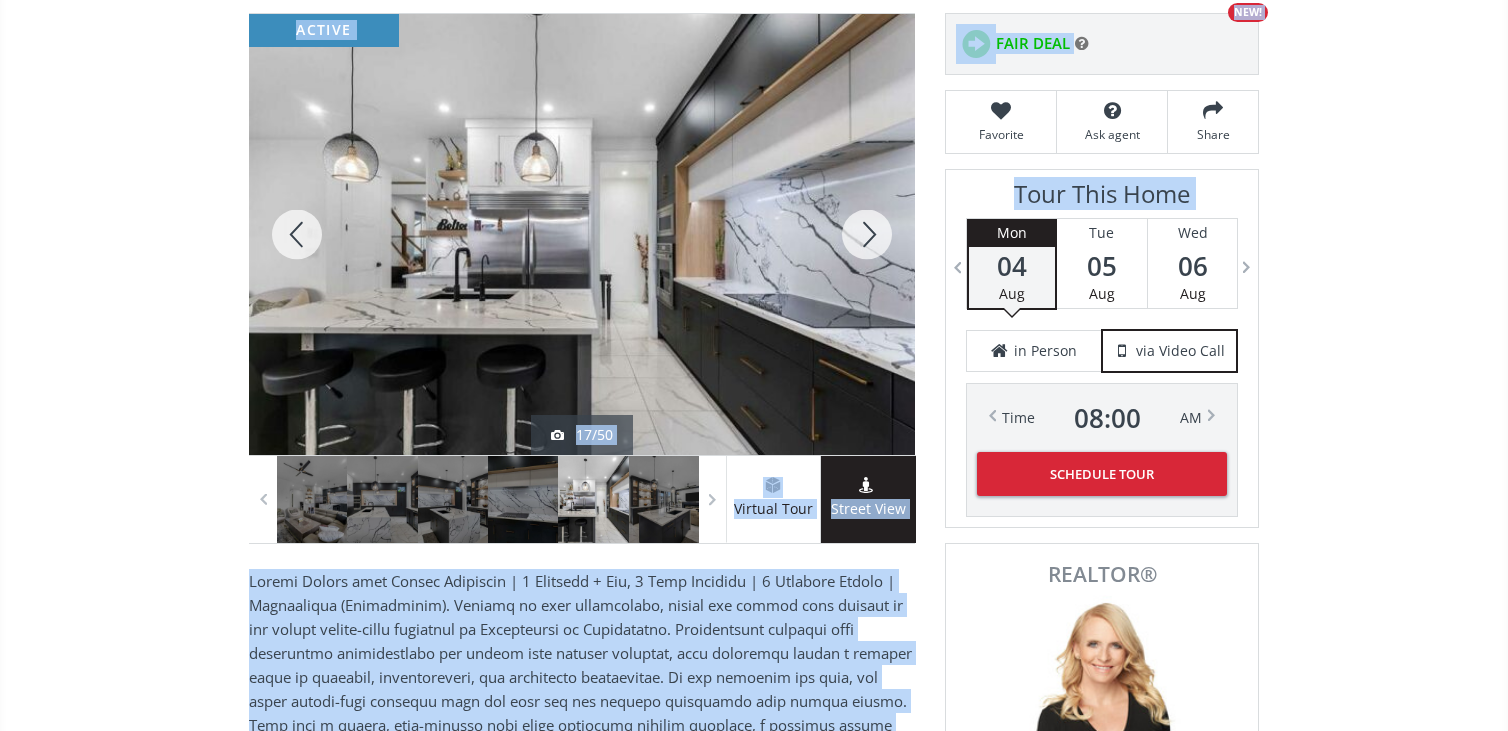 click at bounding box center [867, 234] 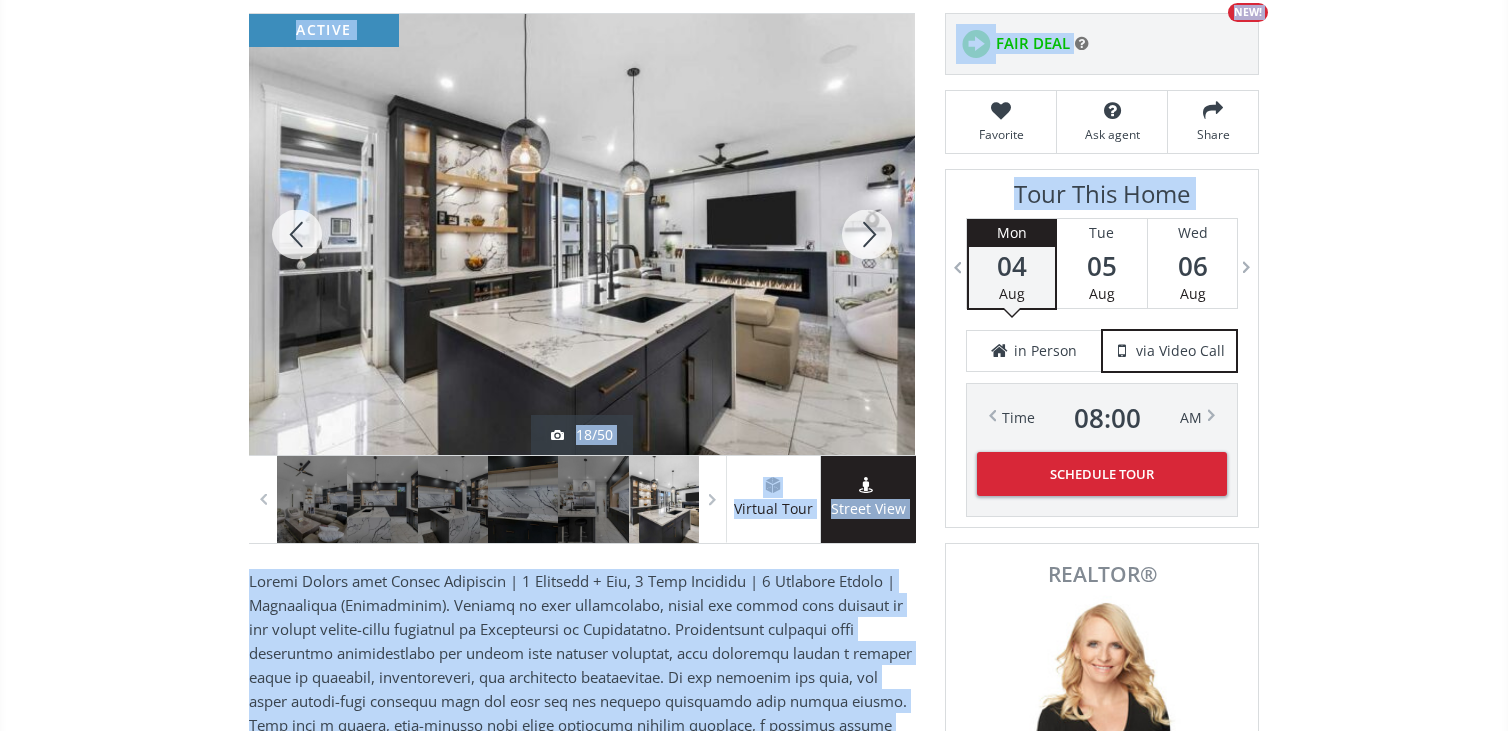 click at bounding box center [867, 234] 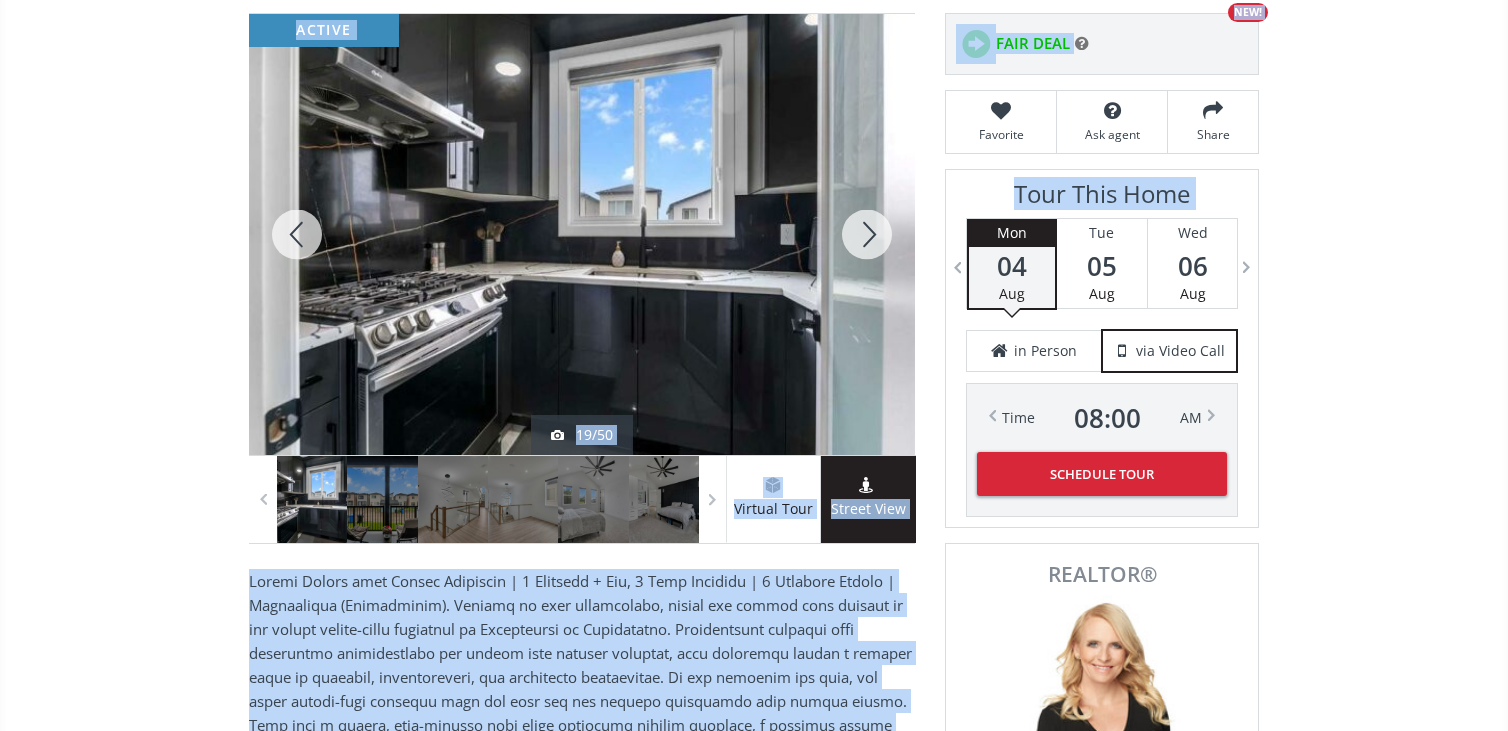 click at bounding box center [867, 234] 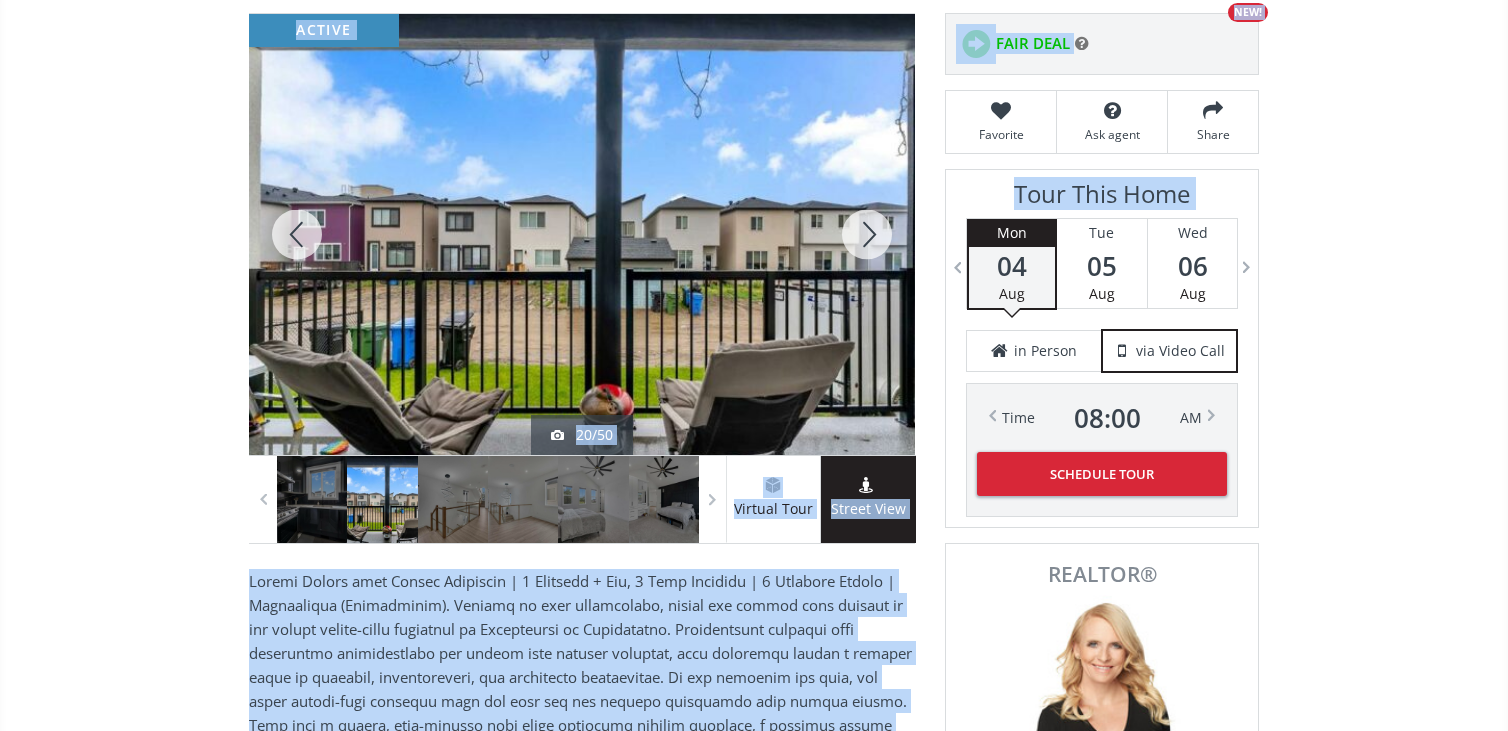 click at bounding box center [867, 234] 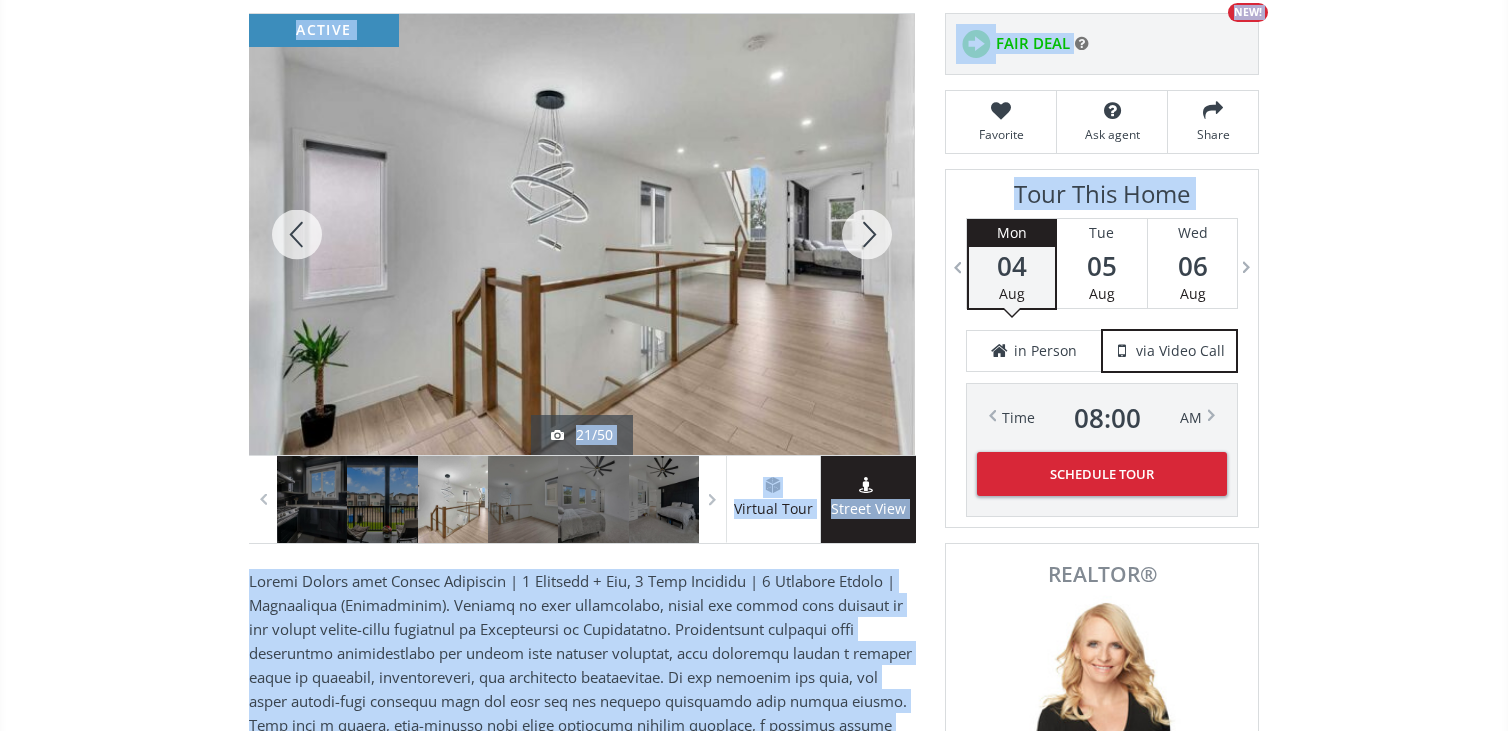 click at bounding box center [867, 234] 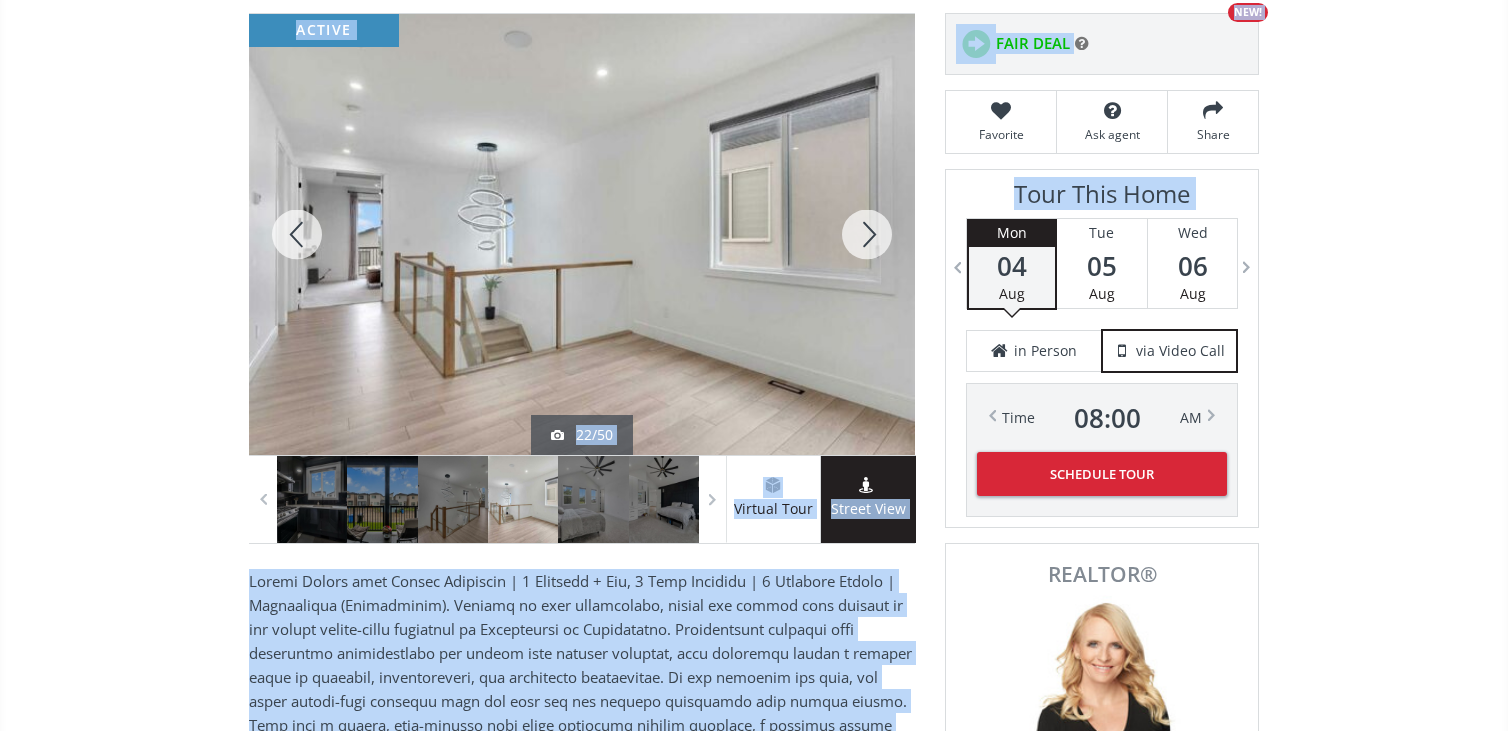 click at bounding box center [867, 234] 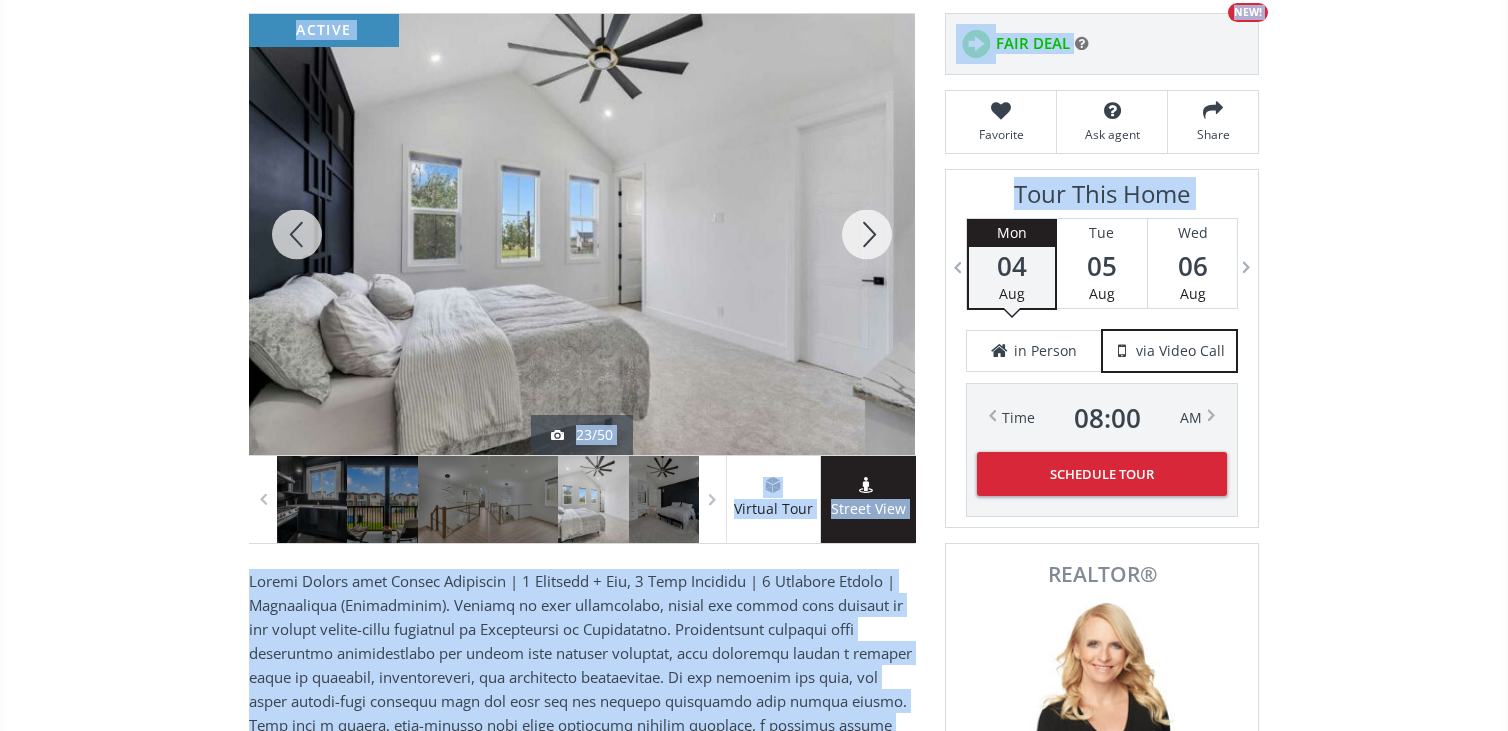 click at bounding box center (867, 234) 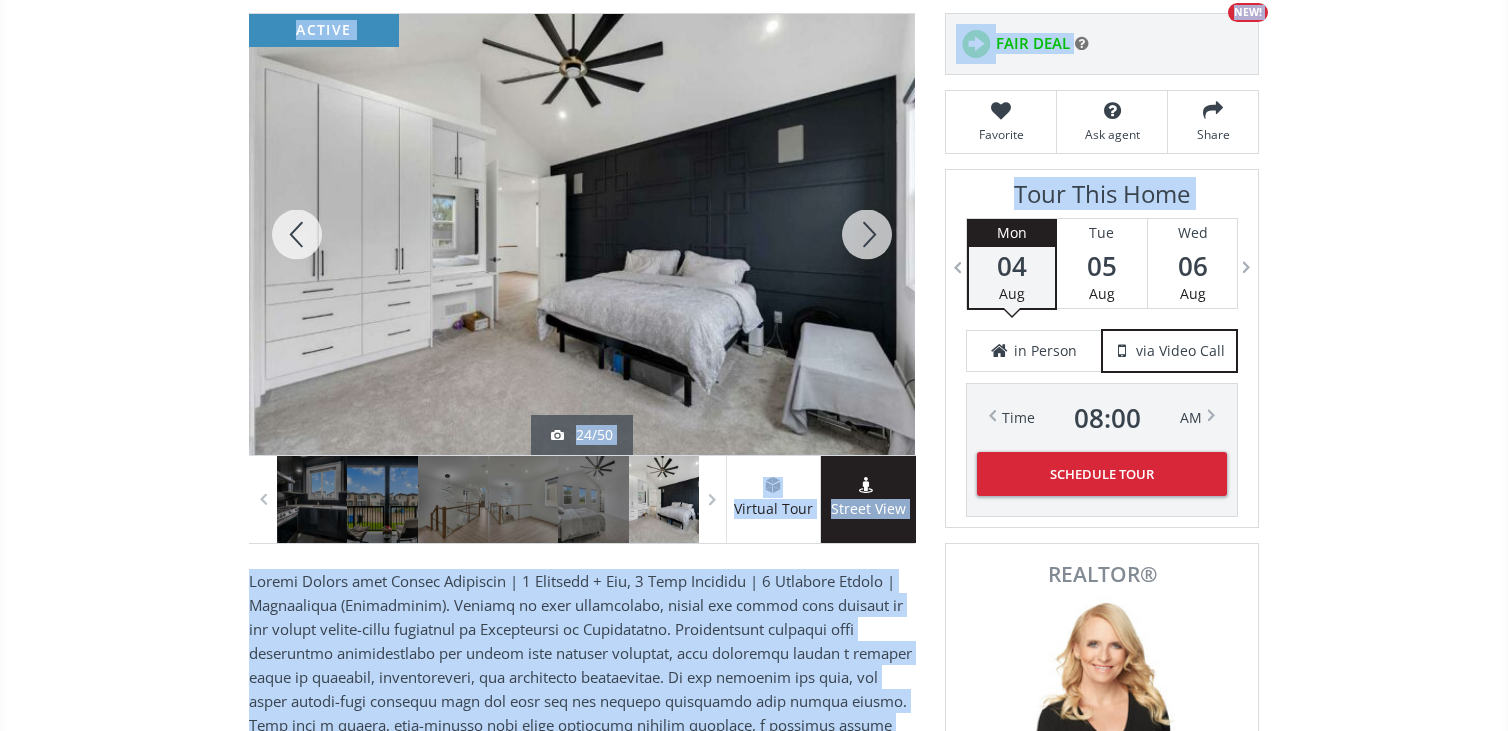 click at bounding box center (867, 234) 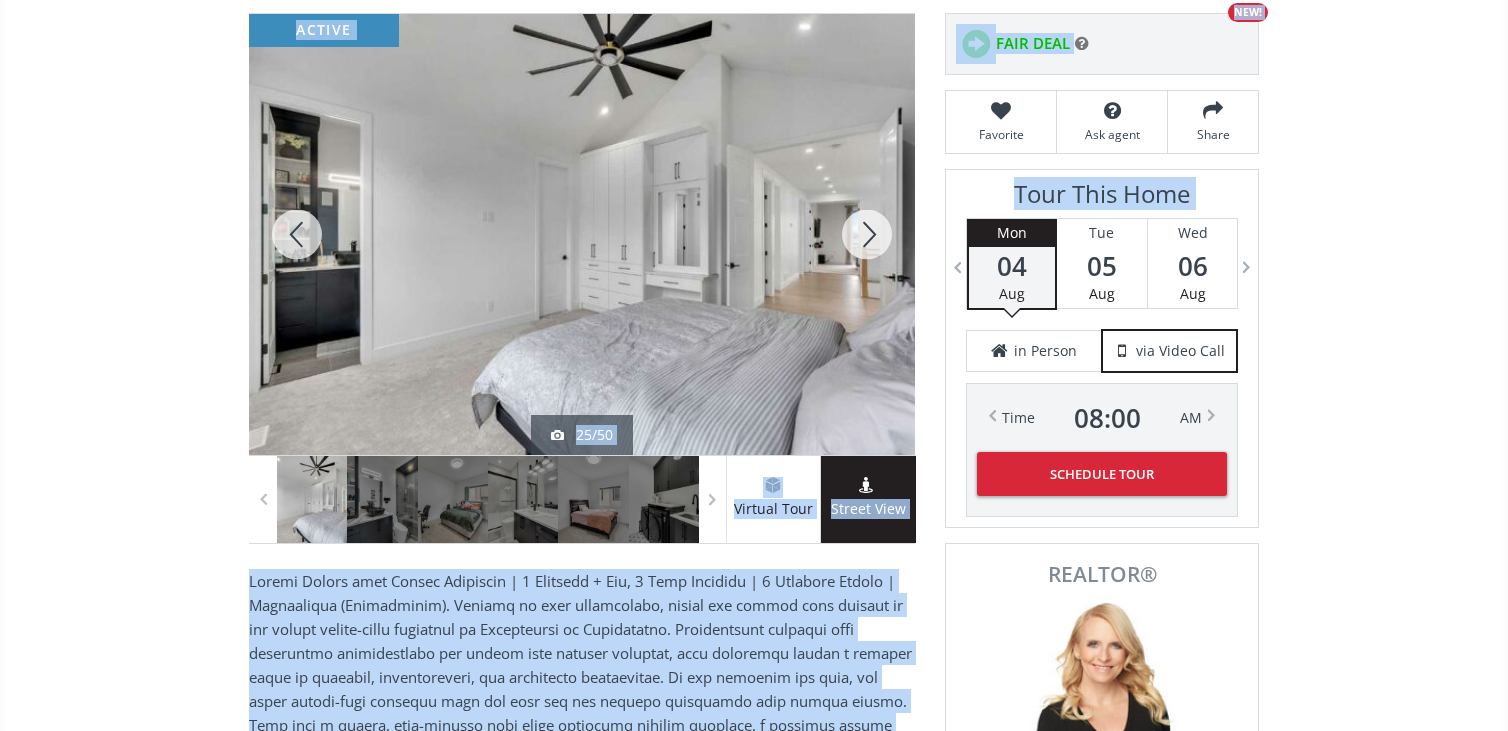 click at bounding box center [867, 234] 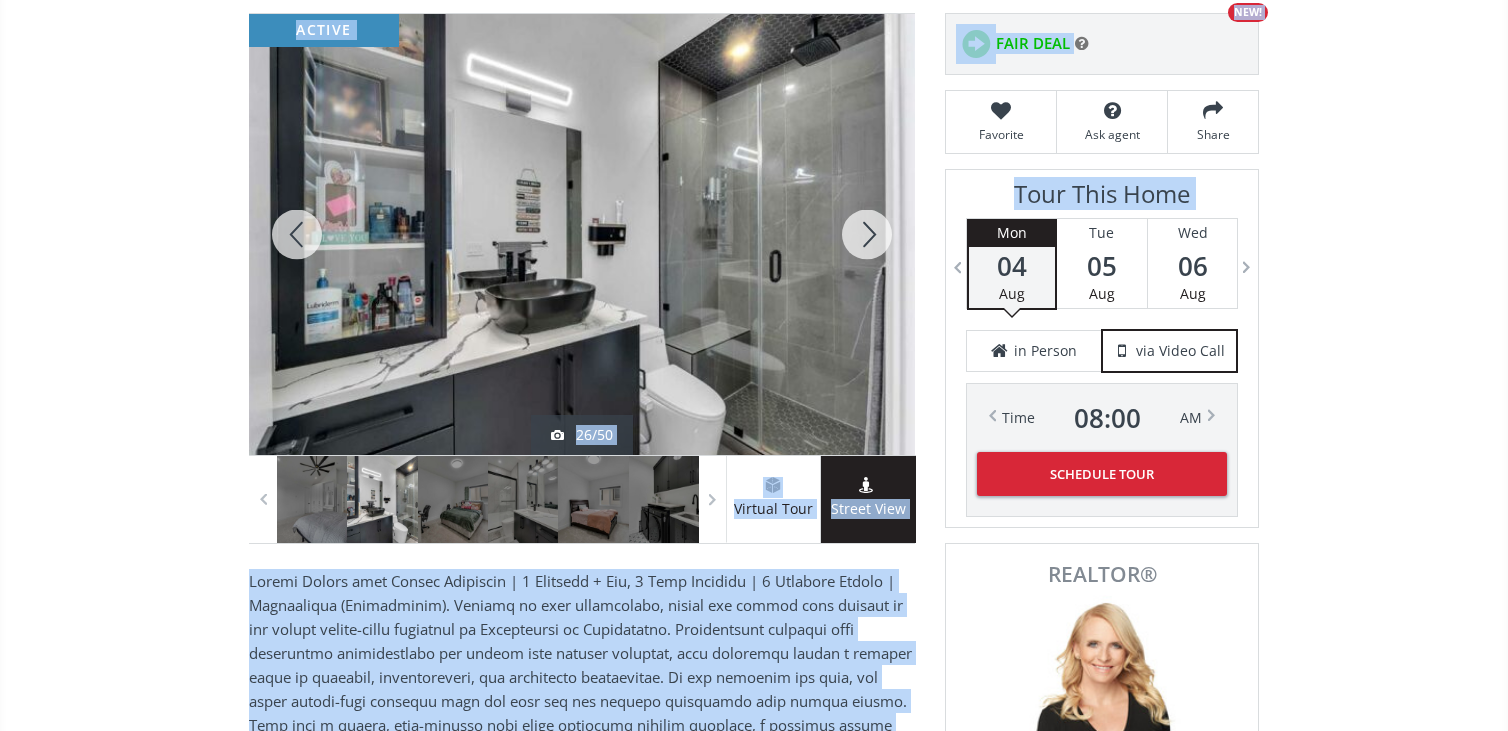 click at bounding box center (867, 234) 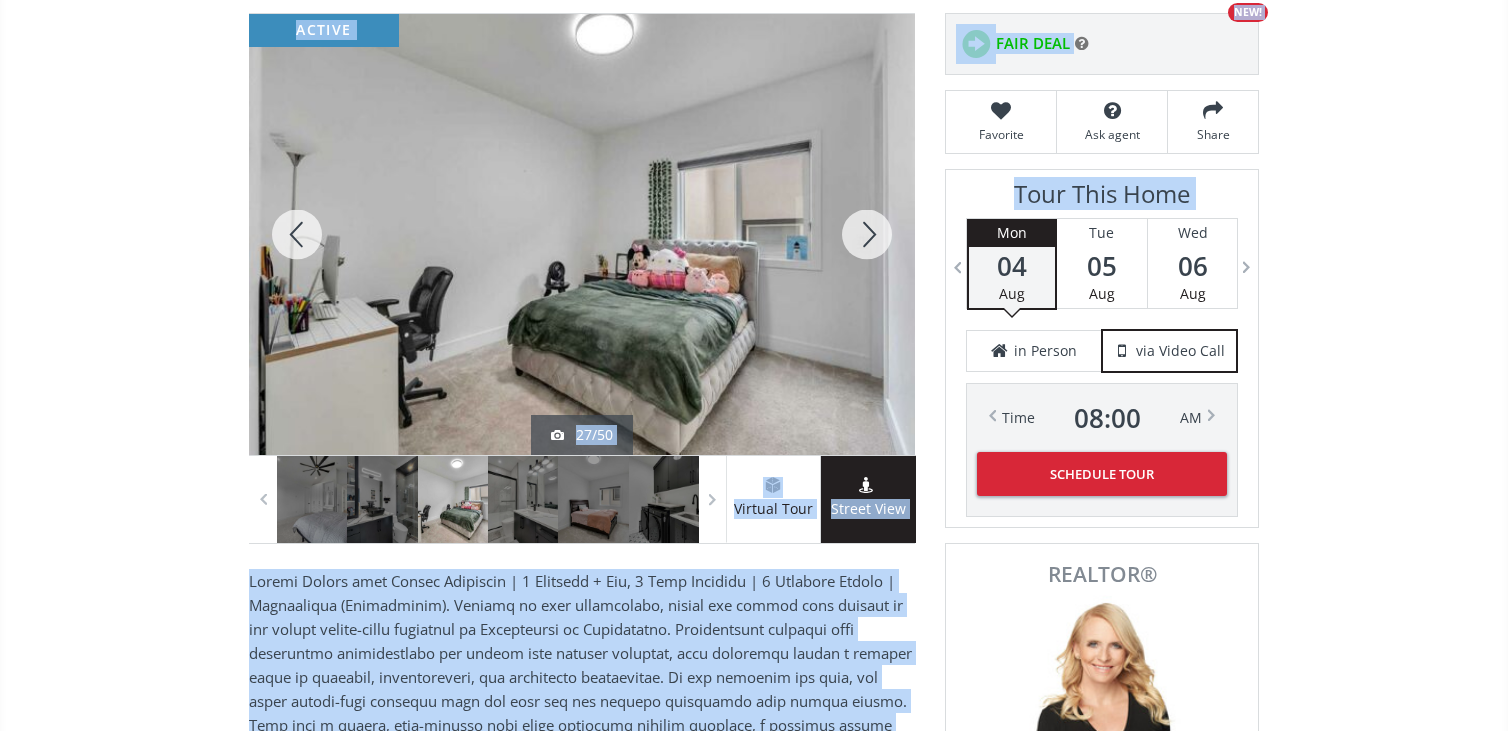 click at bounding box center (867, 234) 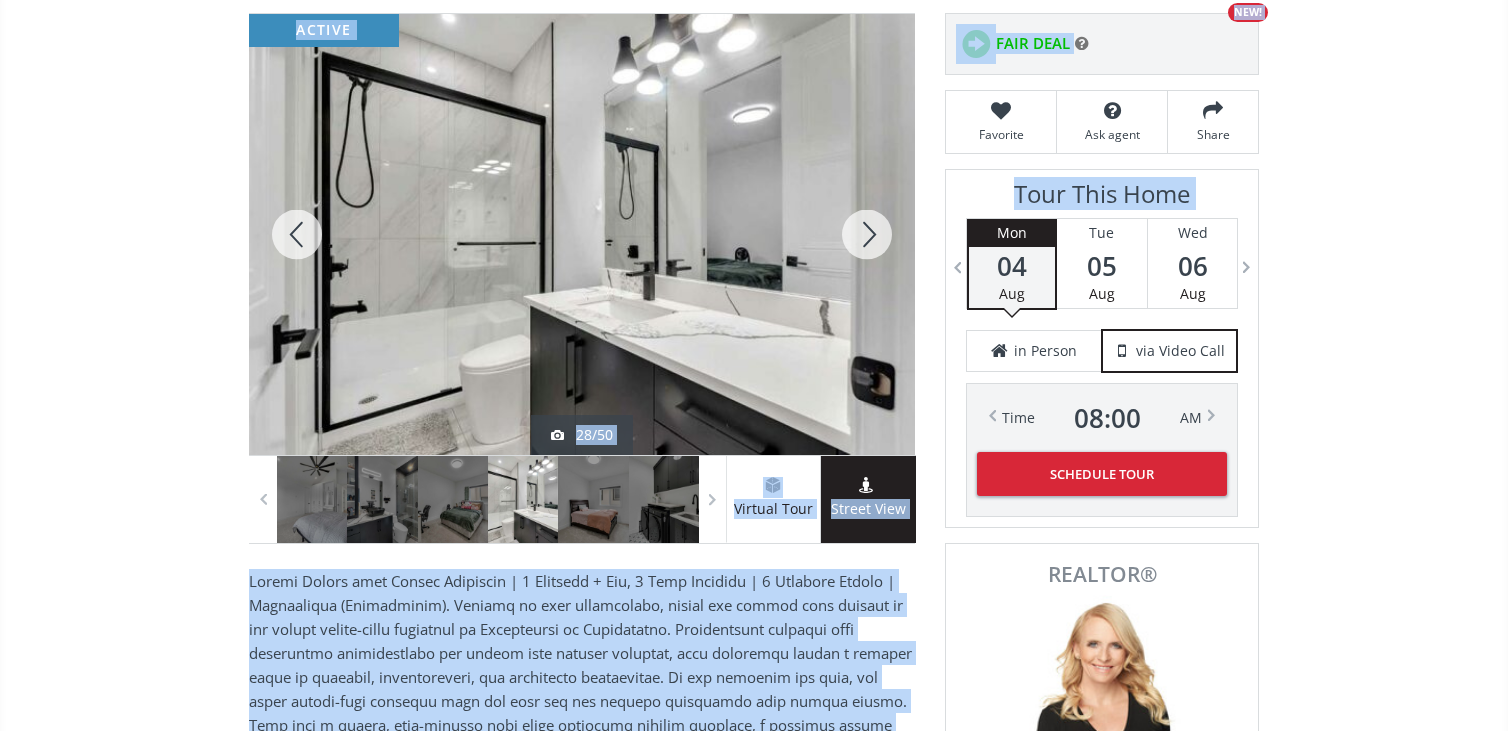 click at bounding box center [867, 234] 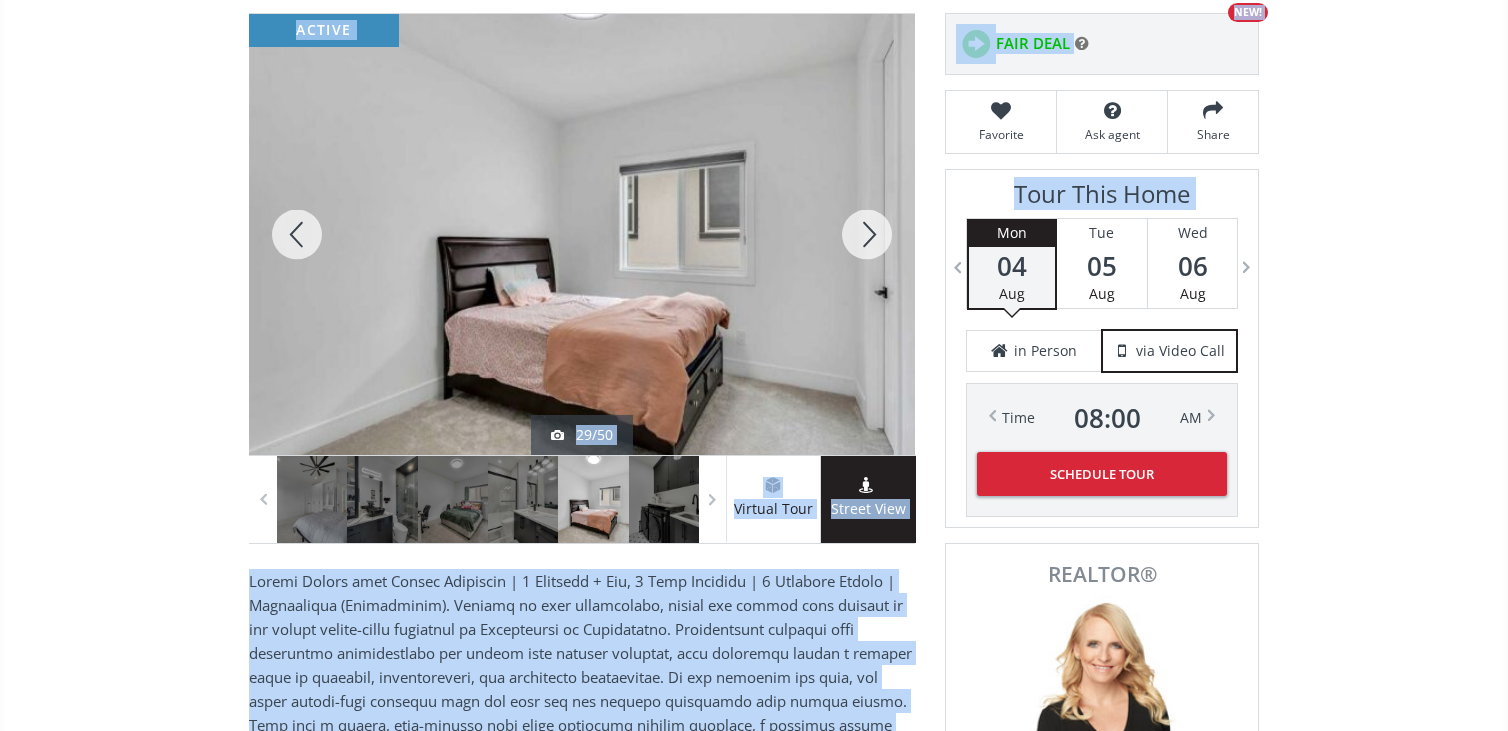 click at bounding box center (867, 234) 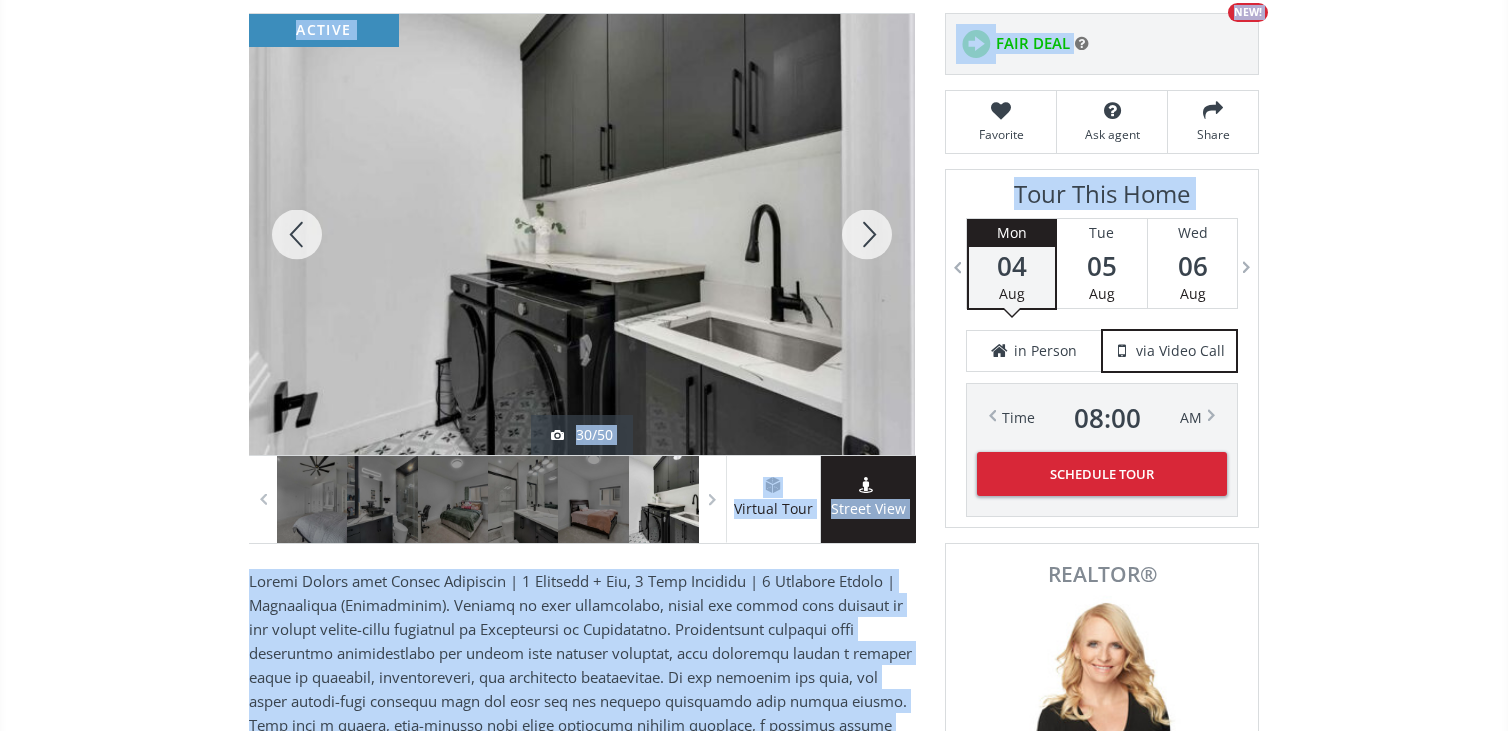 click at bounding box center [867, 234] 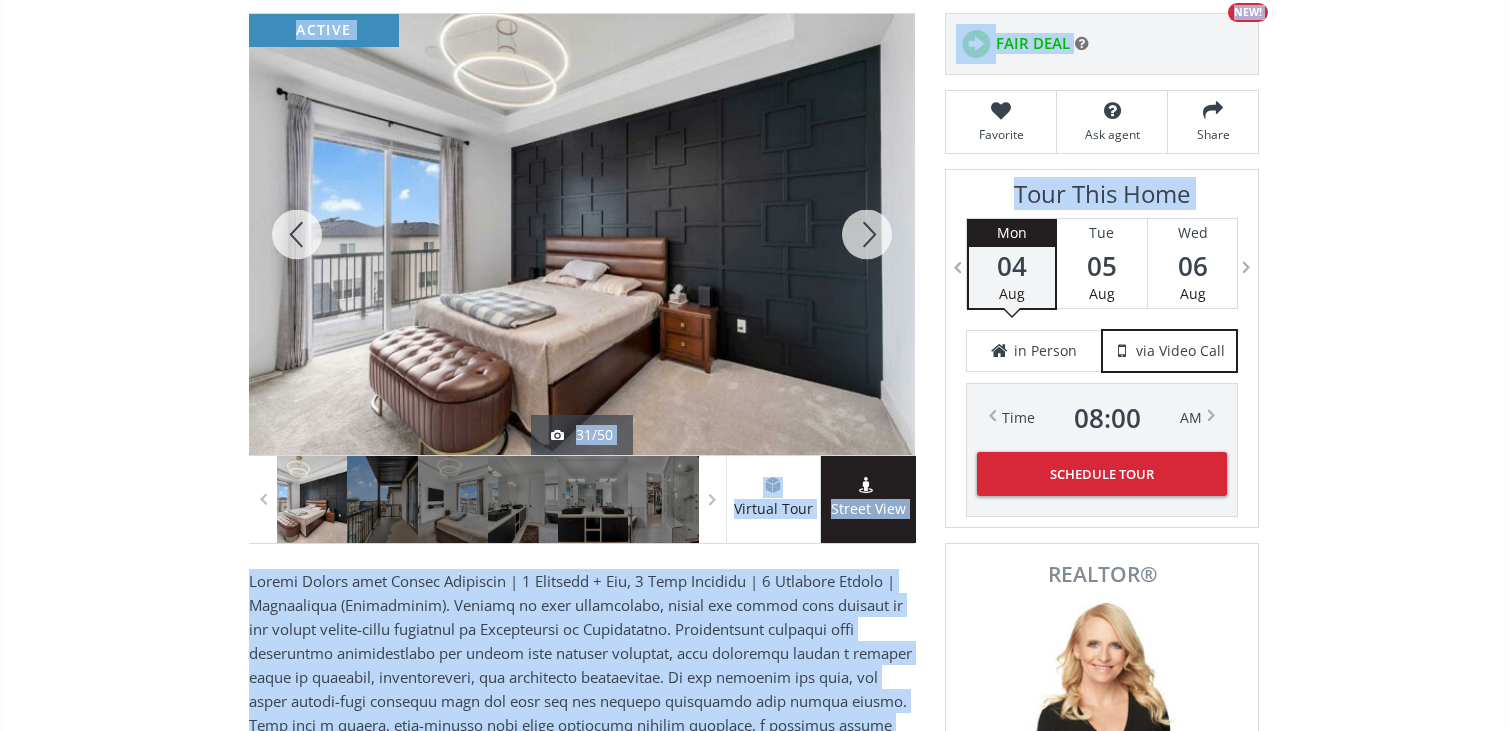 click at bounding box center (867, 234) 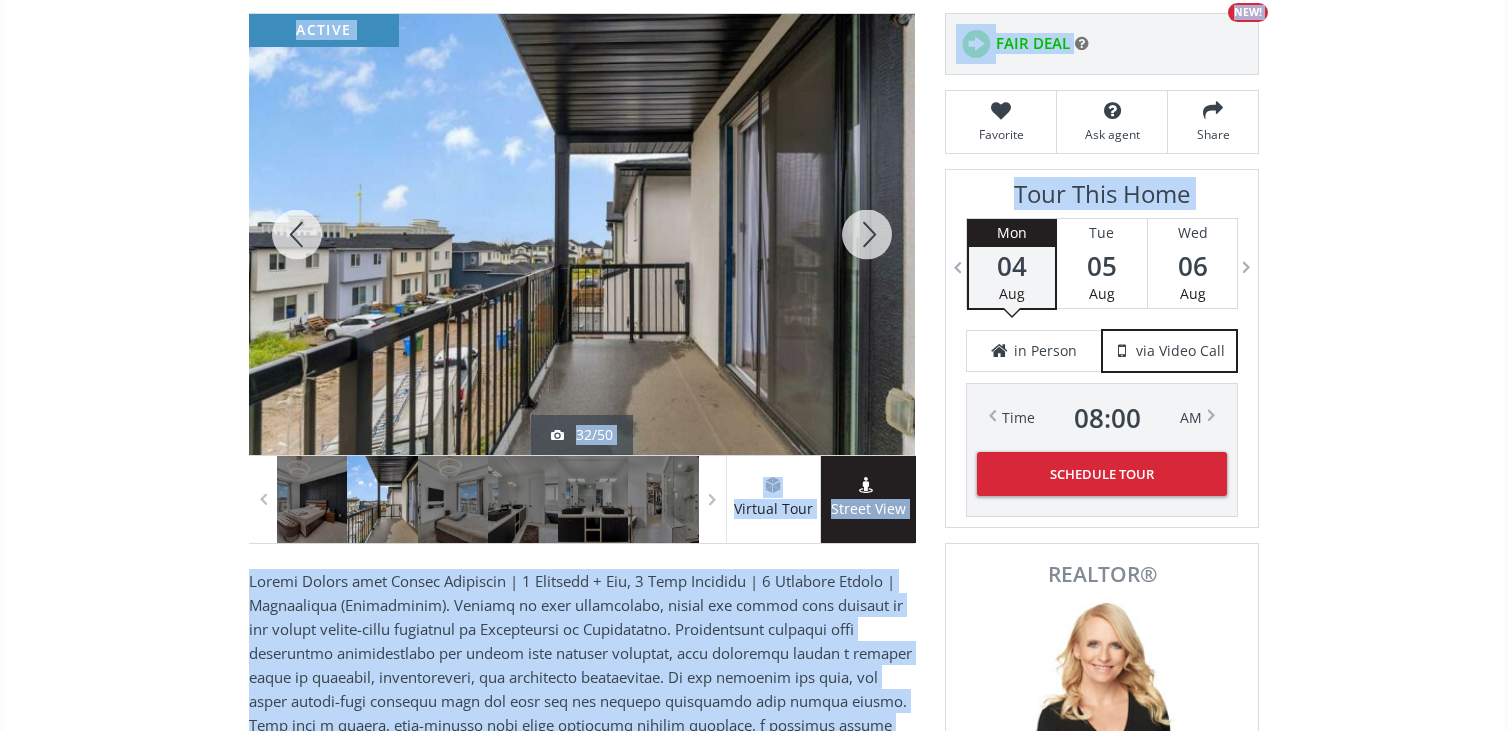 click at bounding box center [867, 234] 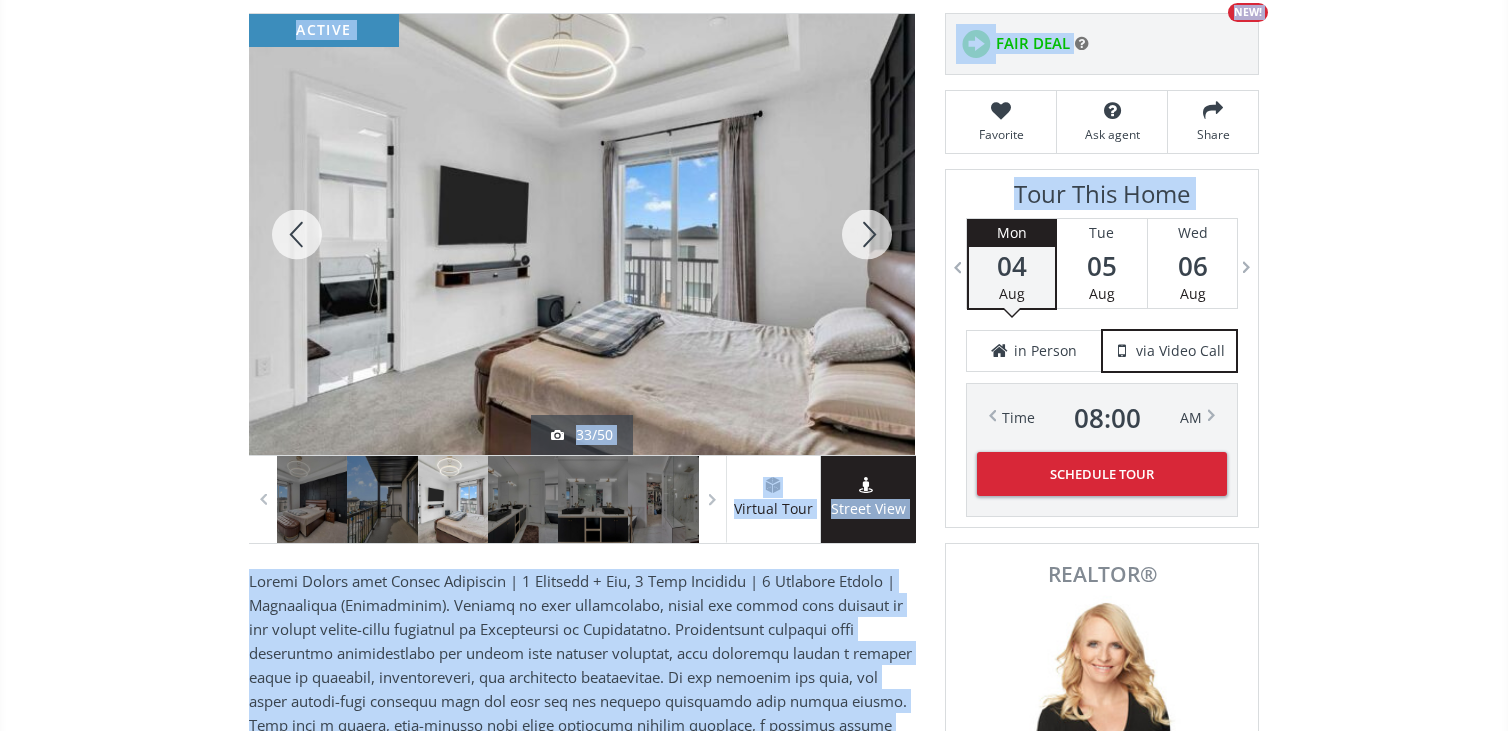 click at bounding box center [867, 234] 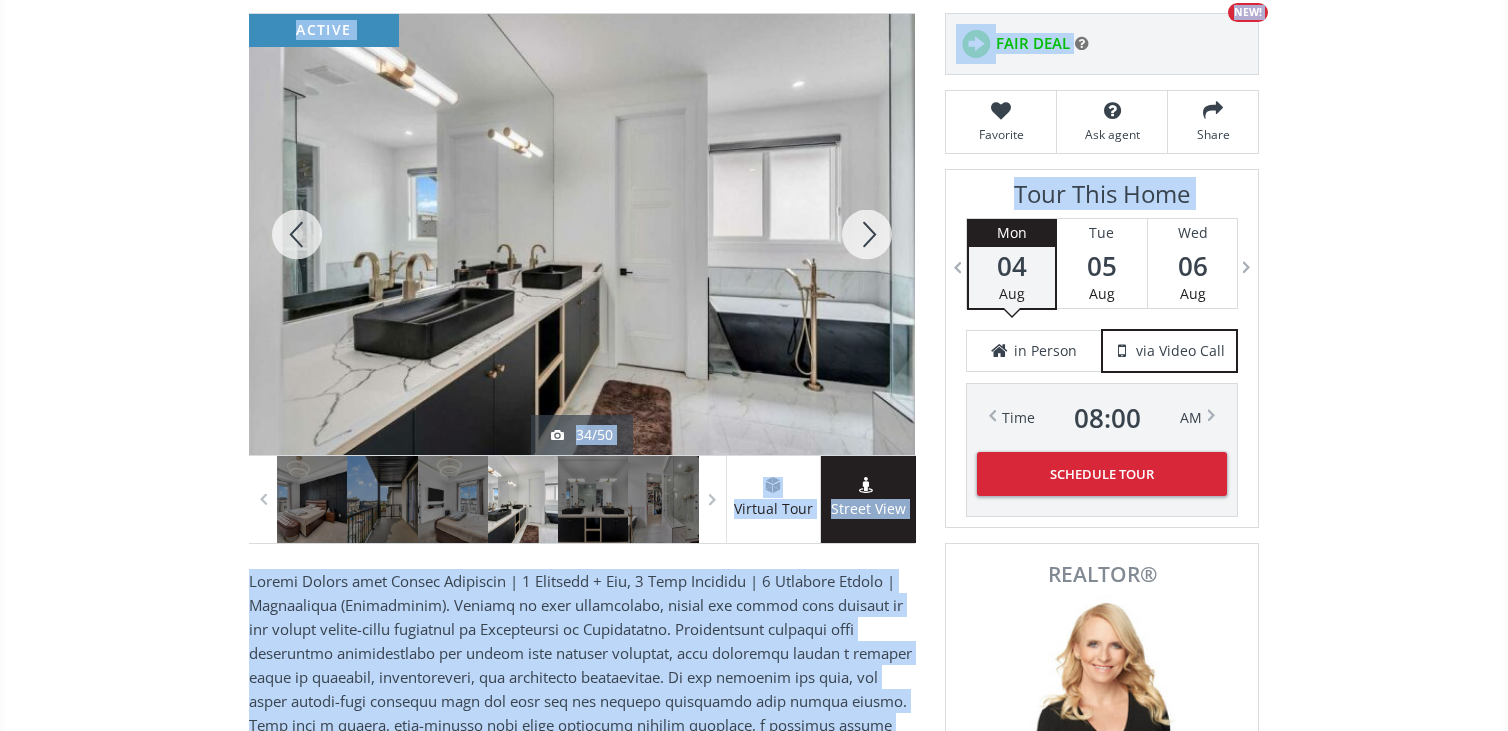 click at bounding box center (867, 234) 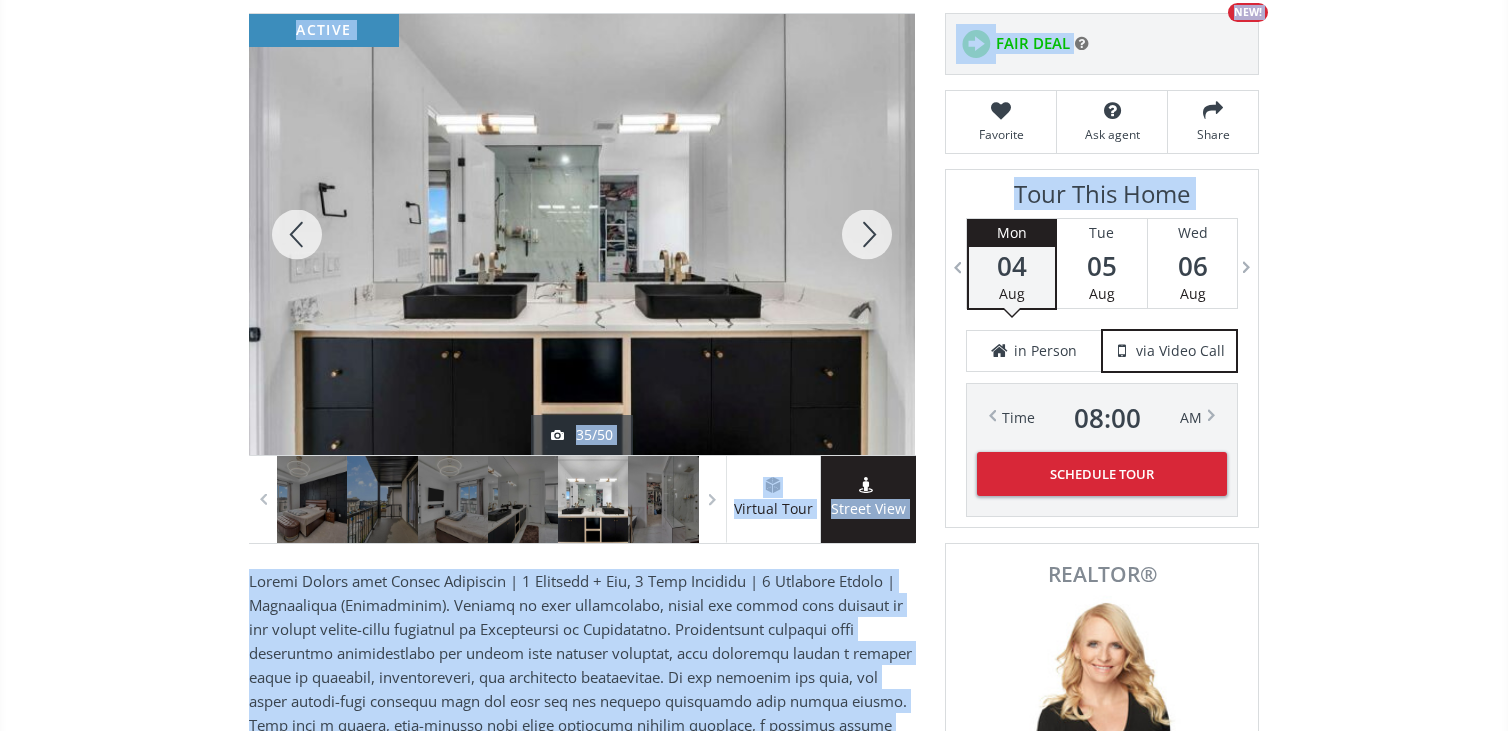 click at bounding box center (867, 234) 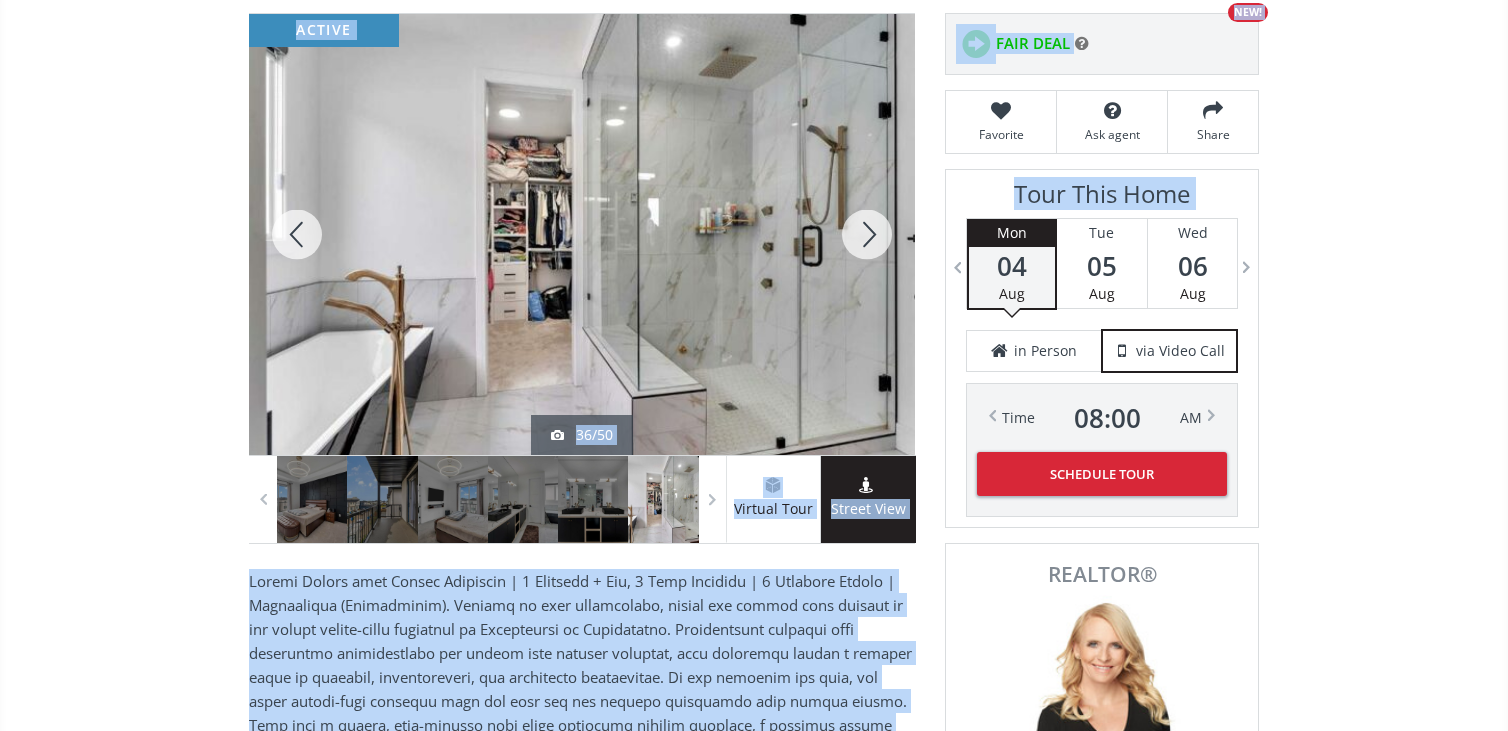 click at bounding box center [867, 234] 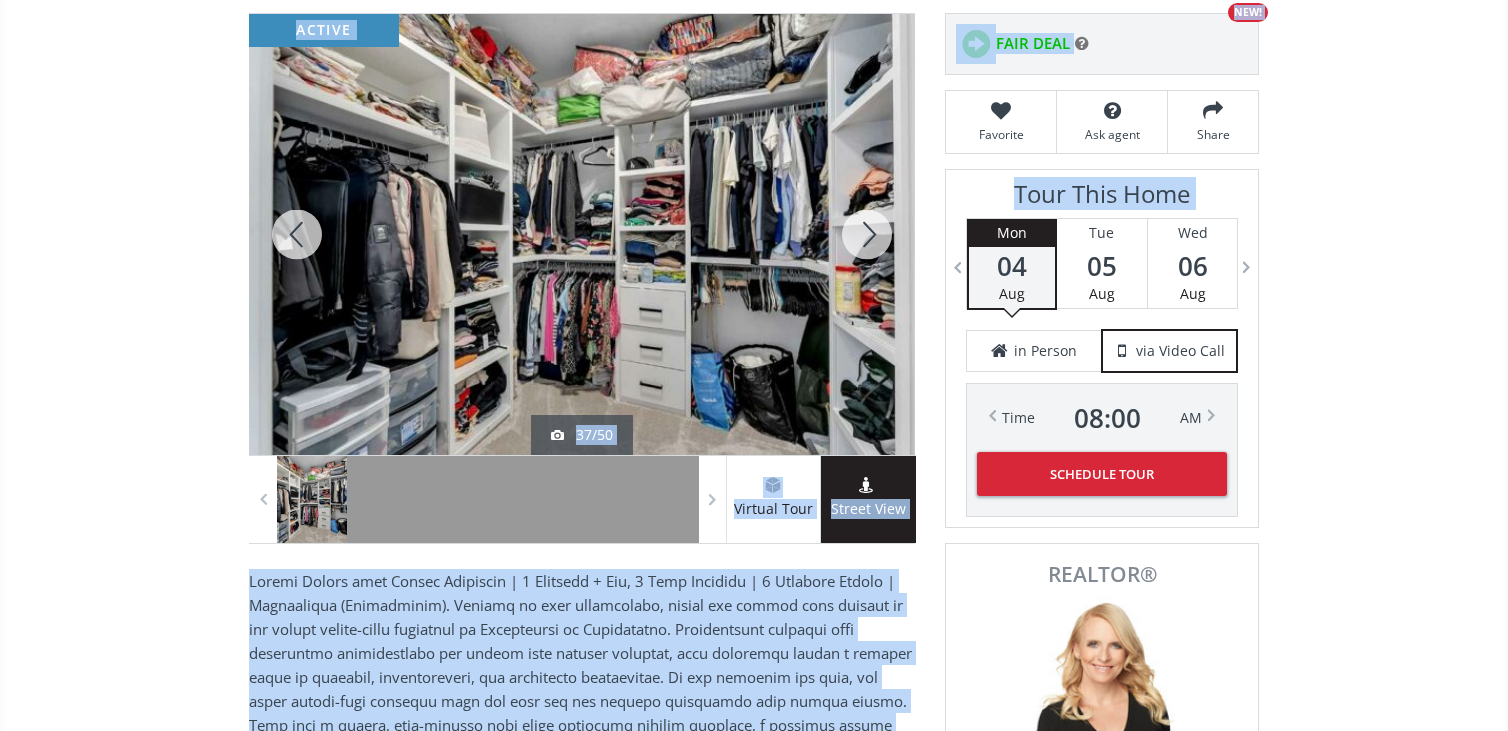 click at bounding box center (867, 234) 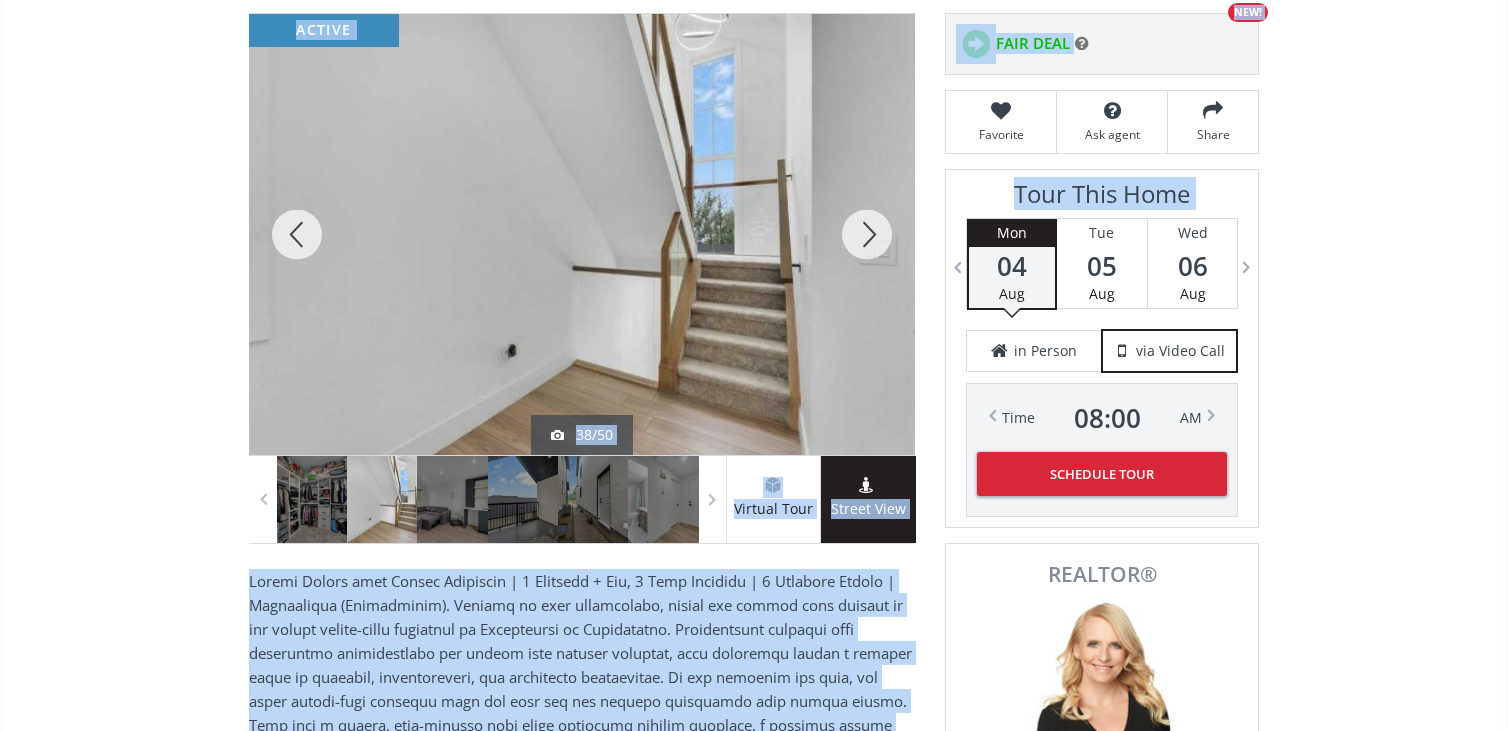 click at bounding box center (867, 234) 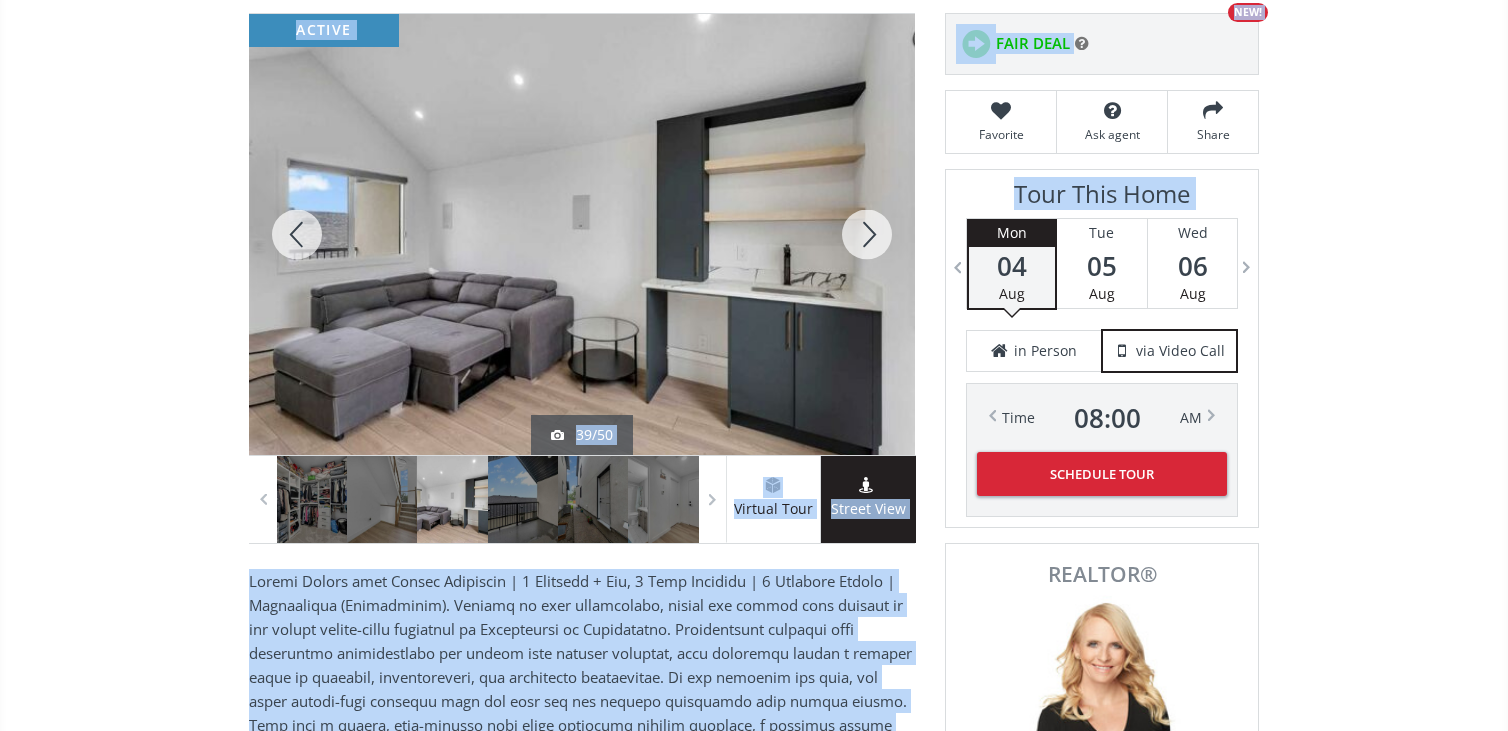 click at bounding box center (867, 234) 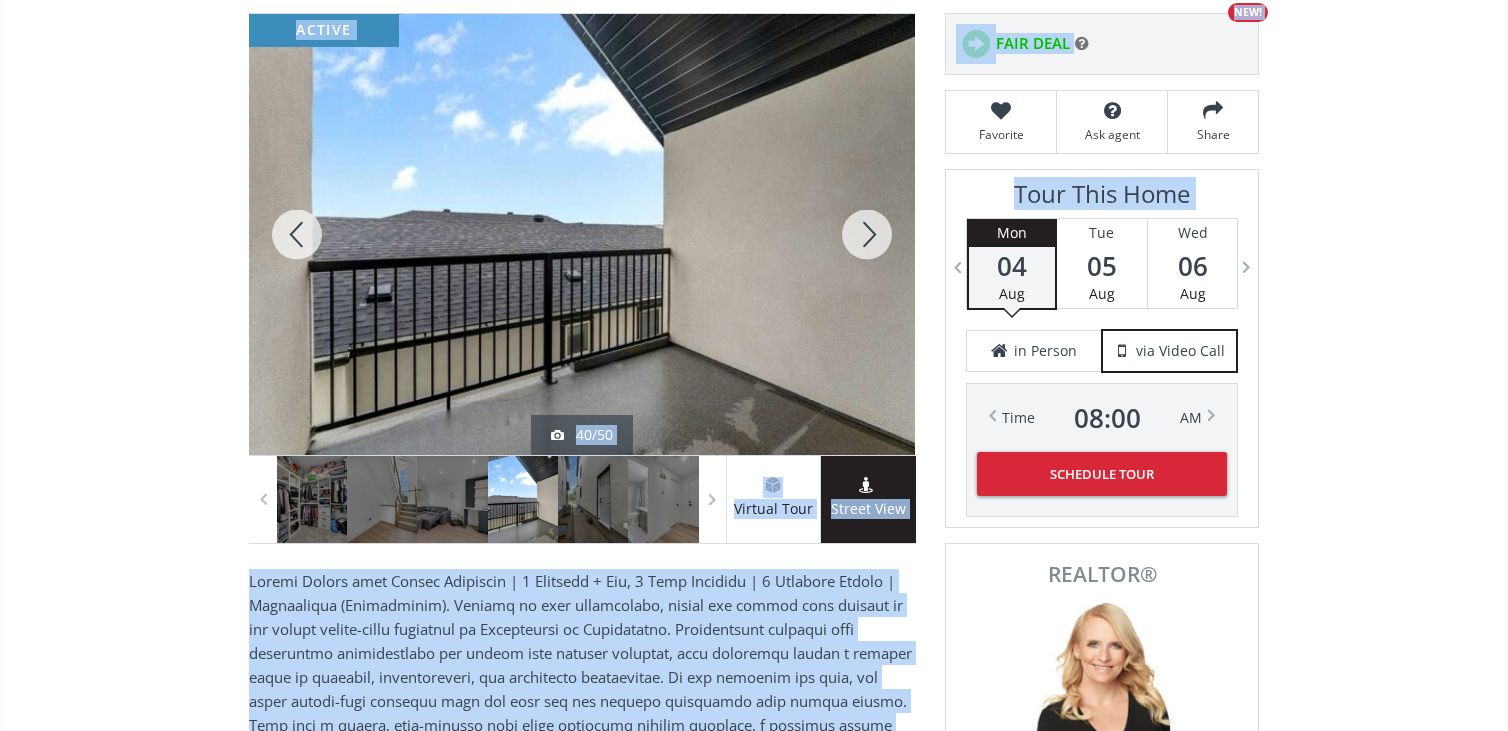 click at bounding box center (867, 234) 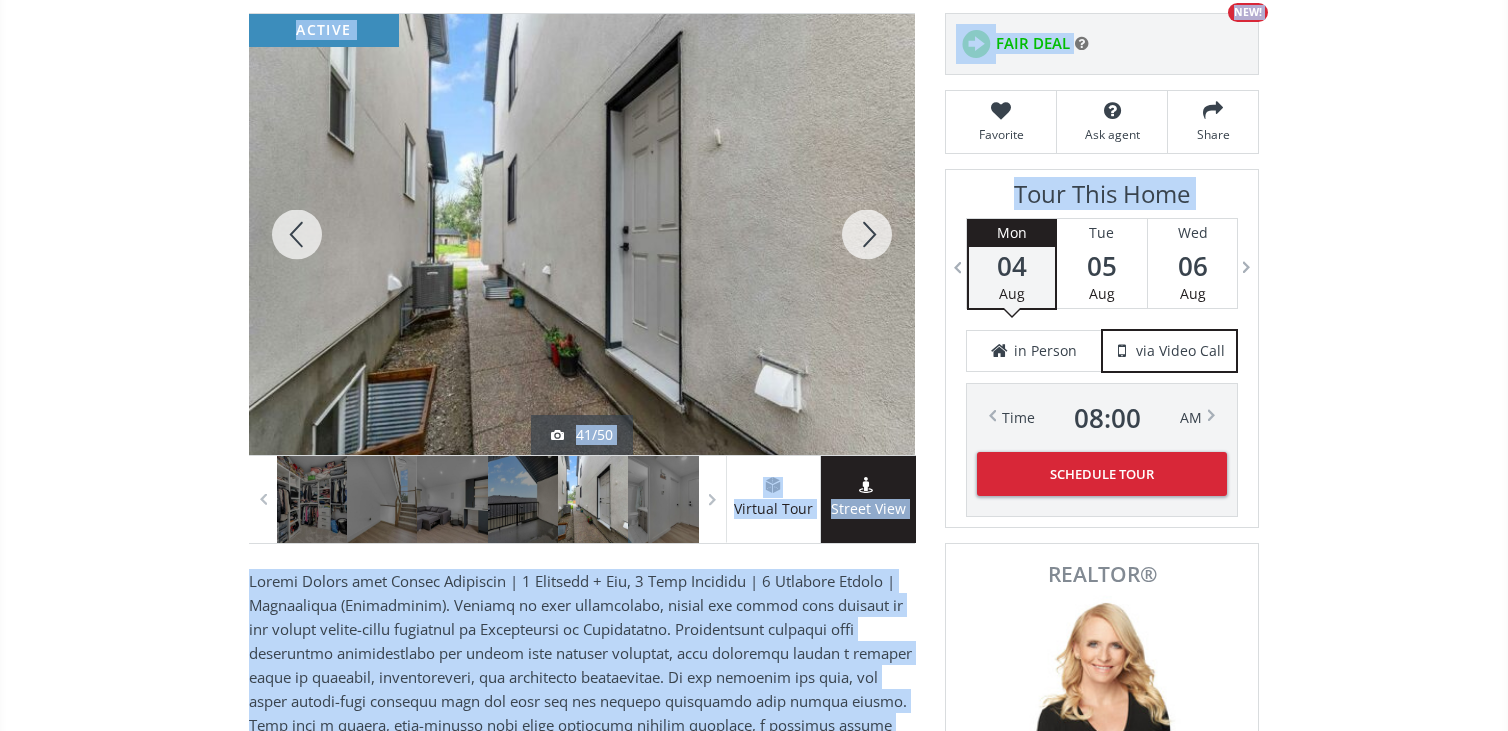 click at bounding box center (867, 234) 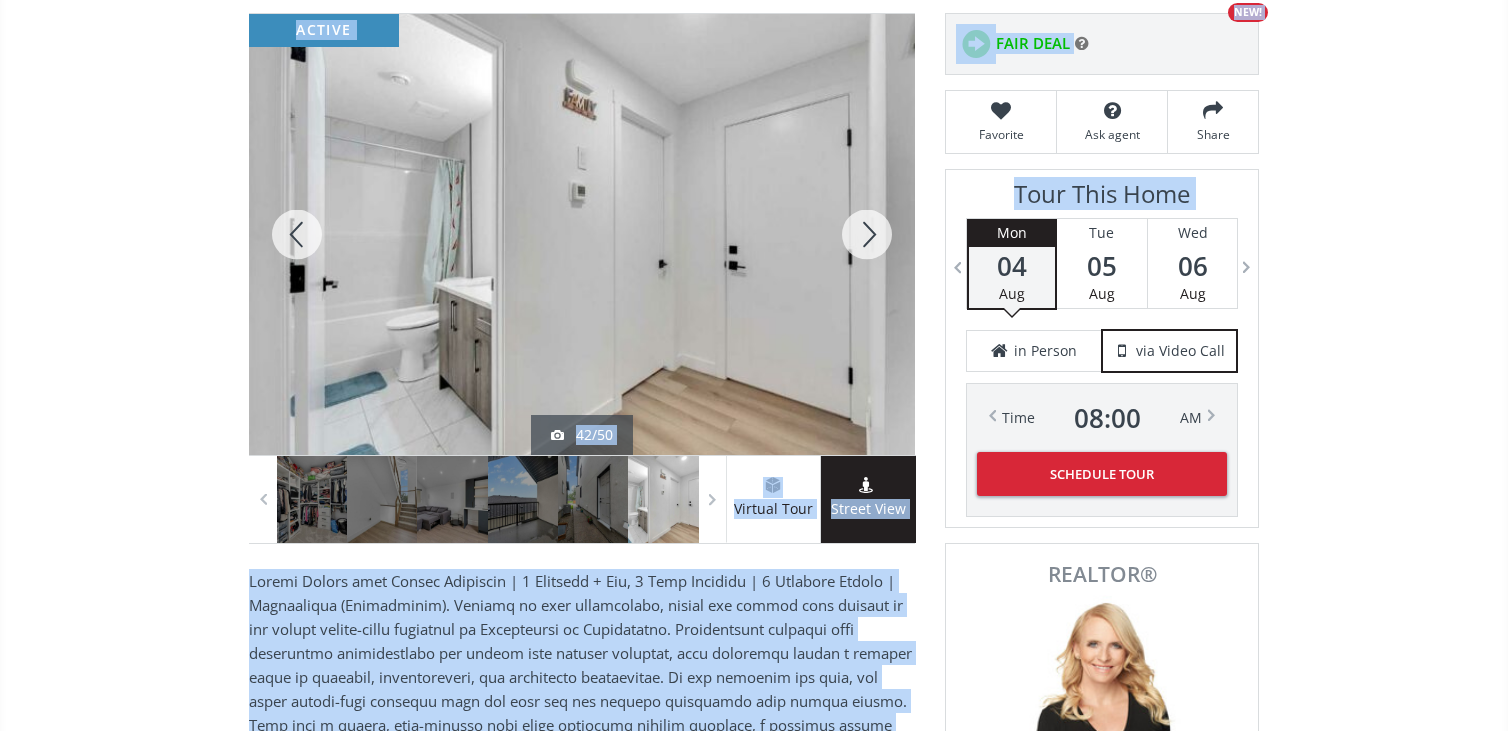 click at bounding box center (867, 234) 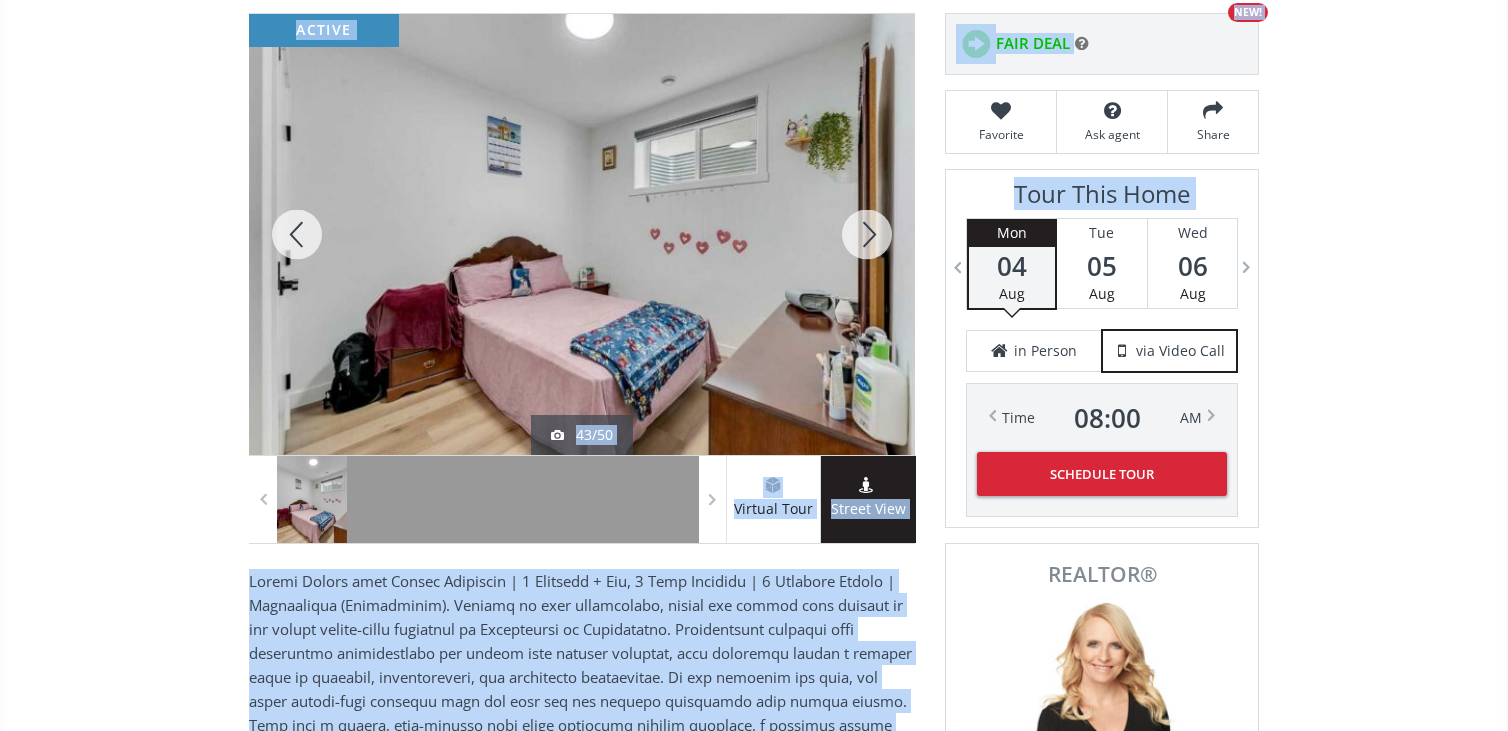 click at bounding box center [867, 234] 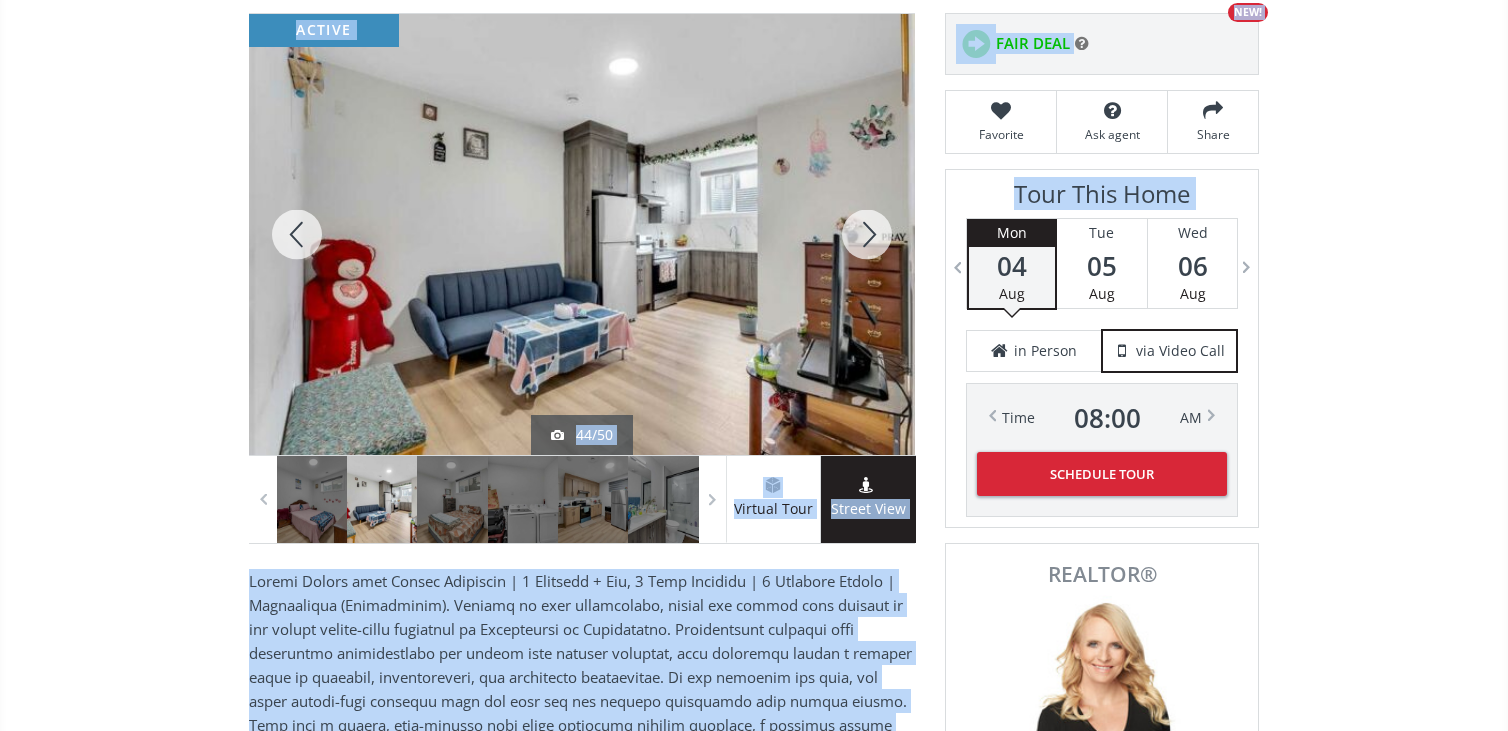 click at bounding box center (867, 234) 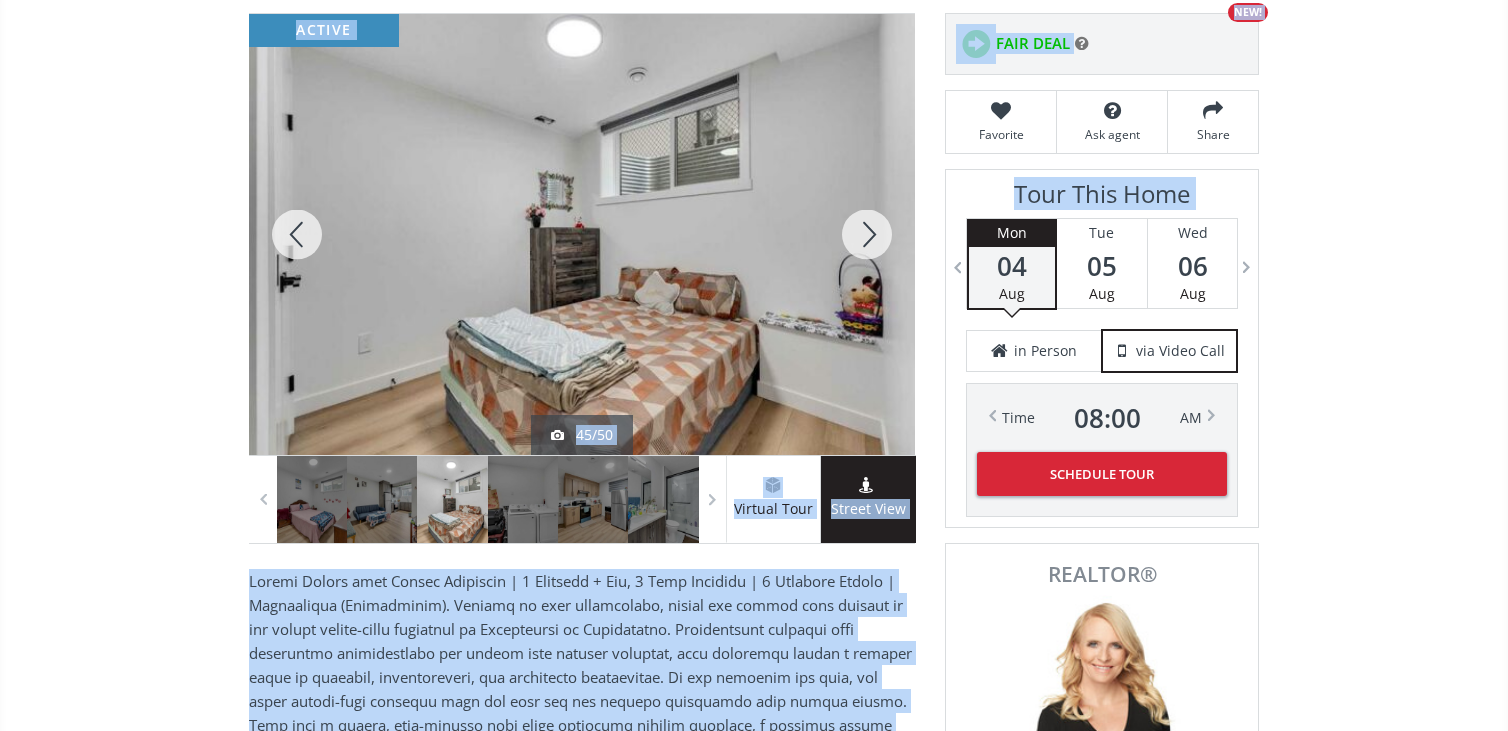 click at bounding box center [867, 234] 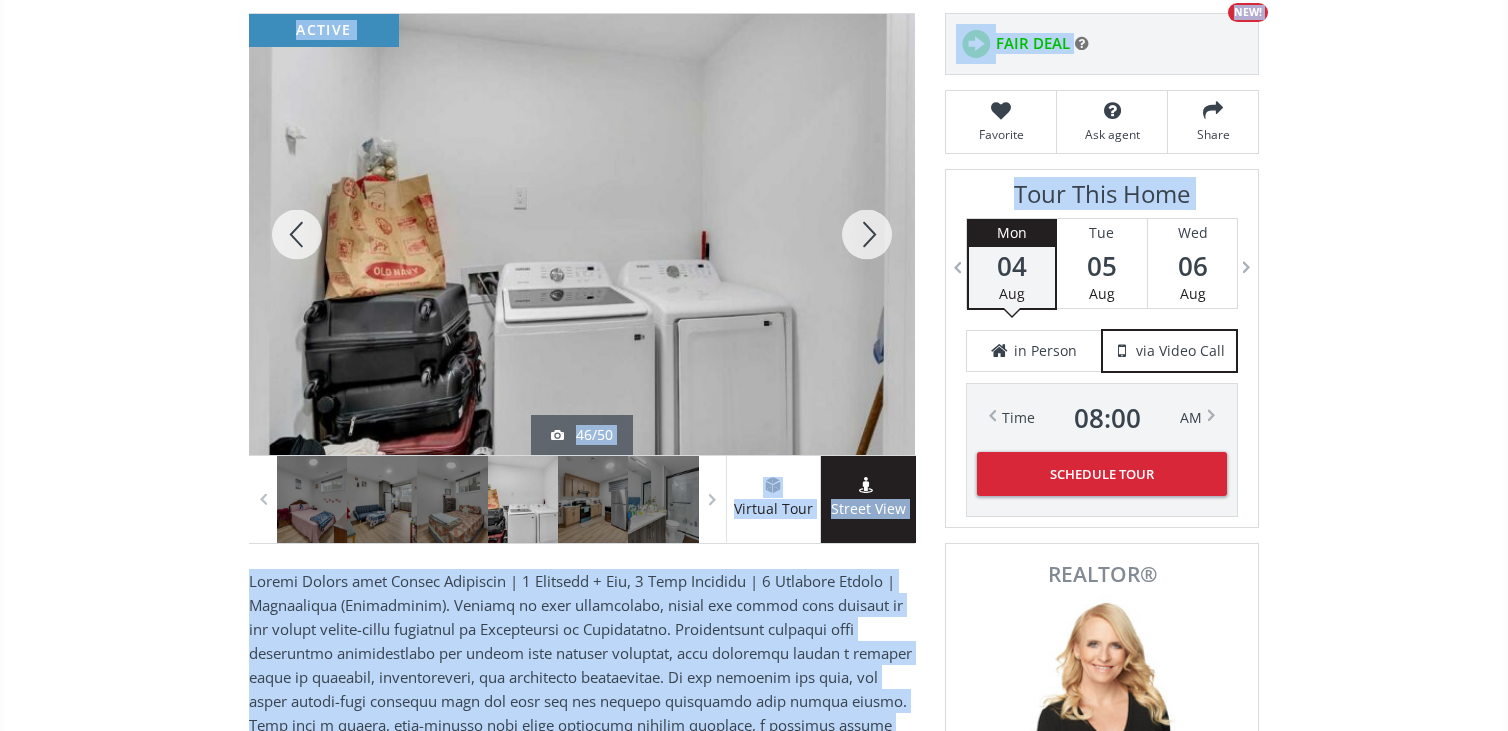 click at bounding box center (867, 234) 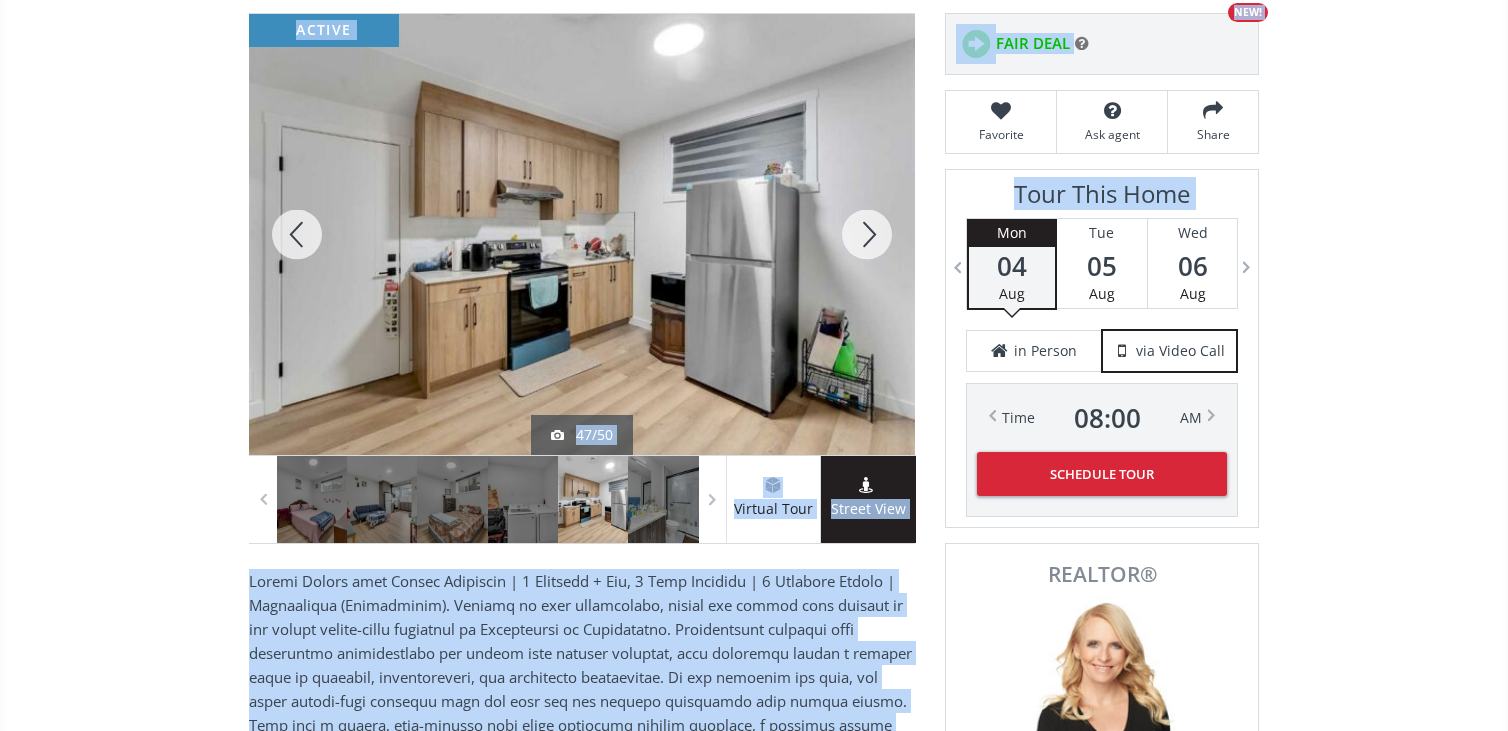 click at bounding box center (867, 234) 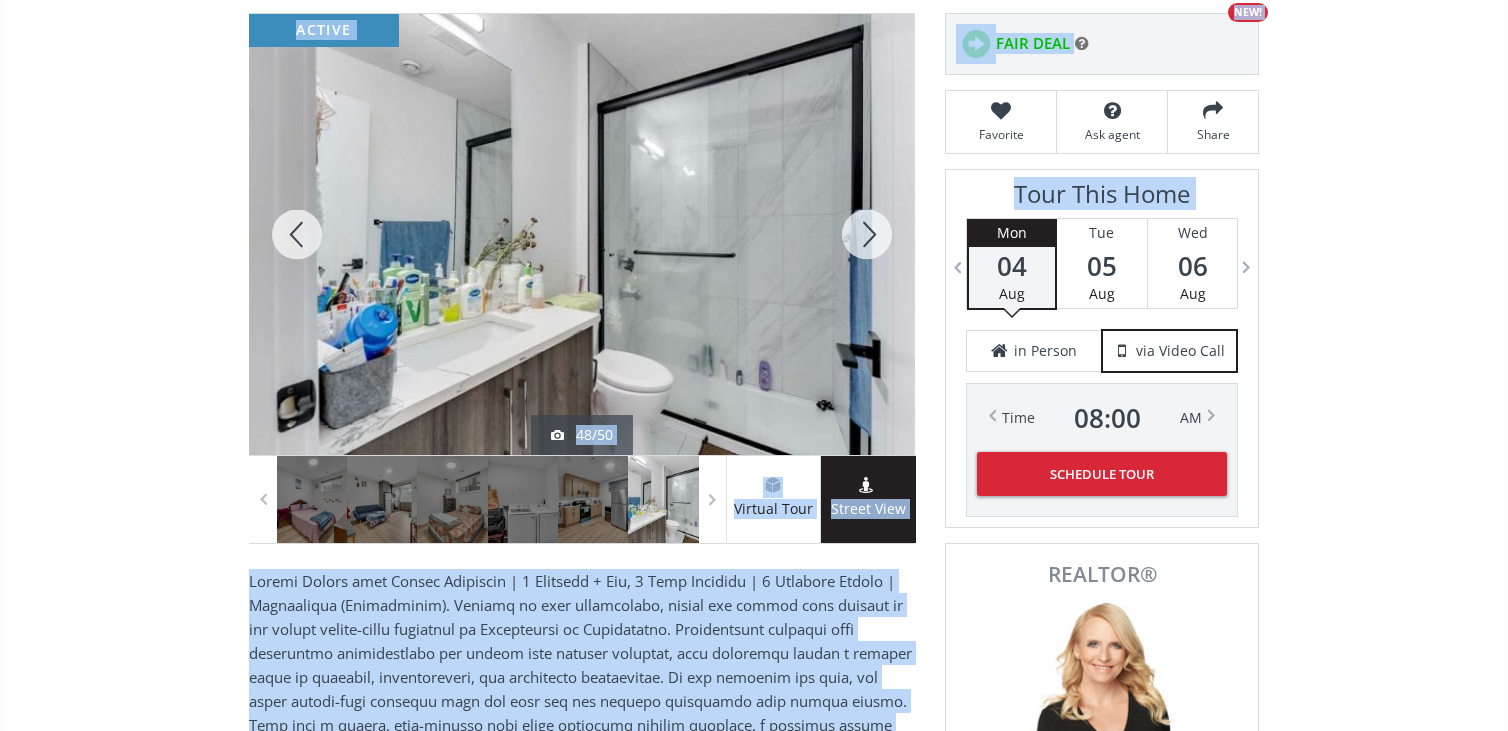 click at bounding box center (867, 234) 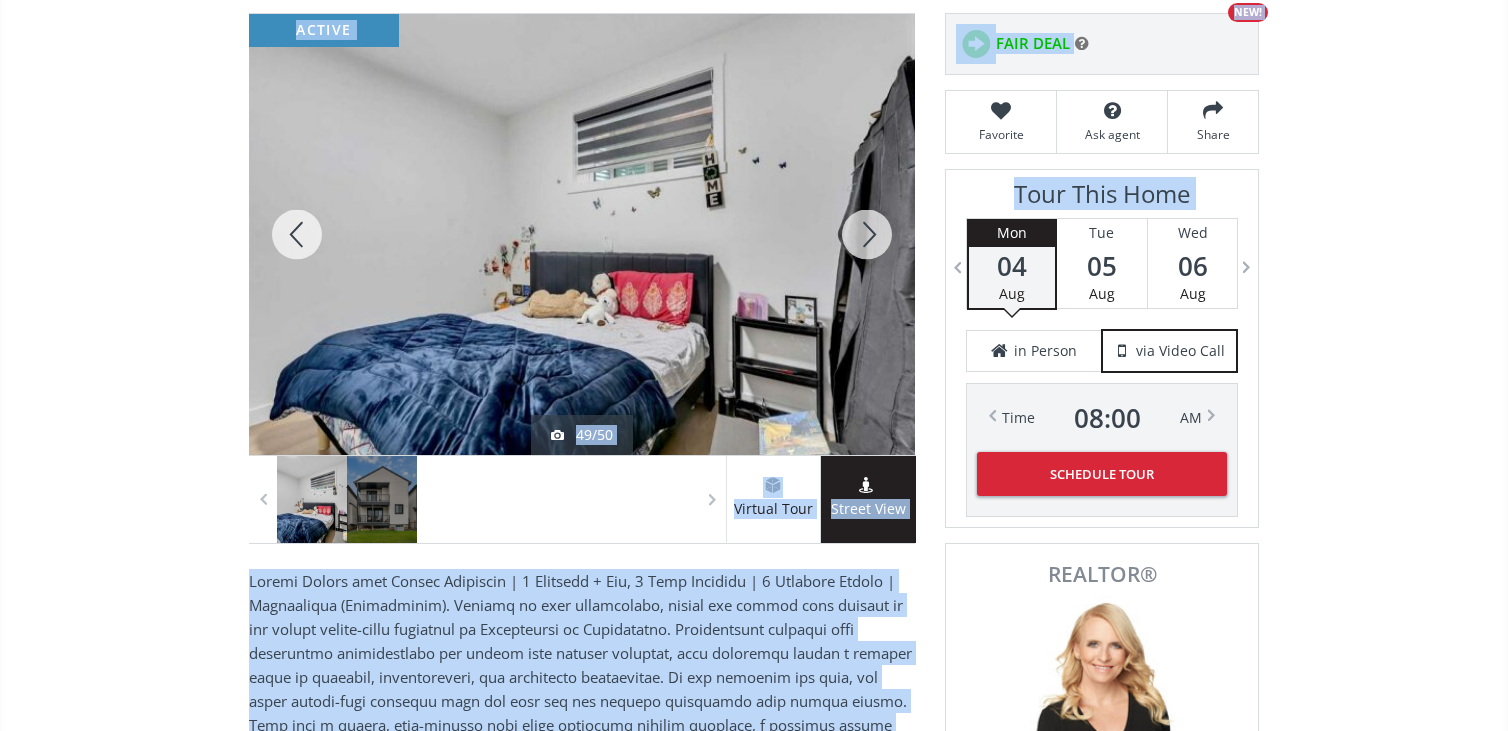 click at bounding box center (867, 234) 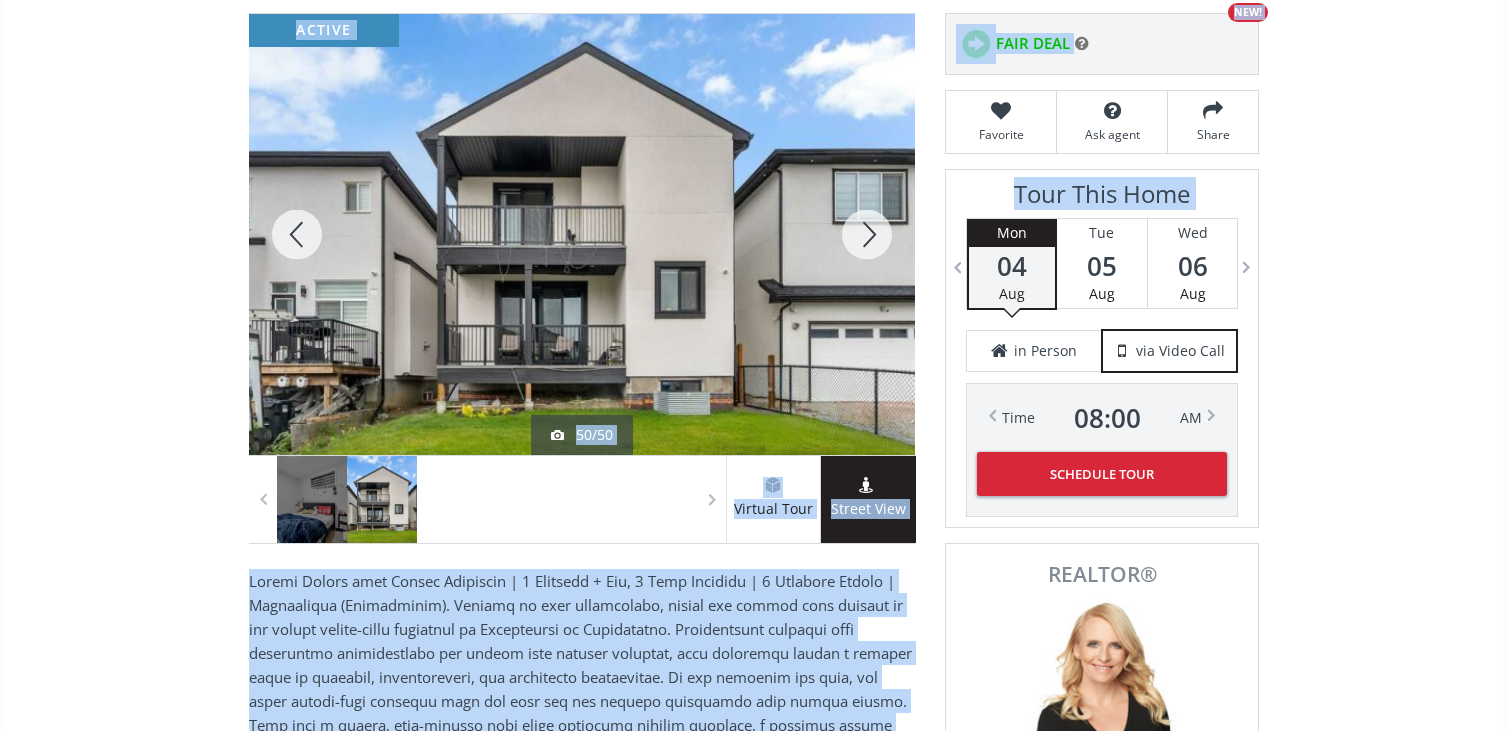 click at bounding box center (867, 234) 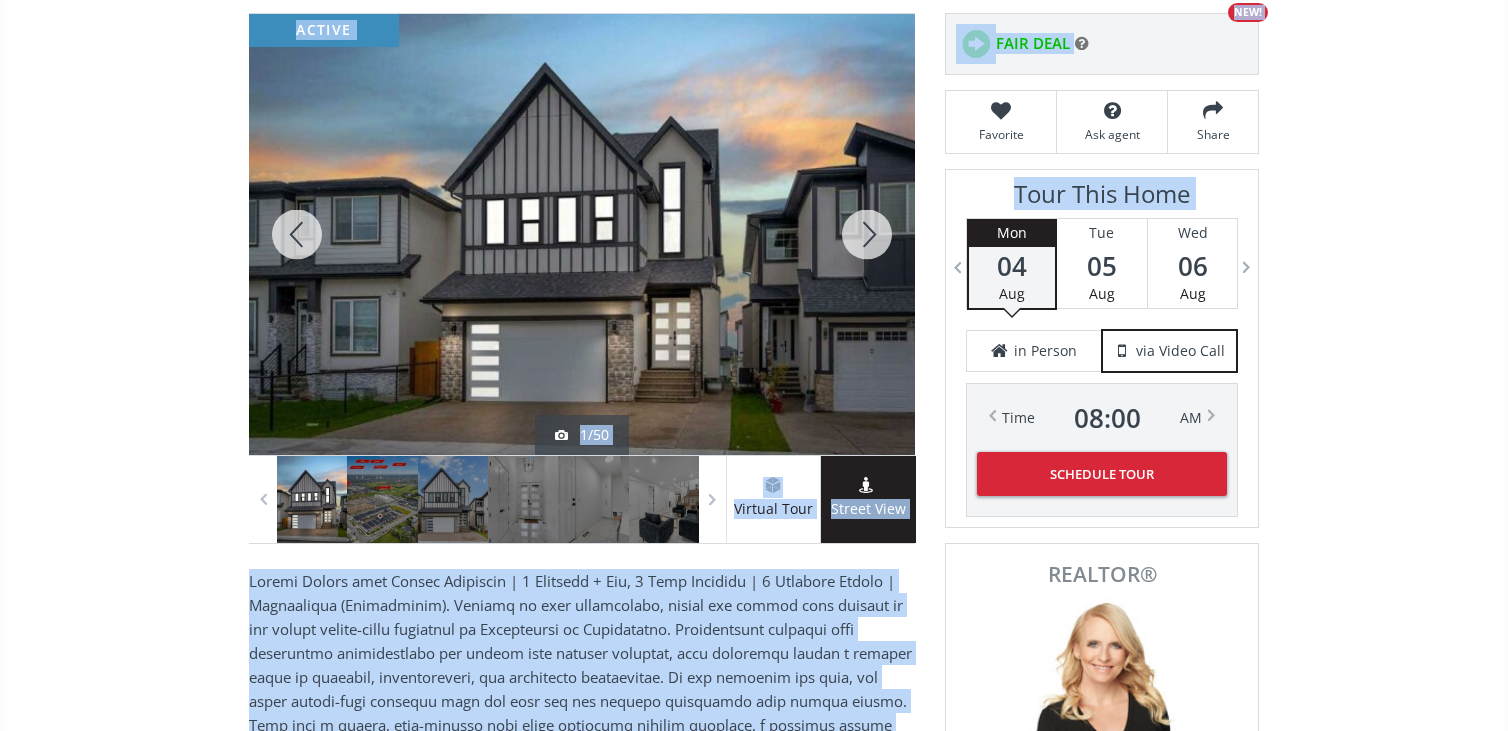 click at bounding box center [867, 234] 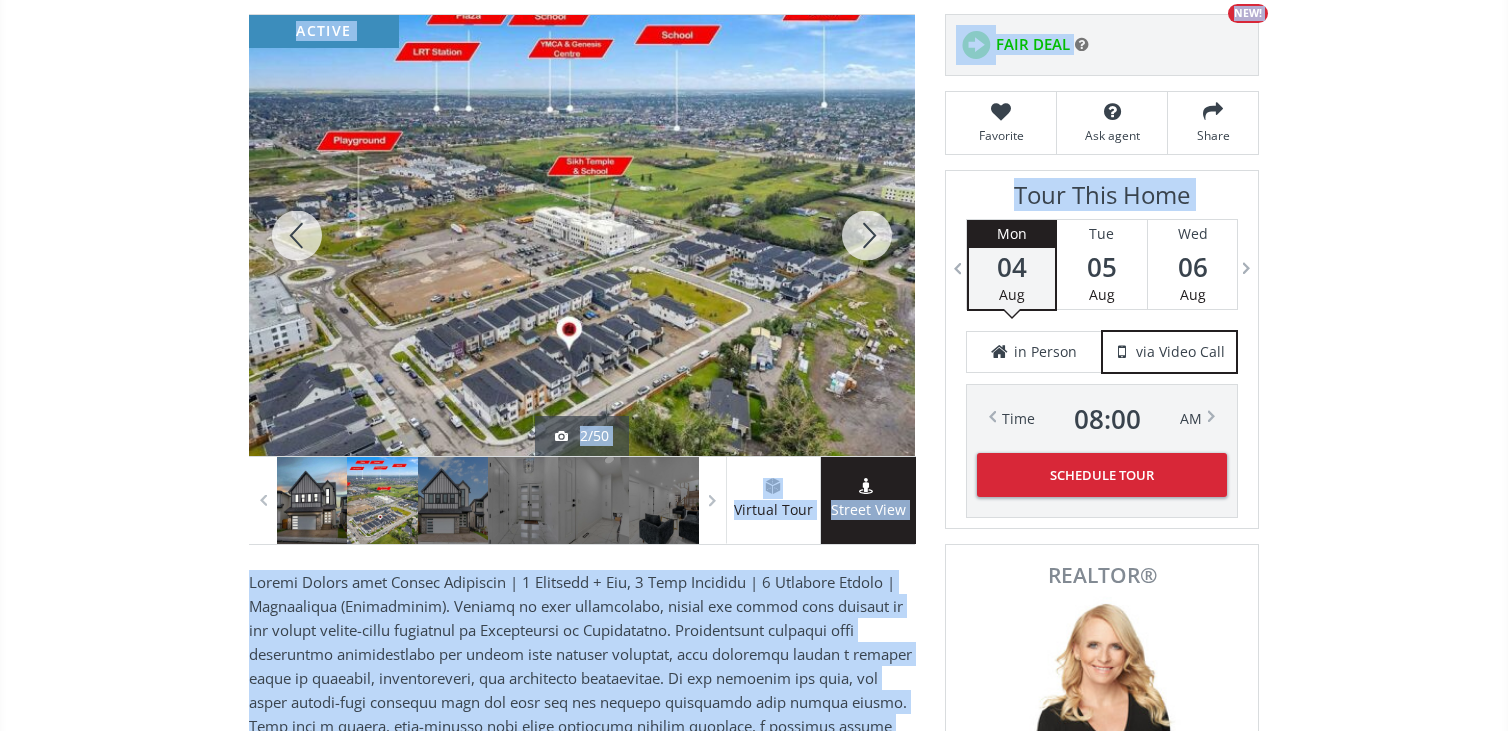 click at bounding box center (312, 500) 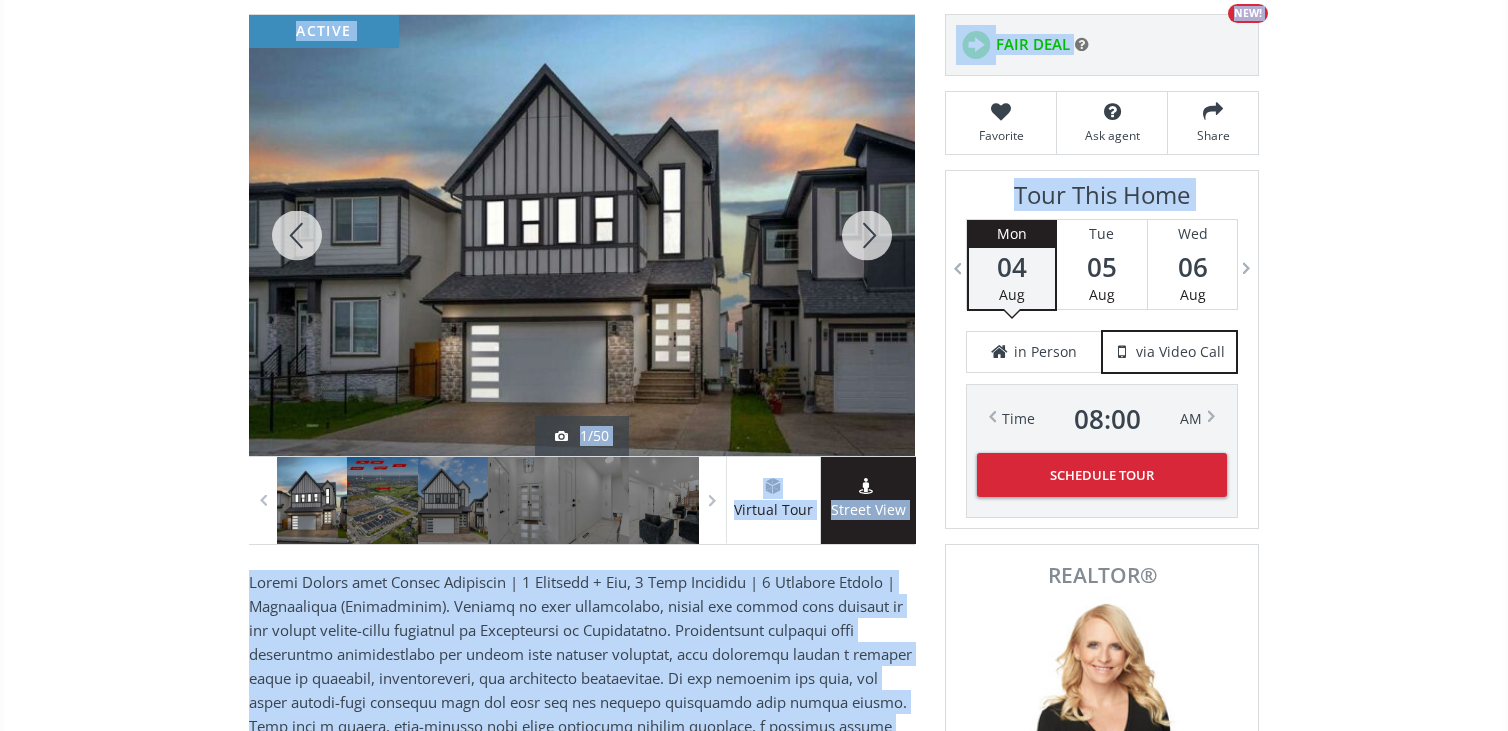 scroll, scrollTop: 280, scrollLeft: 0, axis: vertical 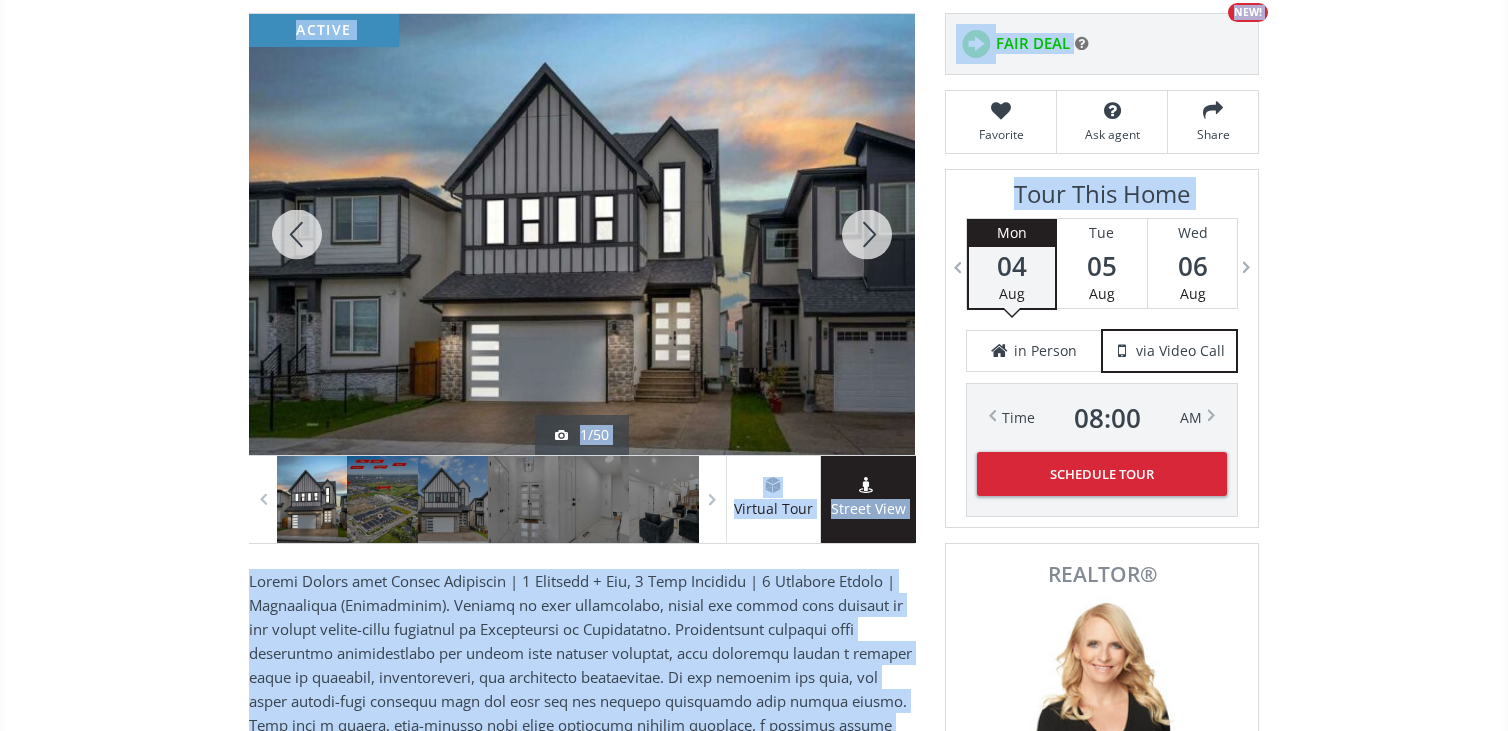 click at bounding box center [582, 234] 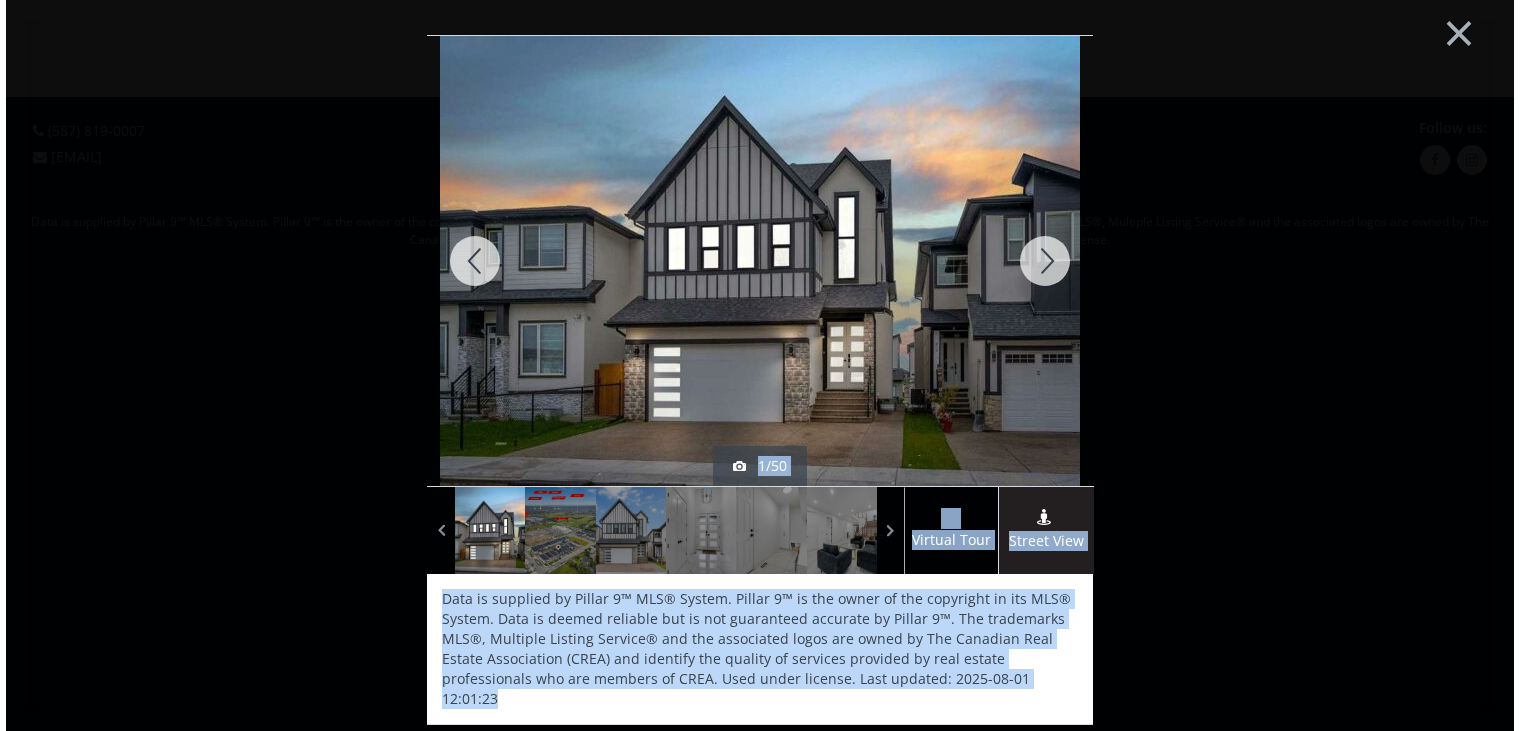 scroll, scrollTop: 0, scrollLeft: 0, axis: both 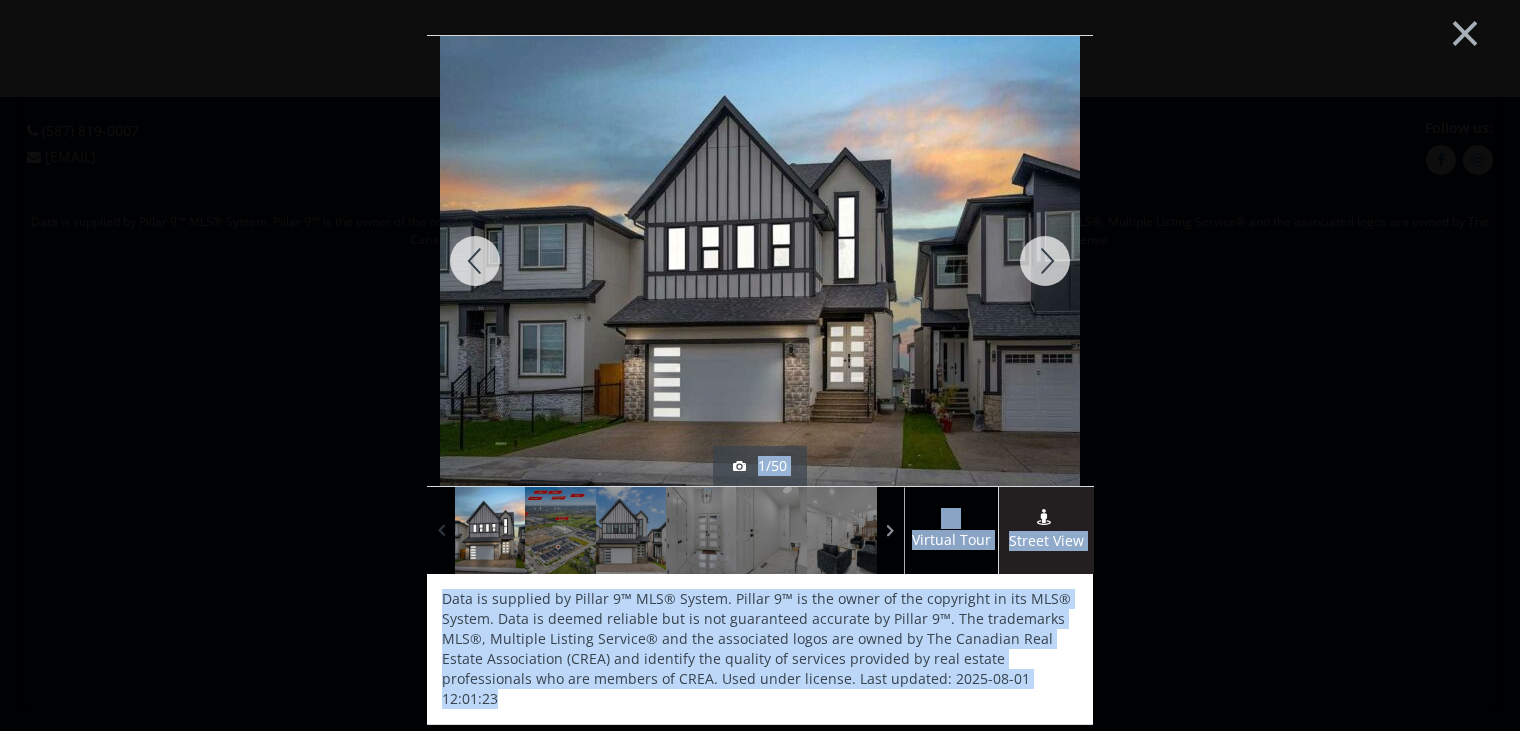 click at bounding box center [441, 531] 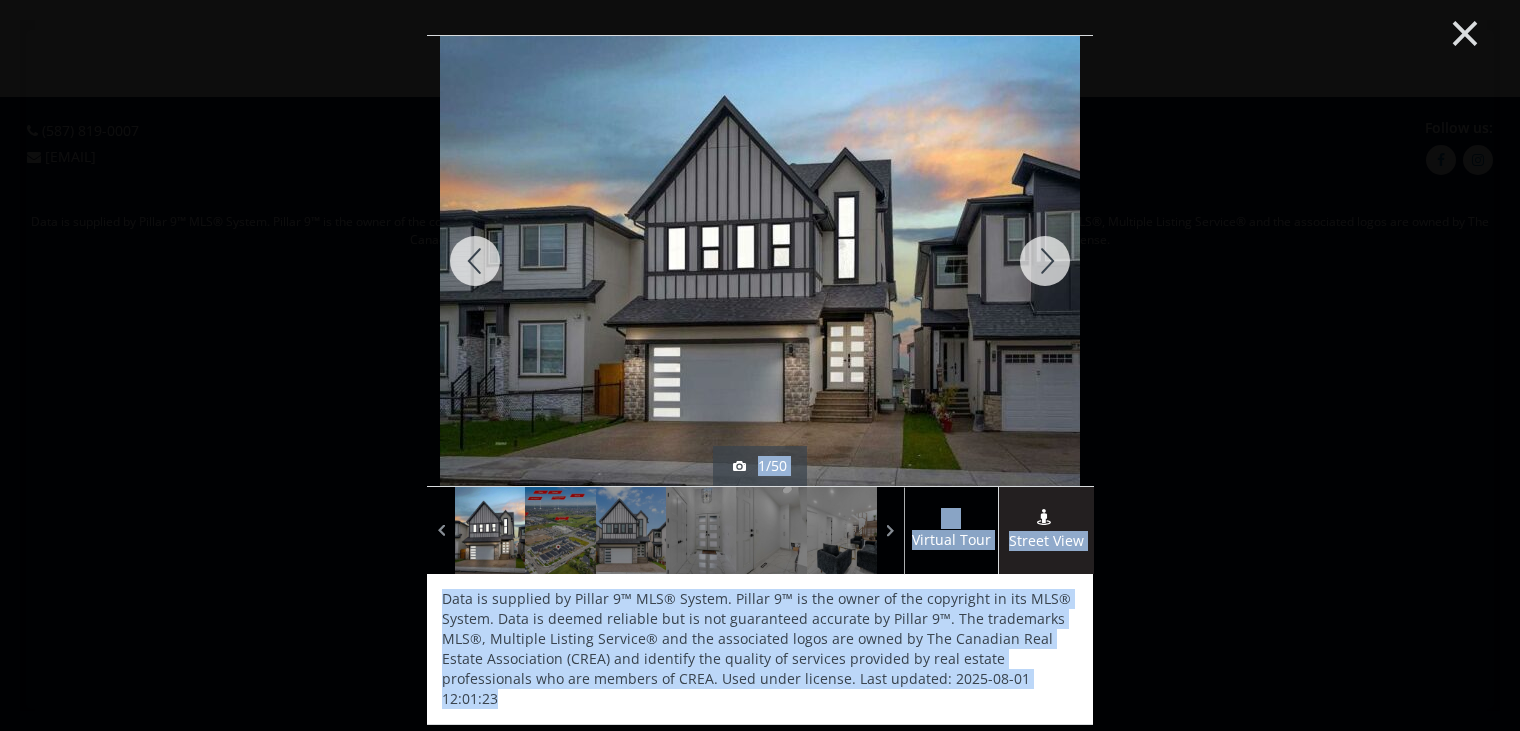 click on "×" at bounding box center (1465, 31) 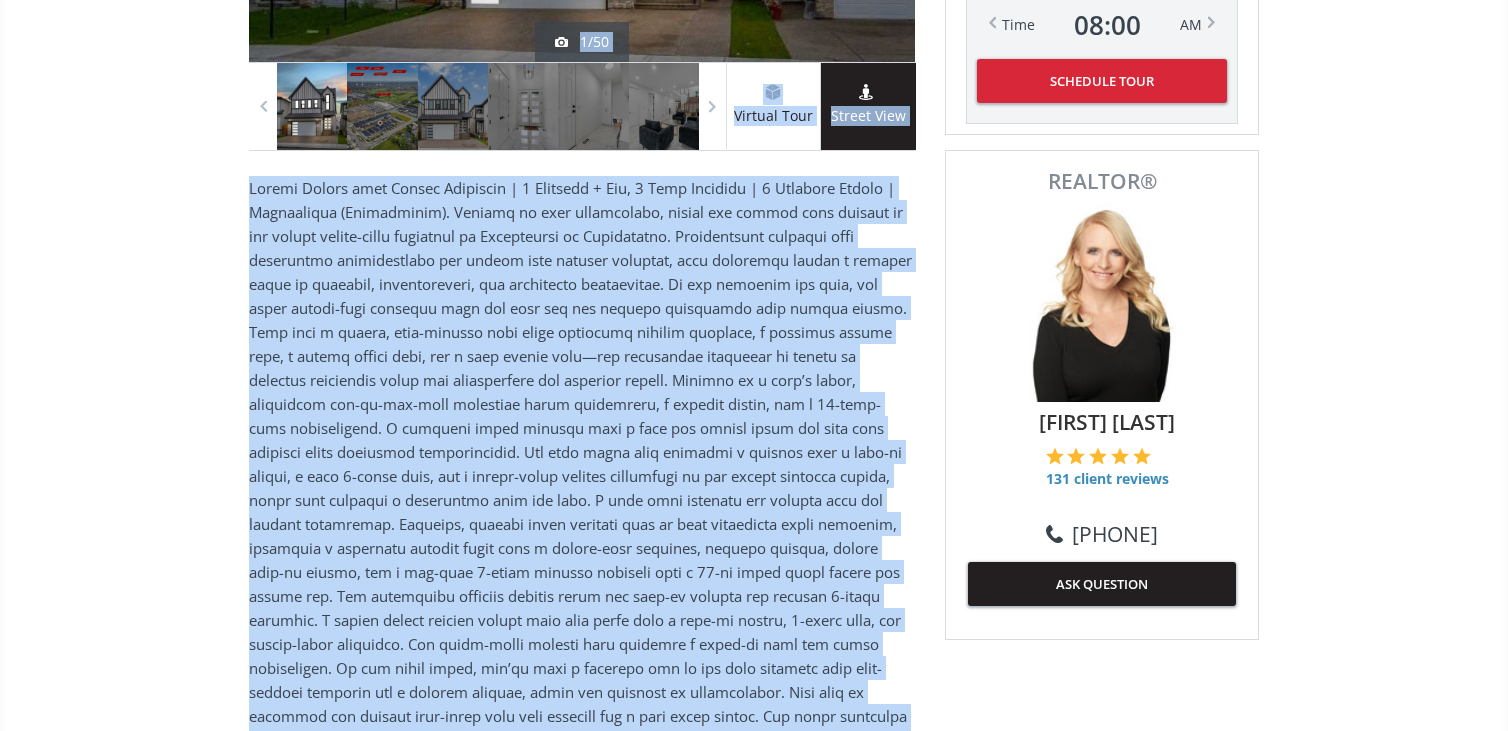 scroll, scrollTop: 664, scrollLeft: 0, axis: vertical 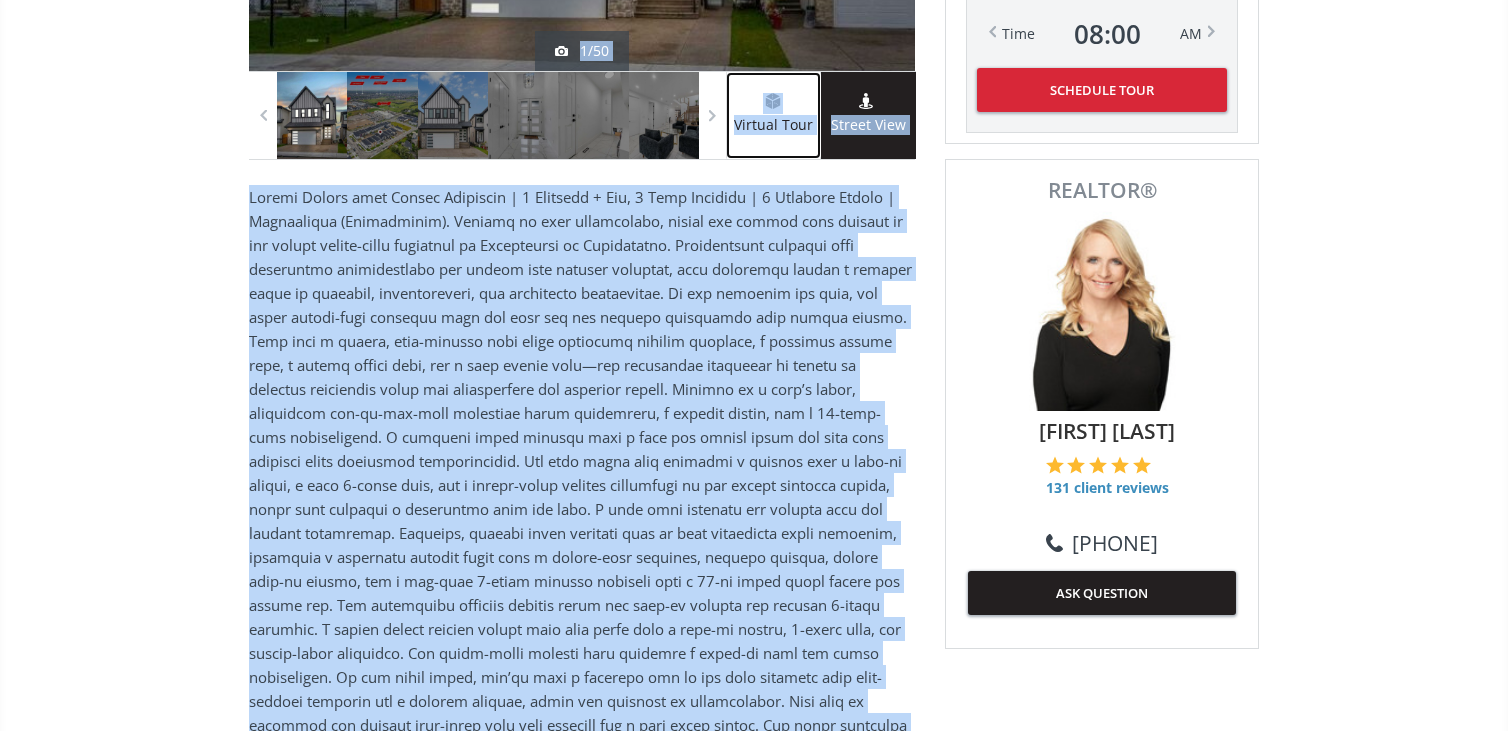 click at bounding box center [773, 104] 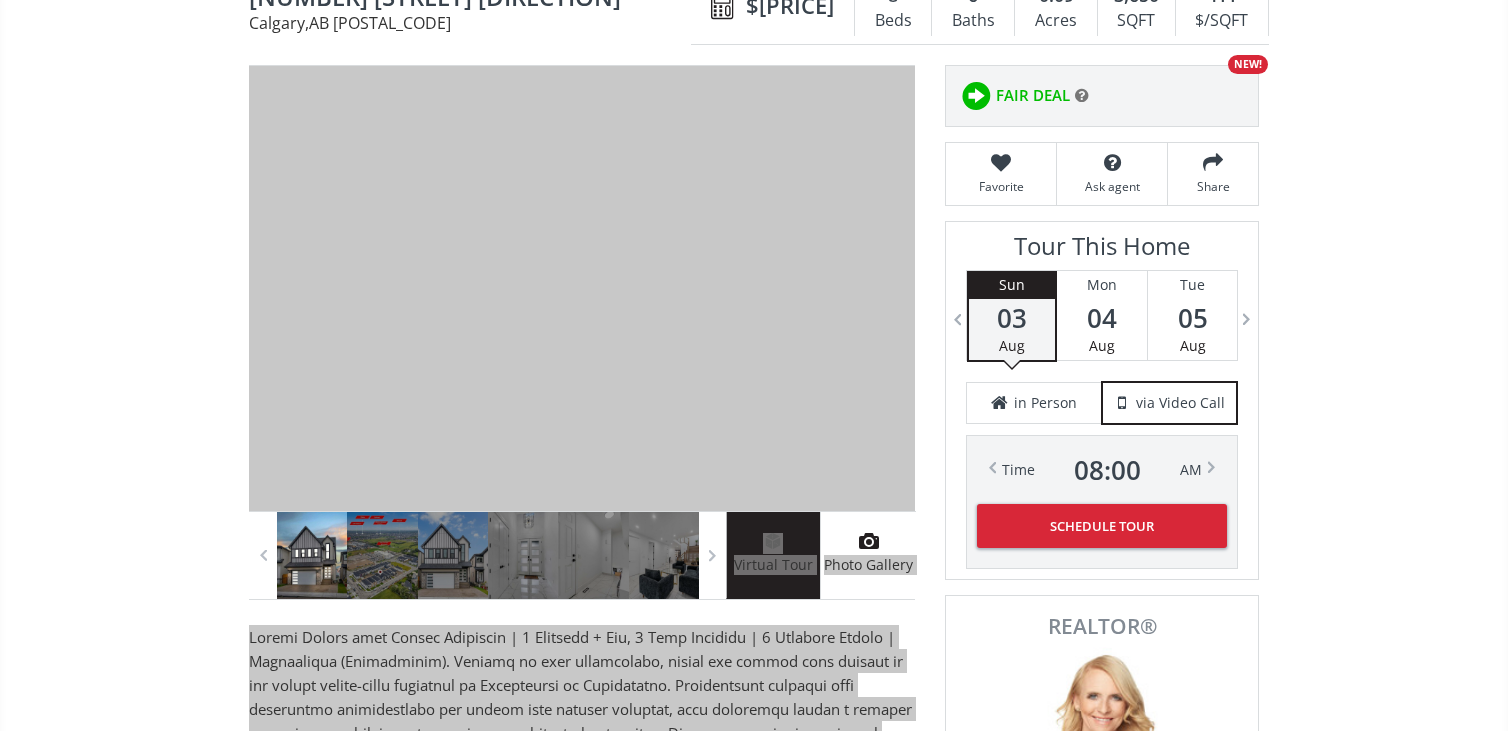 scroll, scrollTop: 224, scrollLeft: 0, axis: vertical 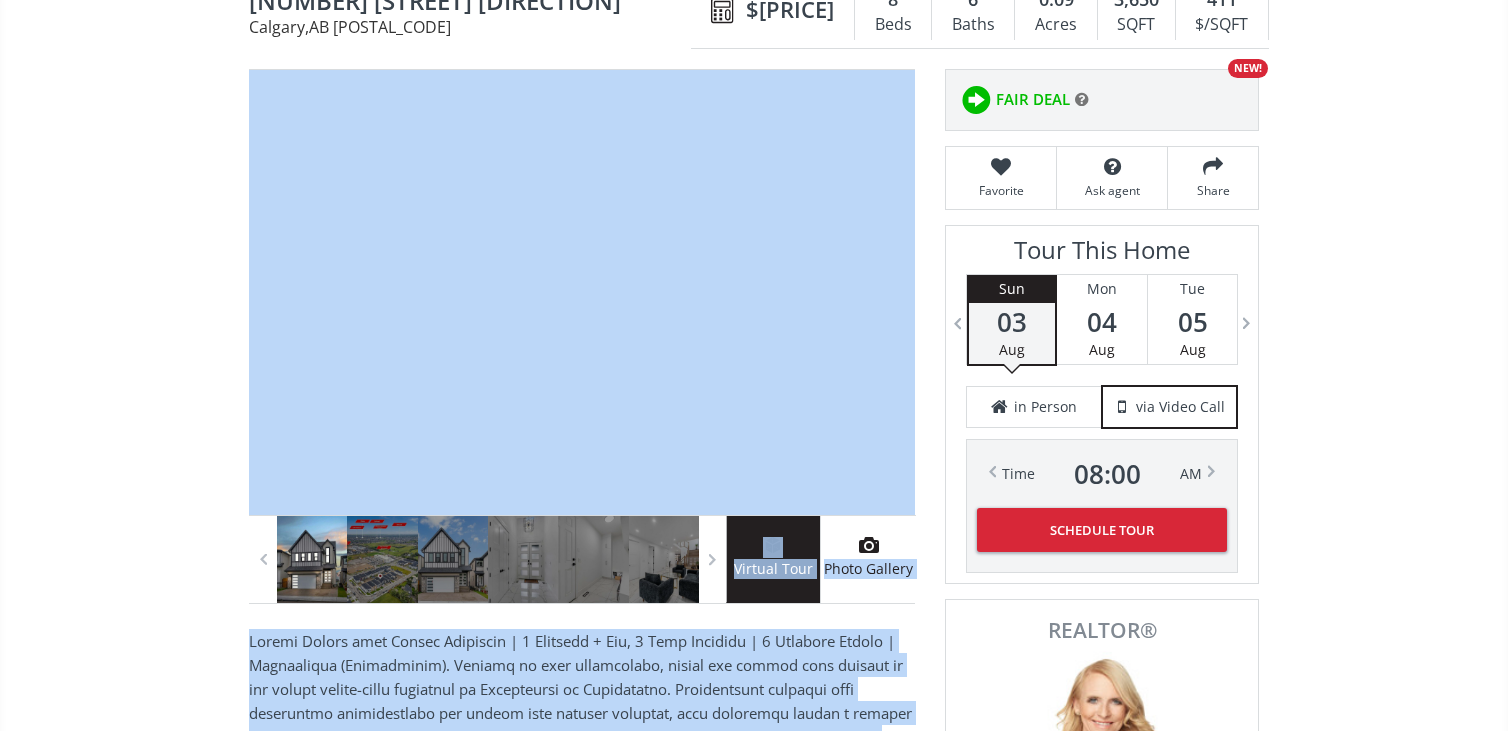 click on "[DAY] [MONTH] [DAY_NUMBER] [YEAR]
[STREET] [STREET_SUFFIX] [DIRECTION] [CITY] [PROVINCE] [POSTAL_CODE] [NUMBER] [STREET] [STREET_SUFFIX] [DIRECTION] [CITY] , [PROVINCE] [POSTAL_CODE] $[PRICE] [NUMBER] Beds [NUMBER] Baths [DECIMAL] Acres [NUMBER] SQFT [PRICE] $/SQFT $[PRICE] [NUMBER] Beds [NUMBER] Baths [NUMBER] [SPACE] sf $ [PRICE] / sf Favorite Ask agent Share Virtual Tour Photo Gallery Neighborhood [NEIGHBORHOOD] Type Homes (Single Family) Total Baths [NUMBER] County [CITY] Status Active Listing # [LISTING_NUMBER] Built [YEAR] Lot Size [DECIMAL] Listed on site [NUMBER] days Listing Brokerage [COMPANY_NAME] Listed by: Data is supplied by Pillar 9™ MLS® System. Pillar 9™ is the owner of the copyright in its MLS® System. Data is deemed reliable but is not guaranteed accurate by Pillar 9™. The trademarks MLS®, Multiple Listing Service® and the associated logos are owned by The Canadian Real Estate Association (CREA) and identify the quality of services provided by real estate professionals who are members of CREA. Used under license.
Last updated: [DATE] [TIME] ← Move left → Move right ↑ Move up ↓ Move down + Zoom in - Zoom out Home End Map [PROVINCE]" at bounding box center (754, 2381) 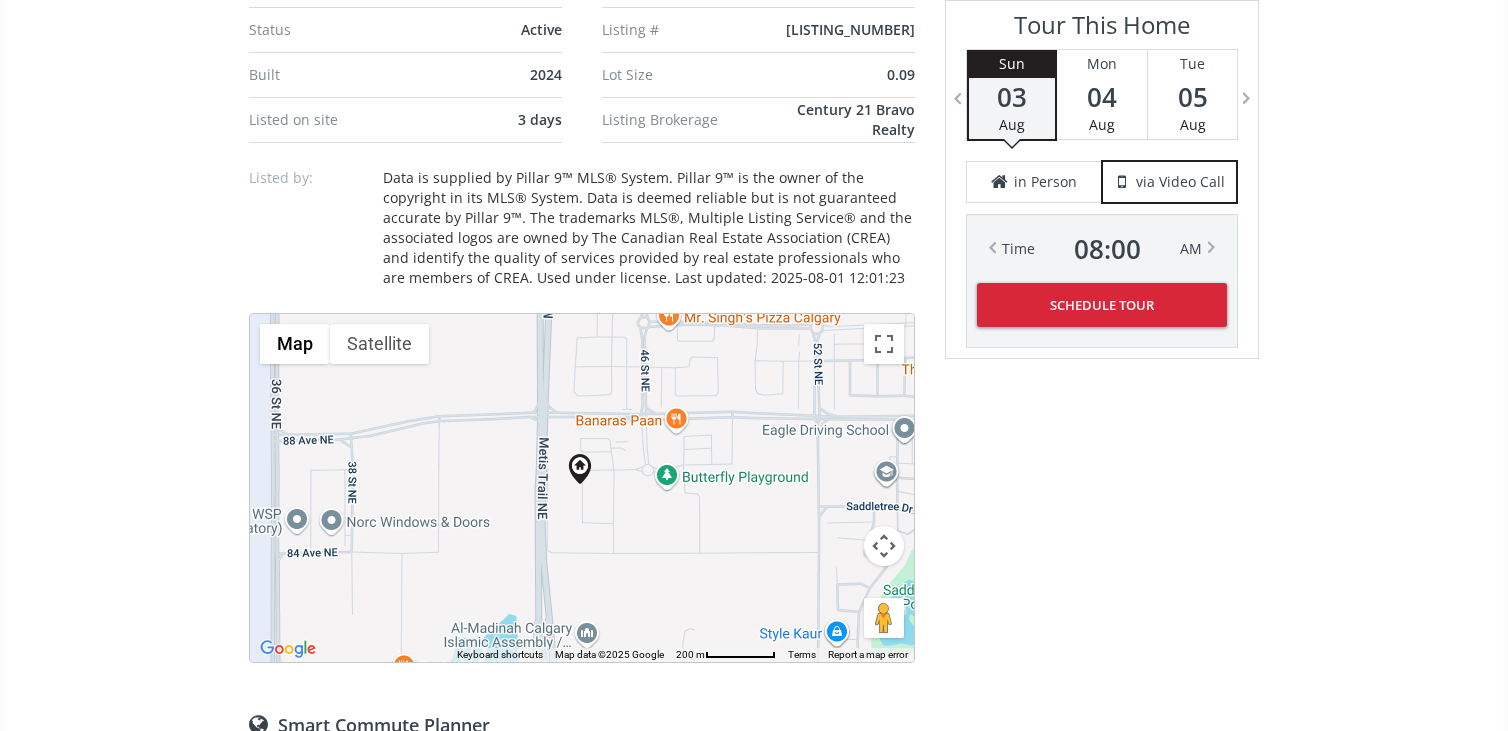 scroll, scrollTop: 1749, scrollLeft: 0, axis: vertical 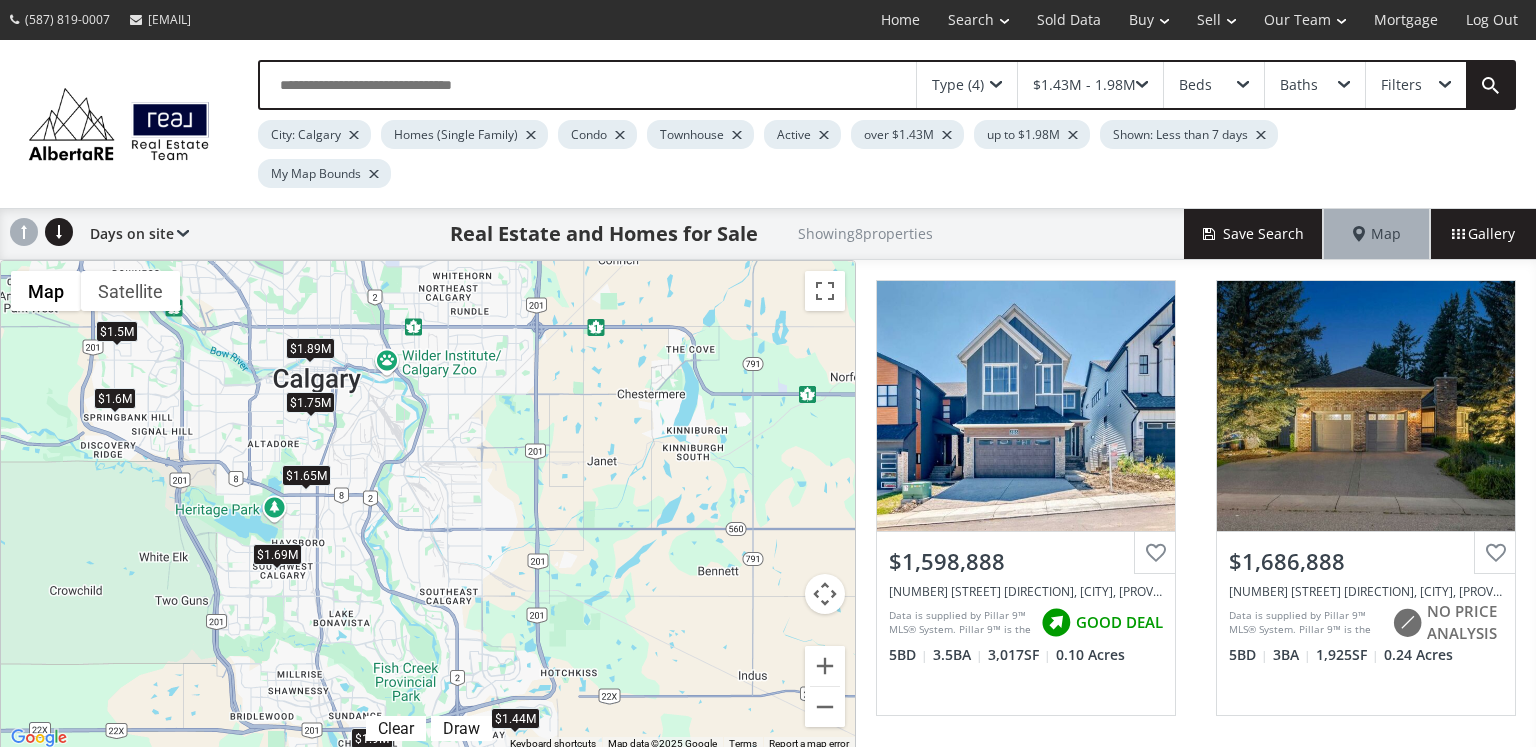 drag, startPoint x: 502, startPoint y: 553, endPoint x: 651, endPoint y: 416, distance: 202.41048 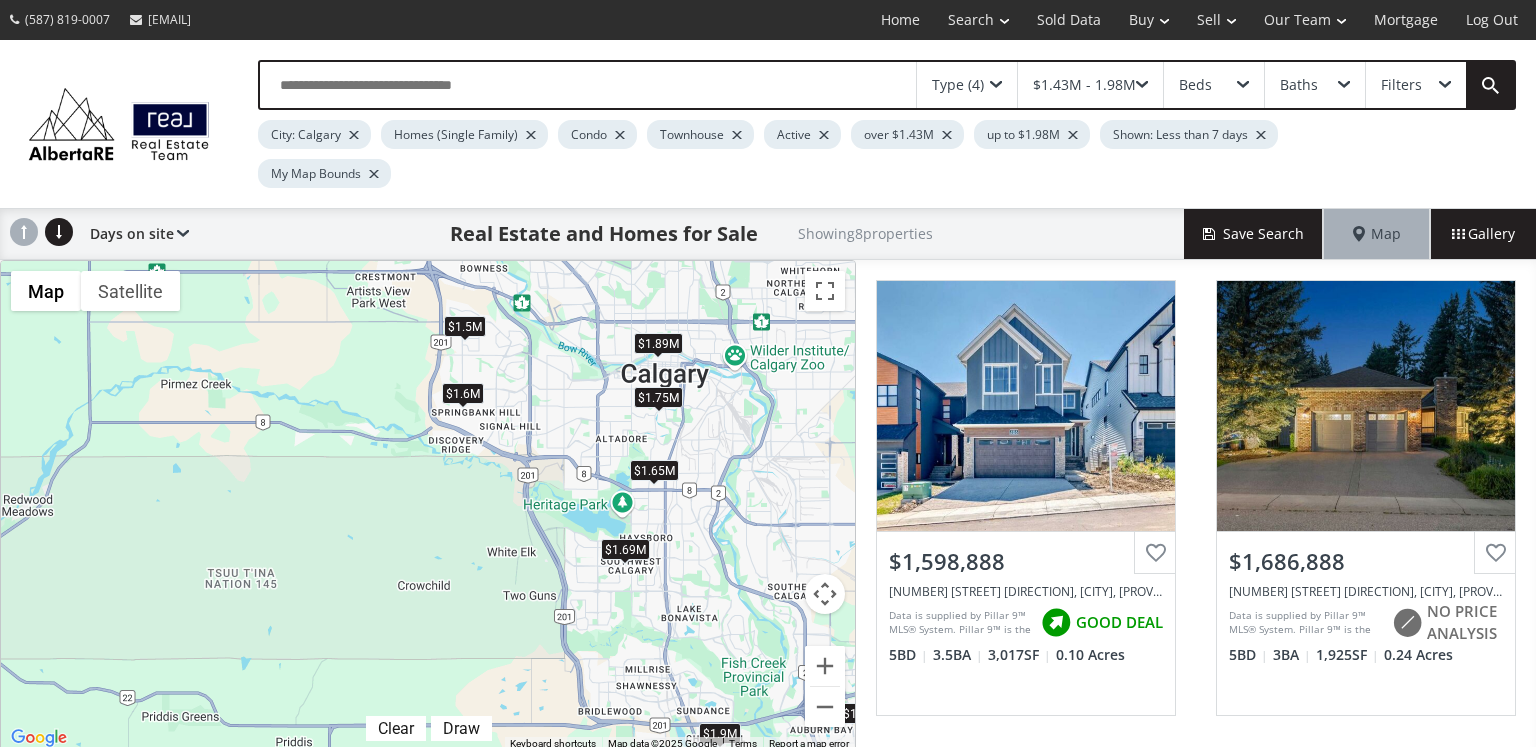 drag, startPoint x: 347, startPoint y: 468, endPoint x: 697, endPoint y: 462, distance: 350.05142 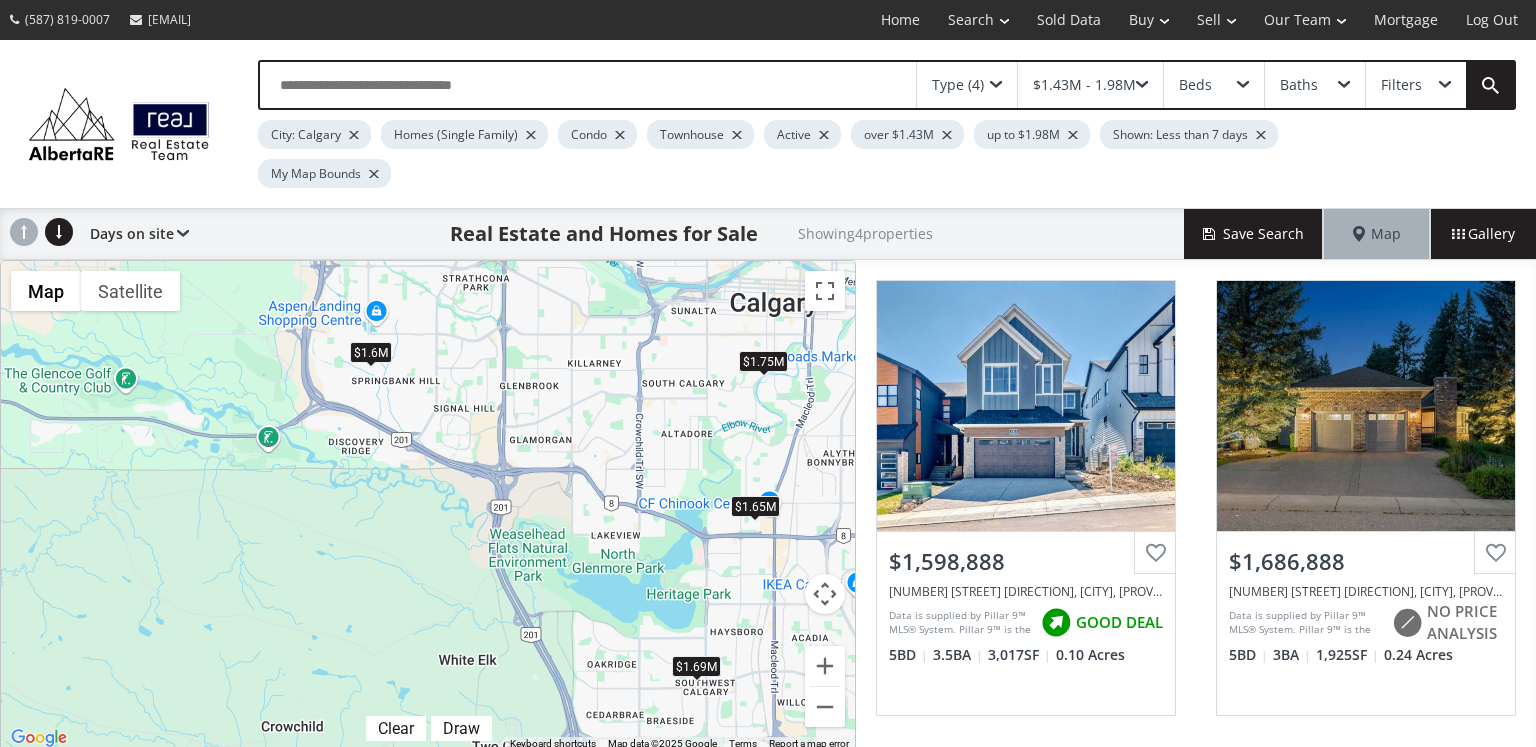 drag, startPoint x: 594, startPoint y: 419, endPoint x: 694, endPoint y: 449, distance: 104.40307 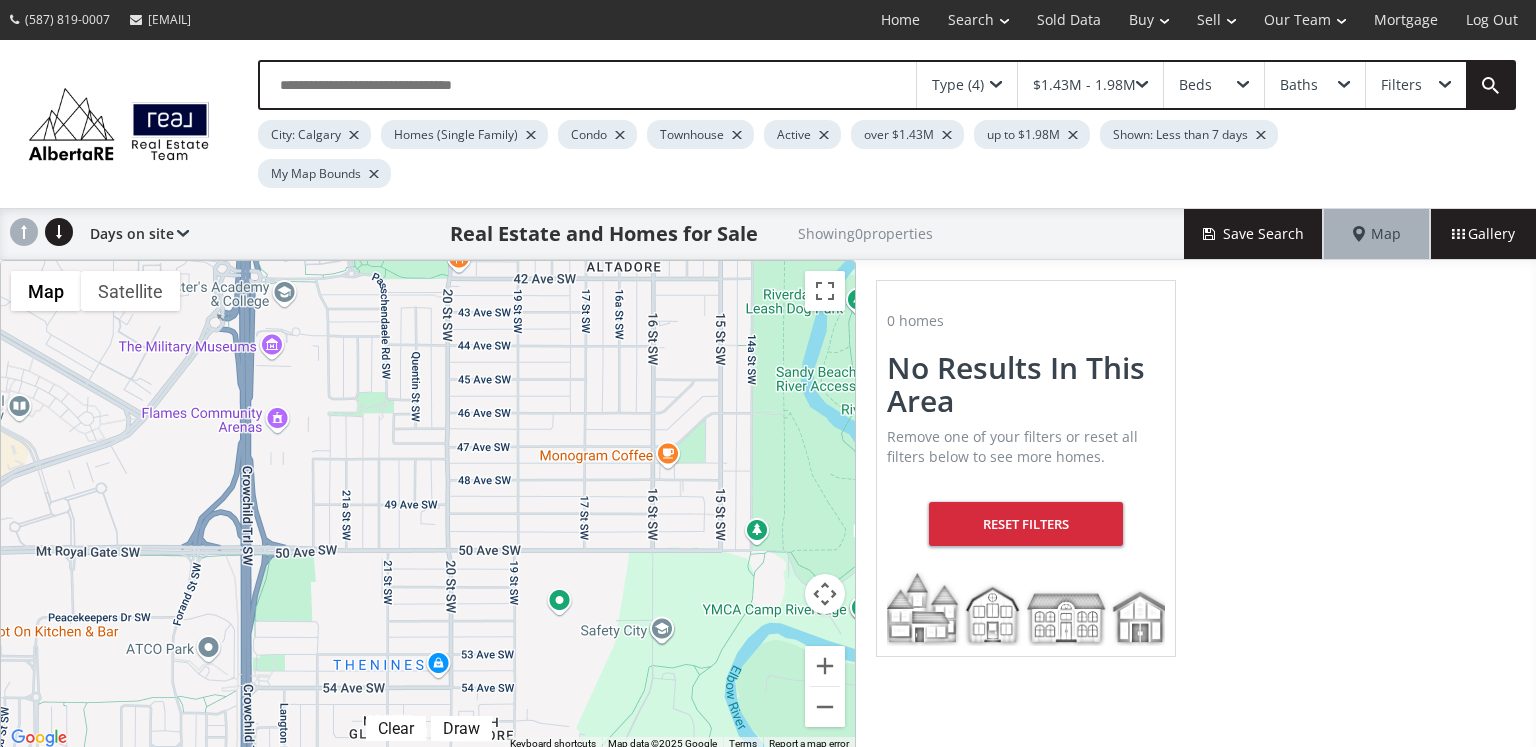 drag, startPoint x: 663, startPoint y: 403, endPoint x: 690, endPoint y: 393, distance: 28.79236 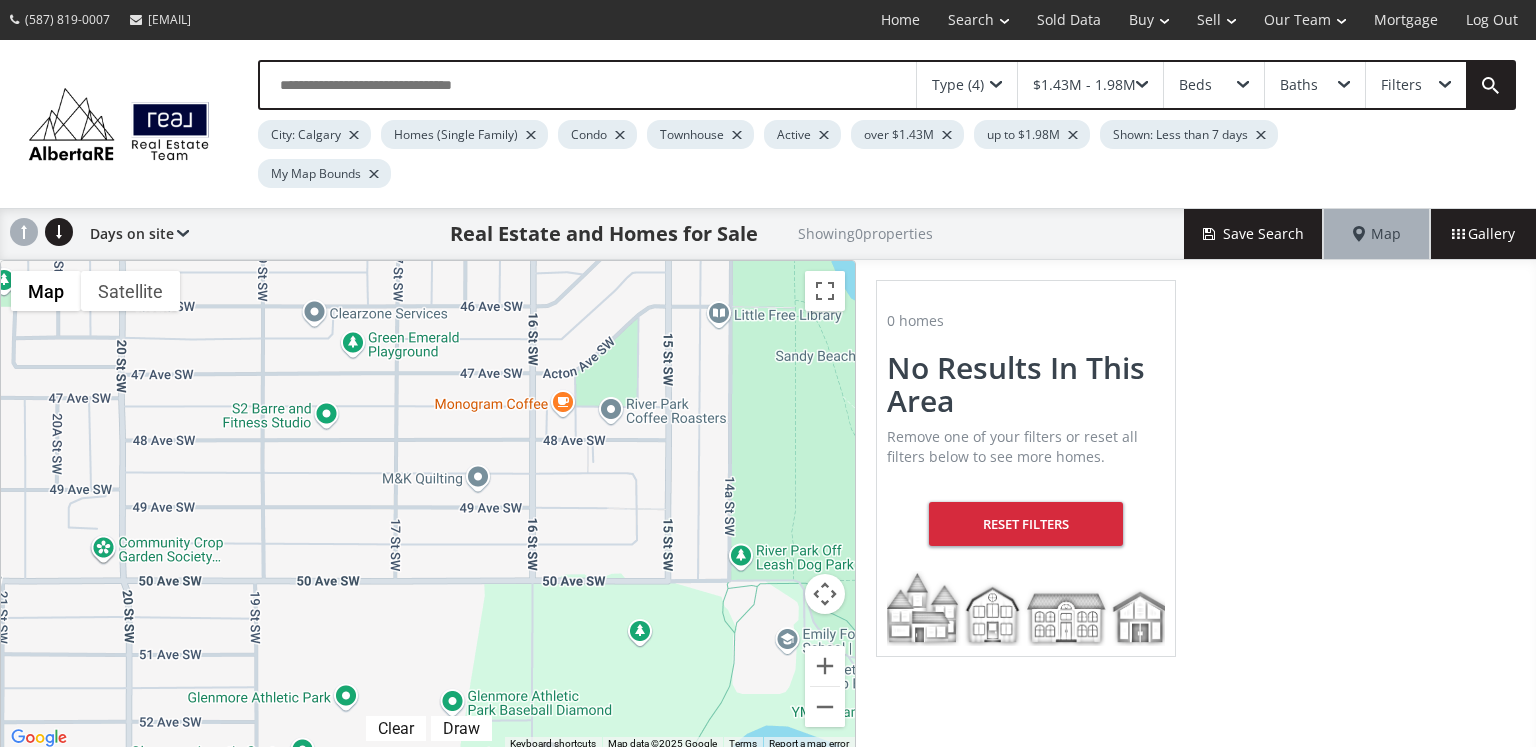 drag, startPoint x: 754, startPoint y: 521, endPoint x: 603, endPoint y: 529, distance: 151.21178 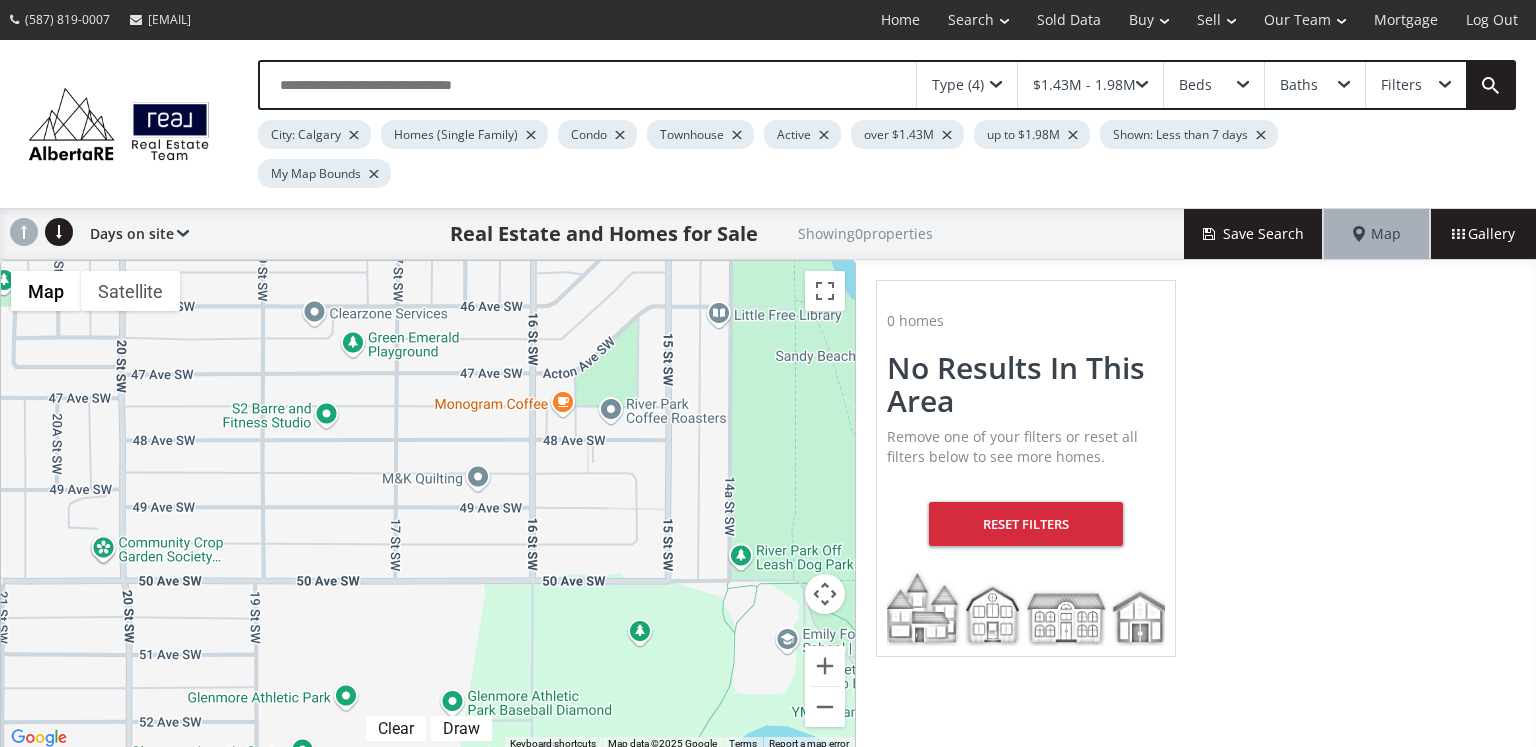 click on "To navigate, press the arrow keys." at bounding box center (428, 506) 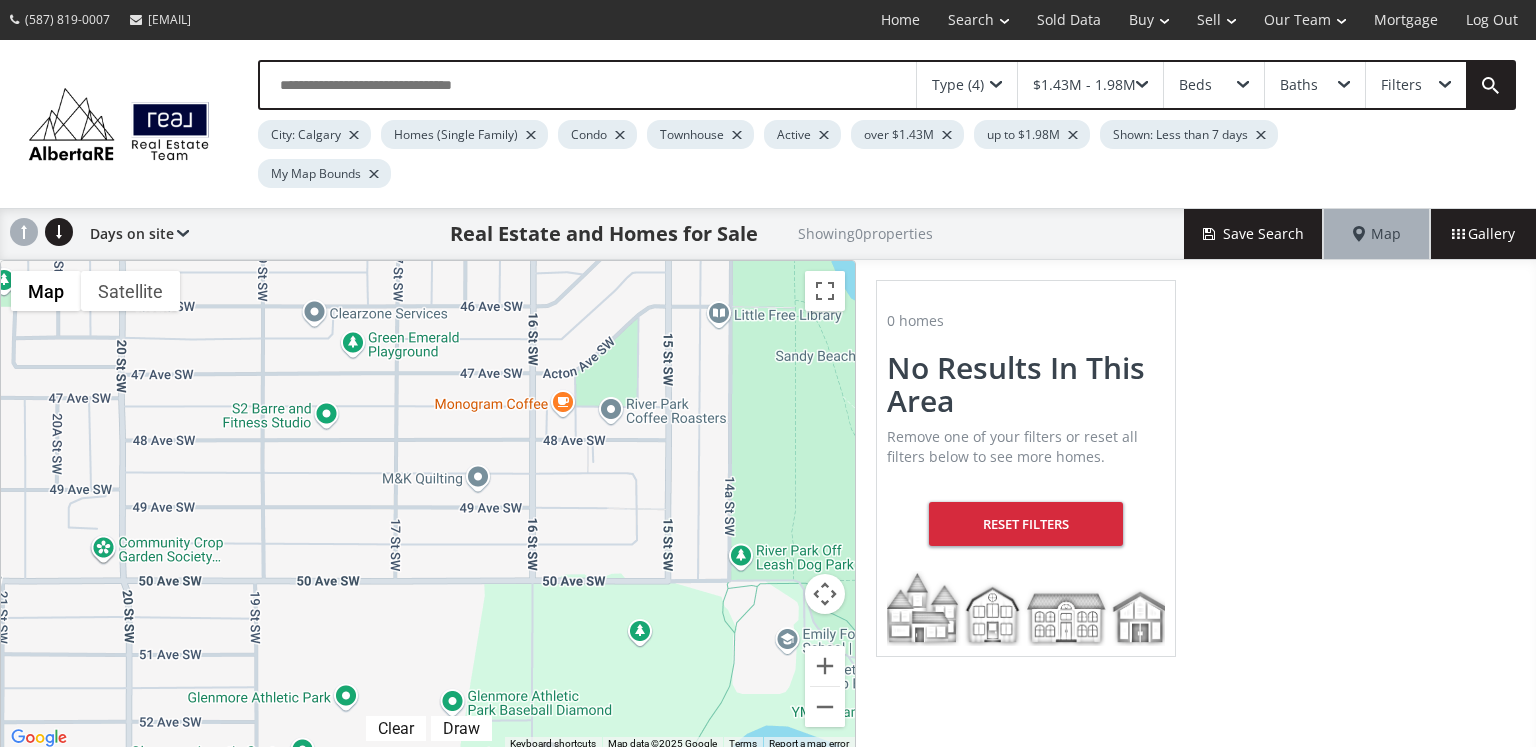 click on "$1.43M - 1.98M" at bounding box center (1084, 85) 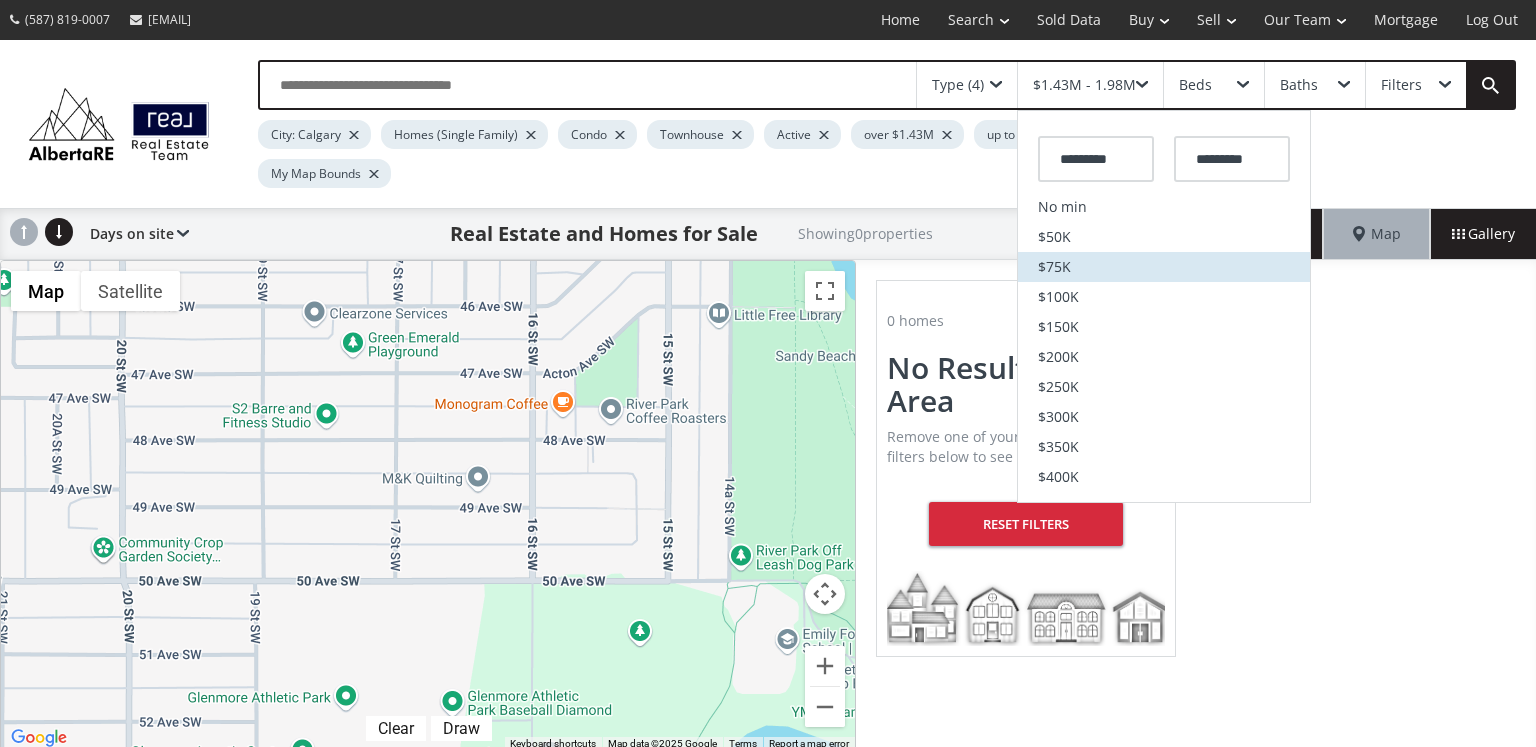 click on "$75K" at bounding box center (1164, 267) 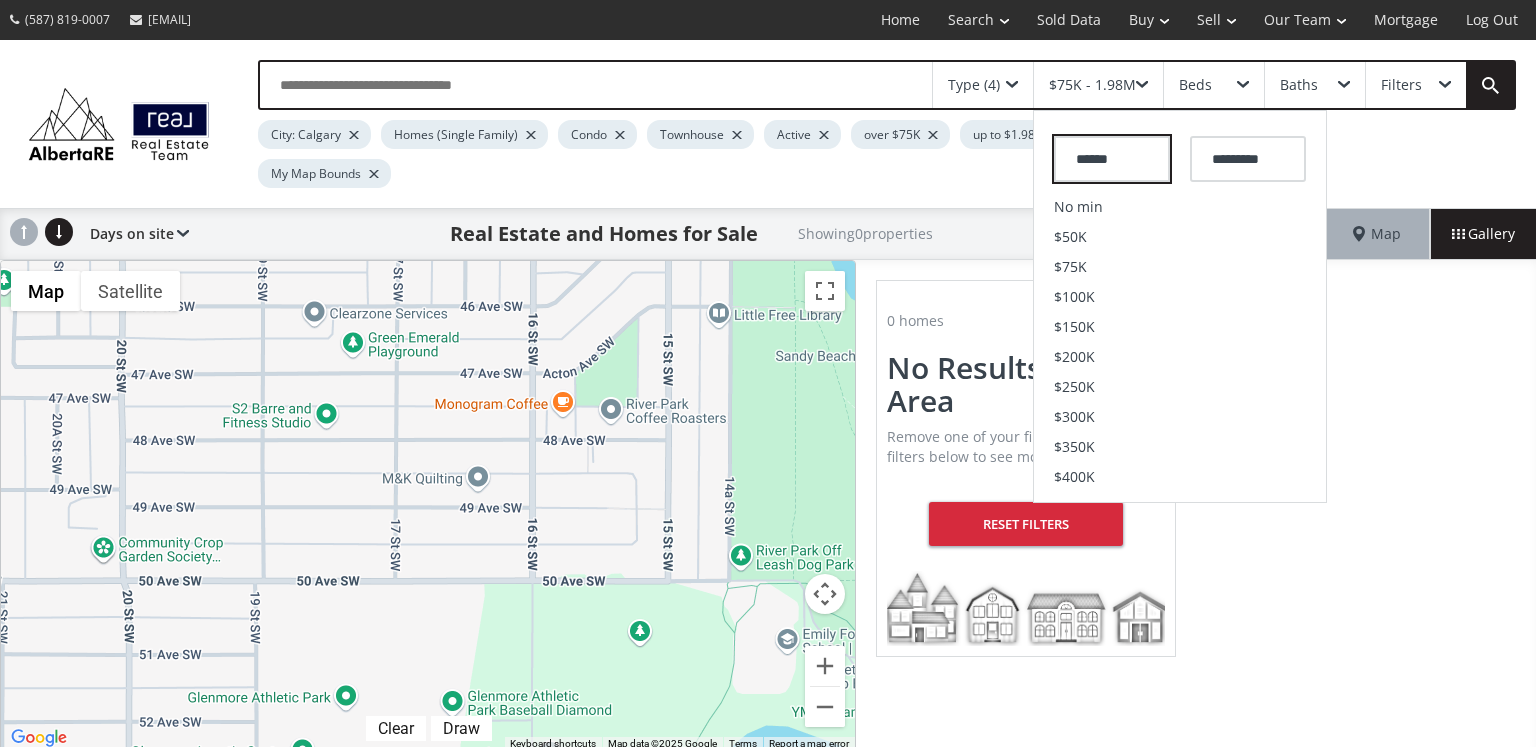click on "******" at bounding box center (1112, 159) 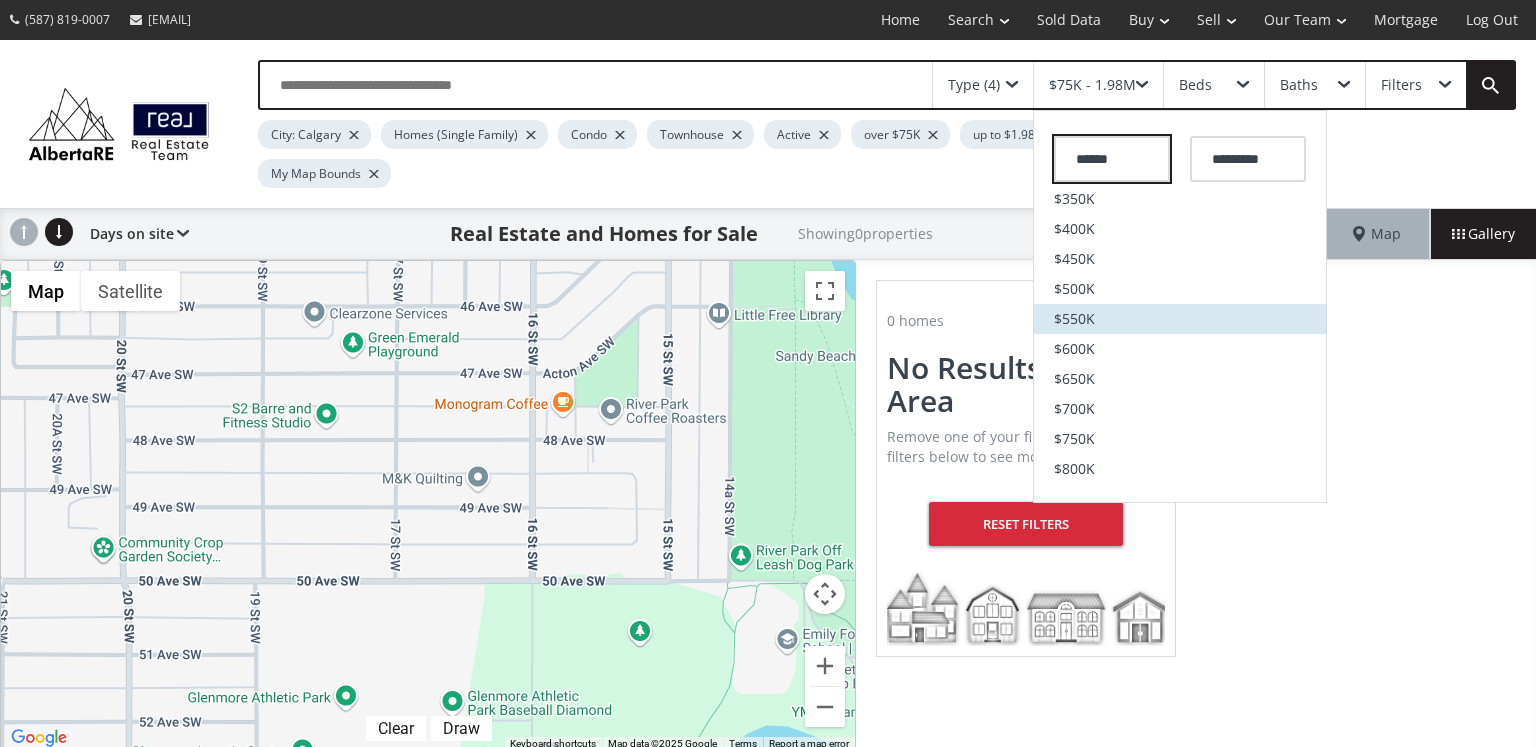 scroll, scrollTop: 256, scrollLeft: 0, axis: vertical 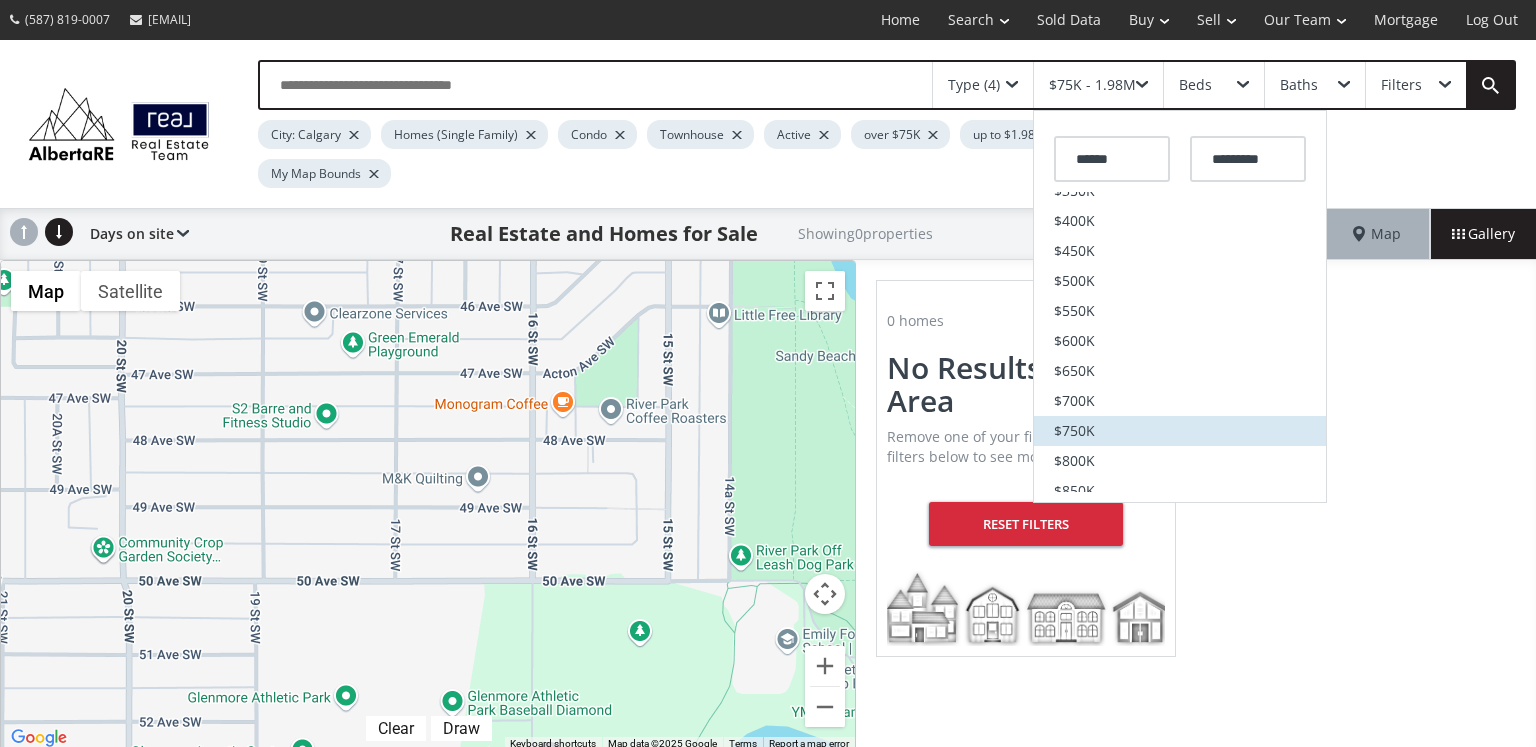 click on "$750K" at bounding box center [1074, 431] 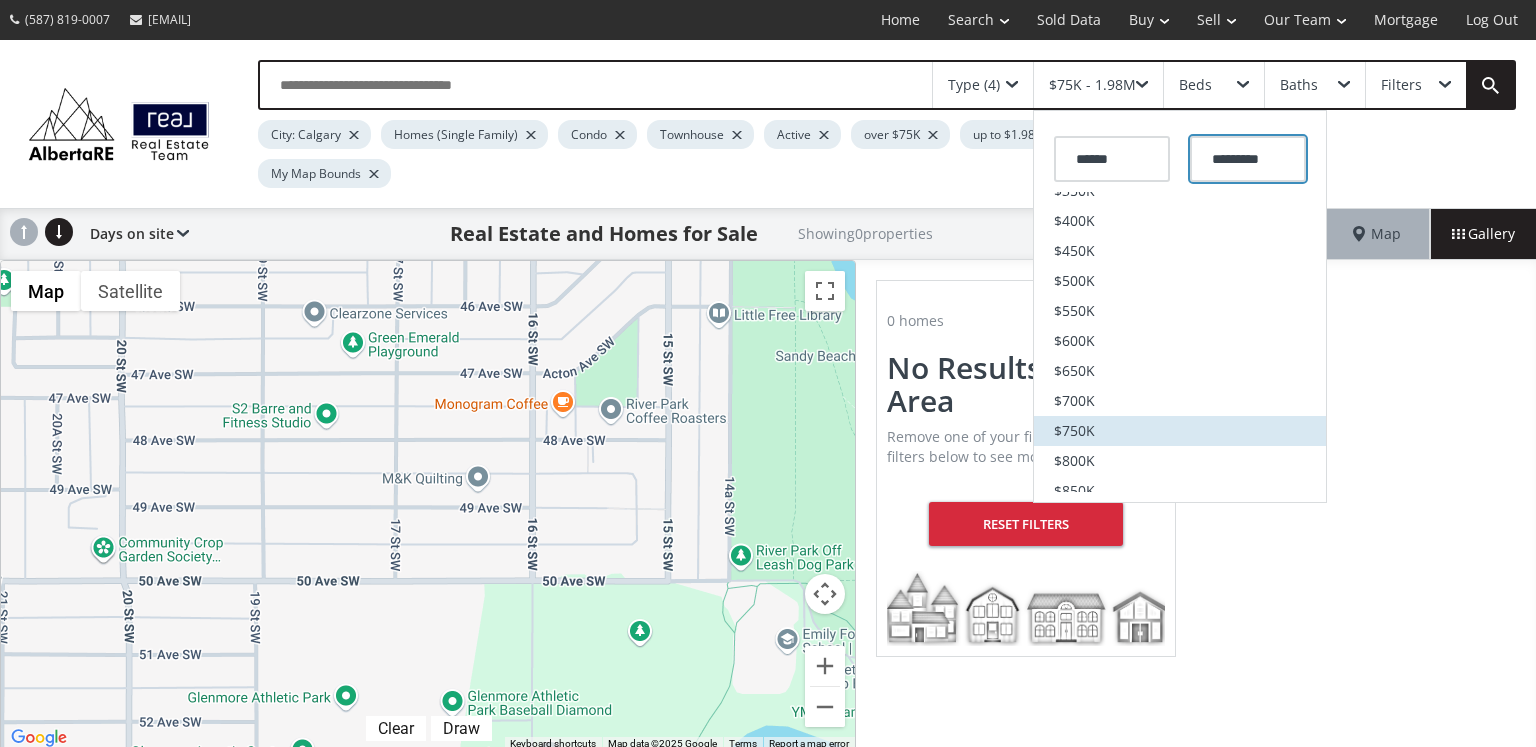 type on "*******" 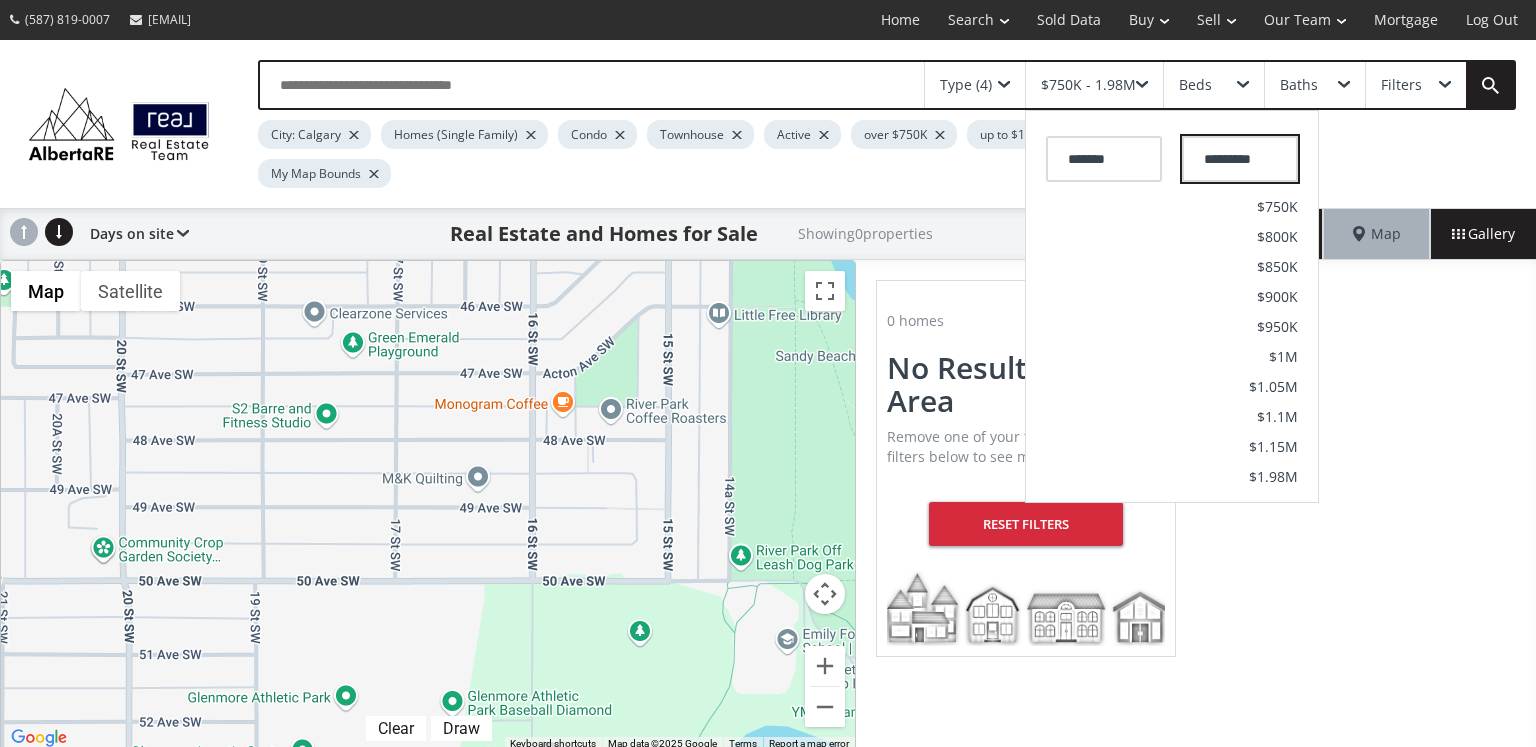 click on "*********" at bounding box center (1240, 159) 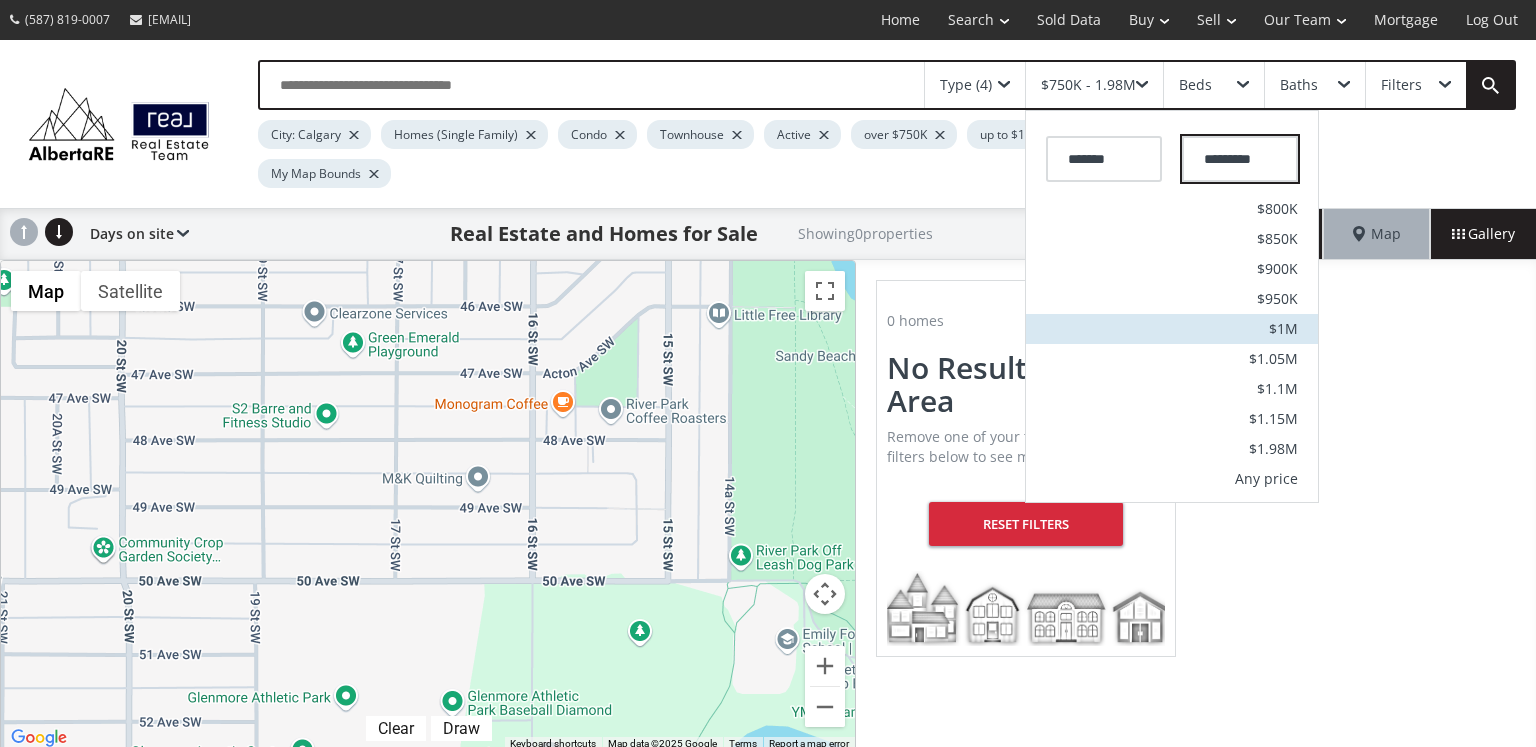 scroll, scrollTop: 30, scrollLeft: 0, axis: vertical 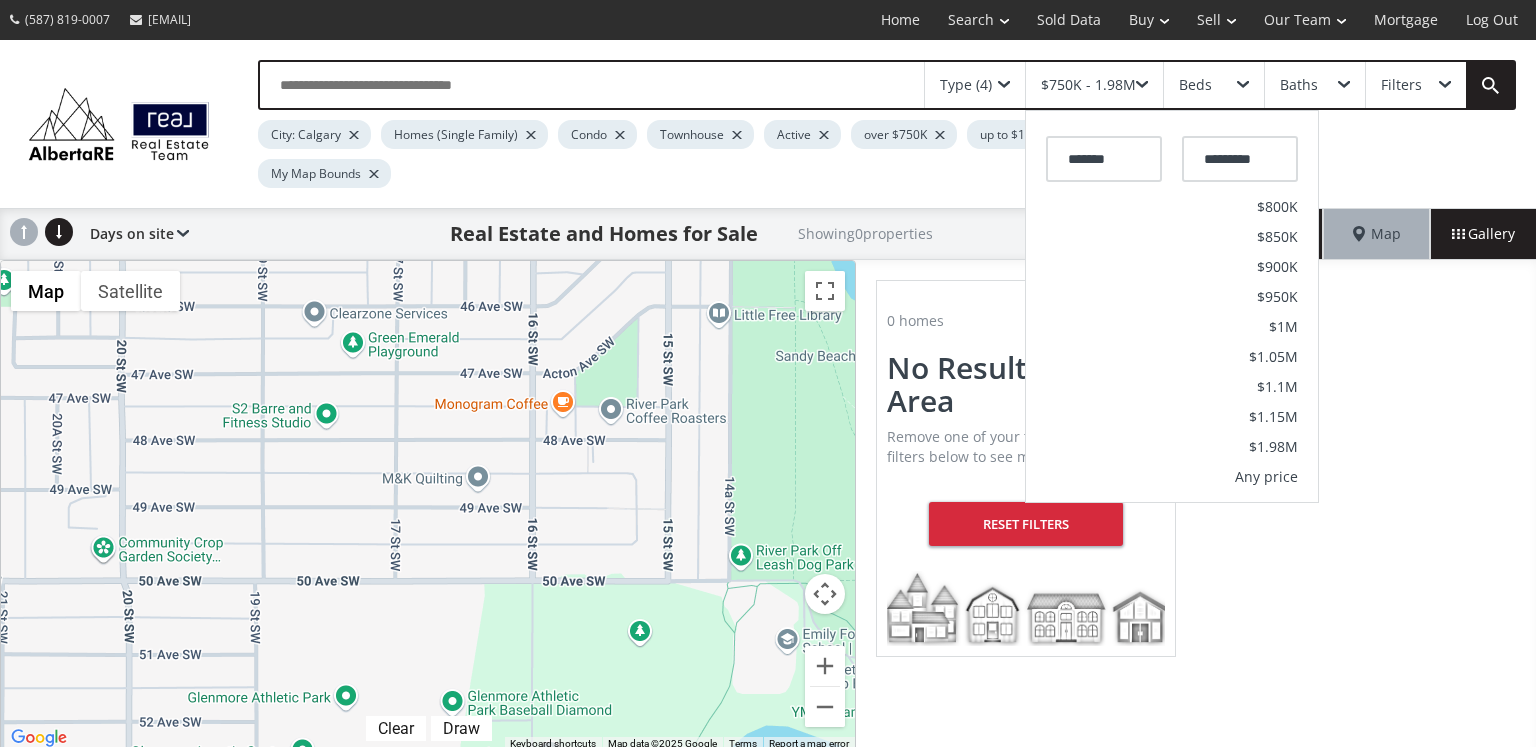 click on "0 homes No Results In This Area Remove one of your filters or reset all filters below to see more homes. Reset Filters" at bounding box center (1196, 468) 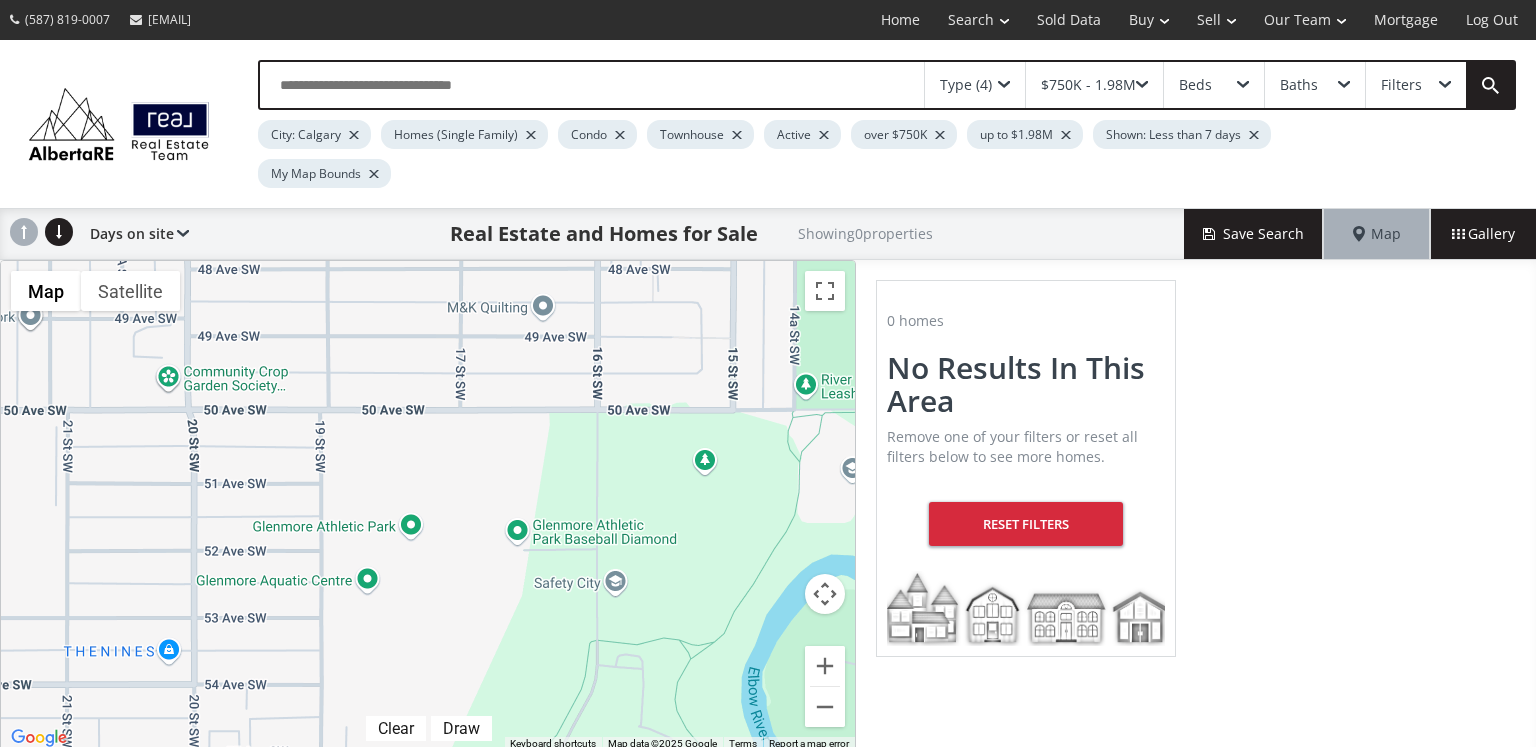 drag, startPoint x: 614, startPoint y: 471, endPoint x: 681, endPoint y: 298, distance: 185.52089 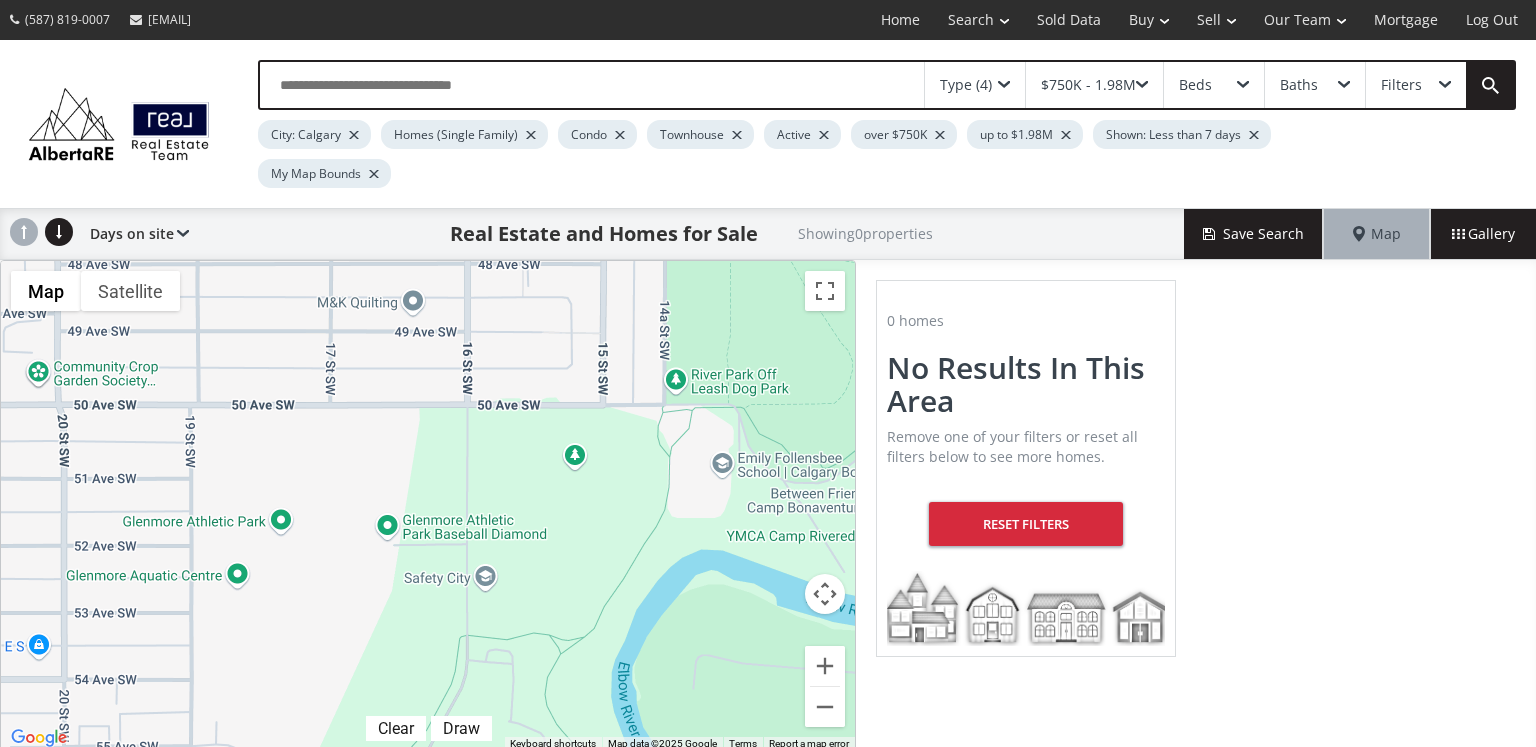 drag, startPoint x: 697, startPoint y: 388, endPoint x: 586, endPoint y: 384, distance: 111.07205 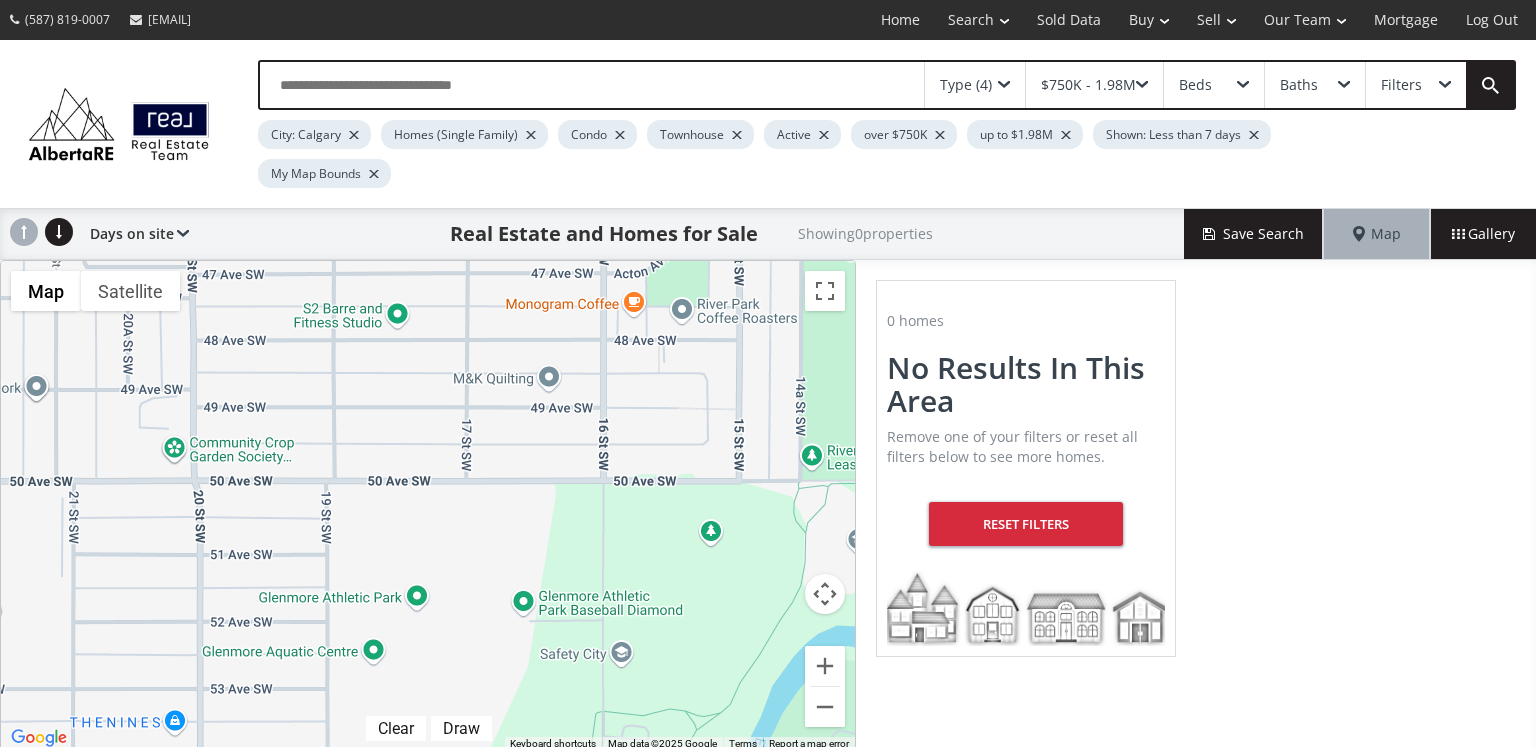drag, startPoint x: 537, startPoint y: 387, endPoint x: 674, endPoint y: 464, distance: 157.15598 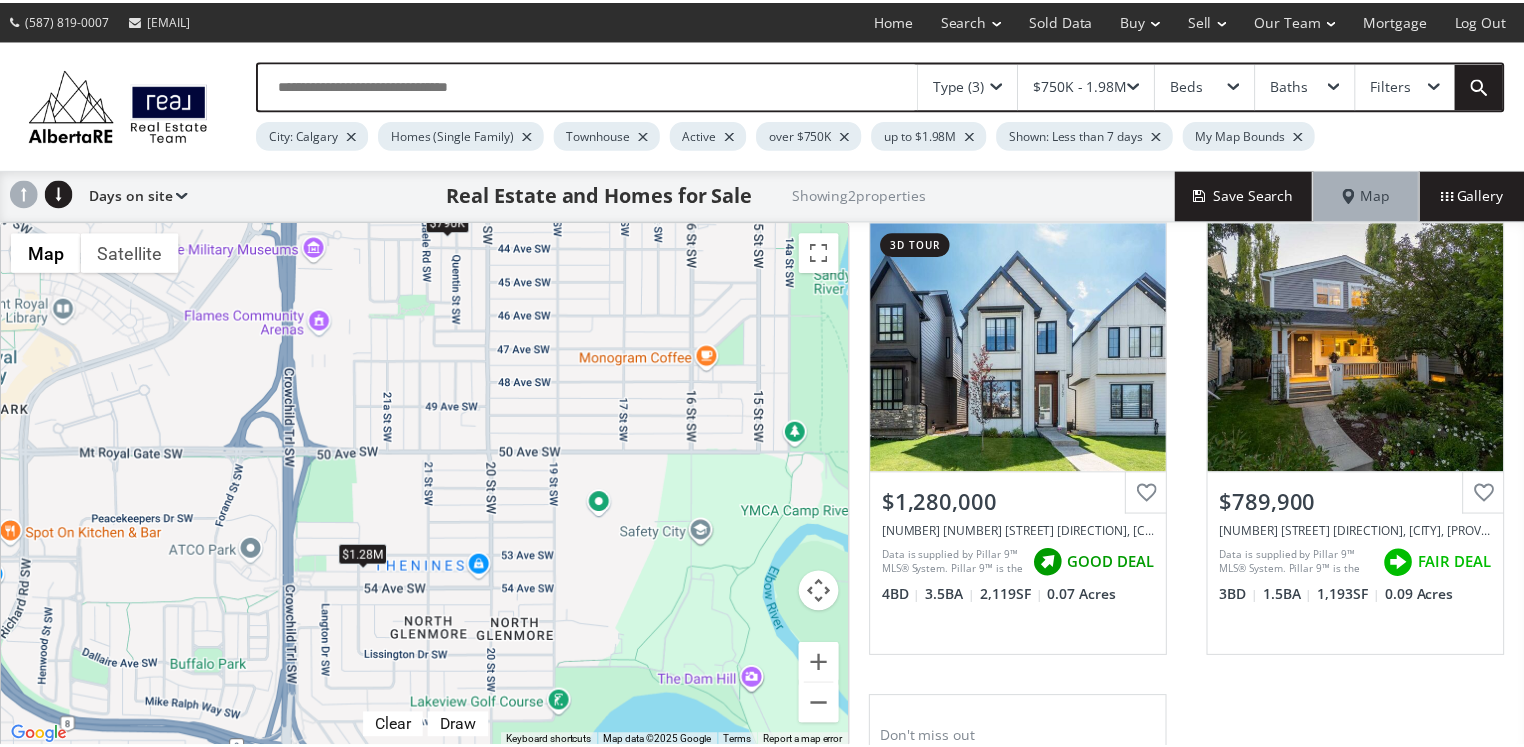 scroll, scrollTop: 0, scrollLeft: 0, axis: both 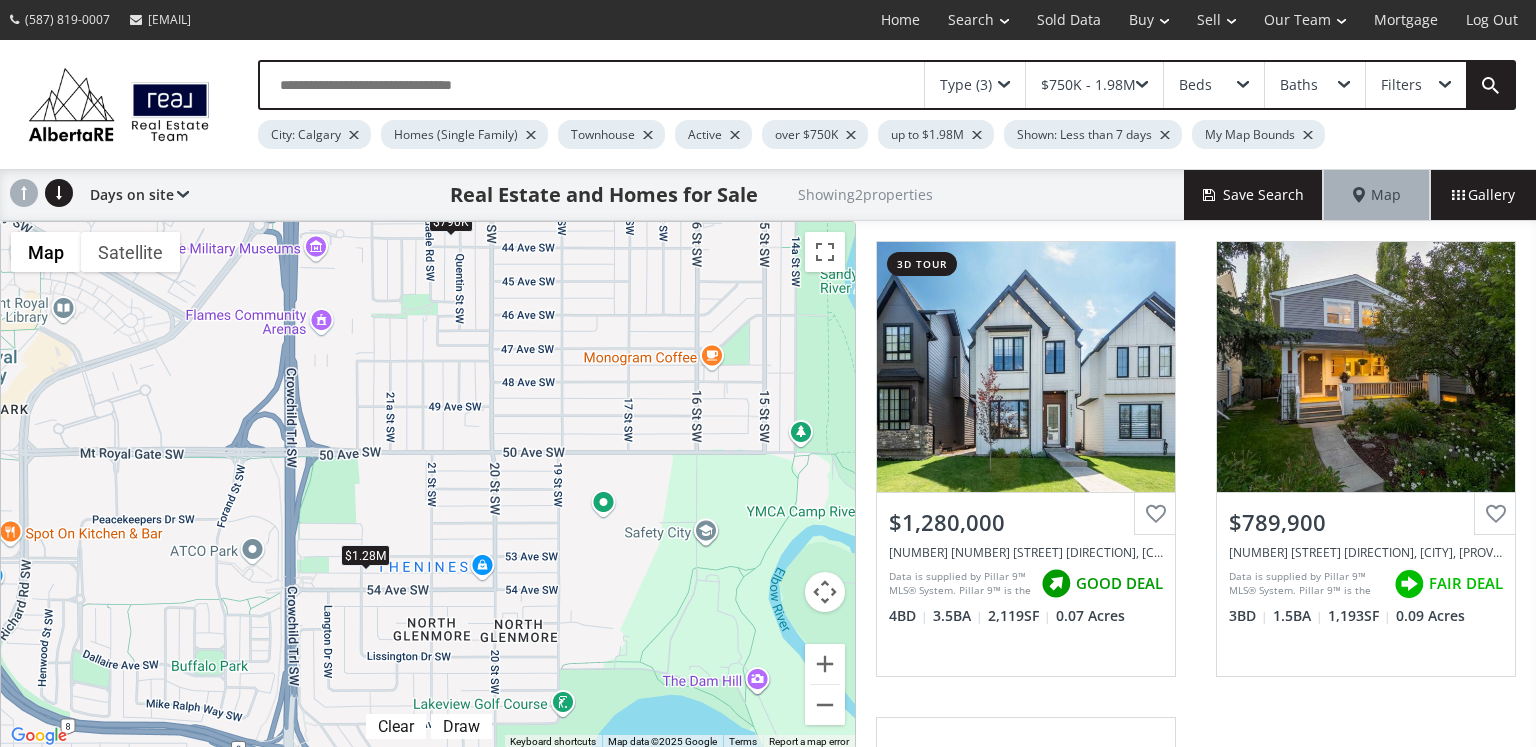 click on "Map" at bounding box center [1377, 195] 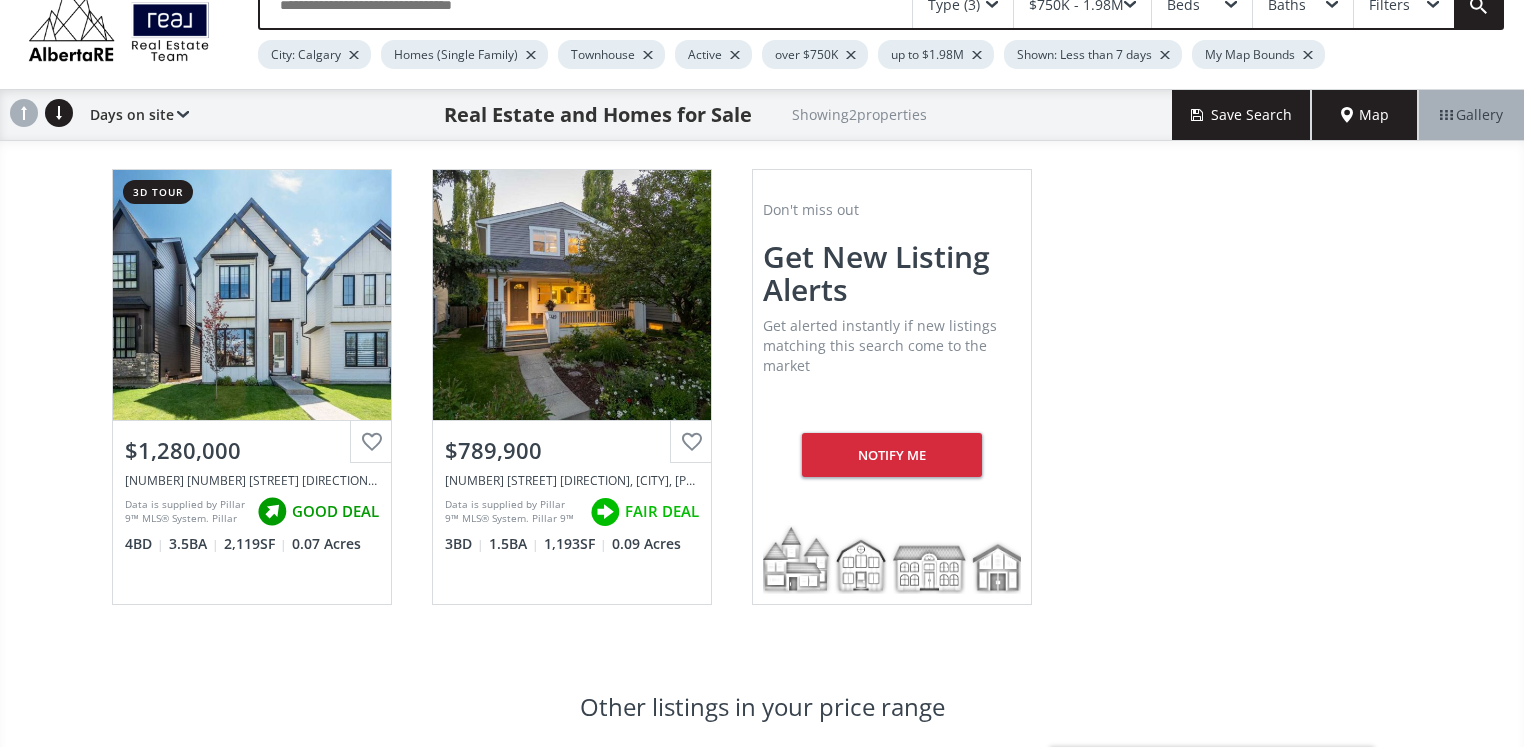 scroll, scrollTop: 0, scrollLeft: 0, axis: both 